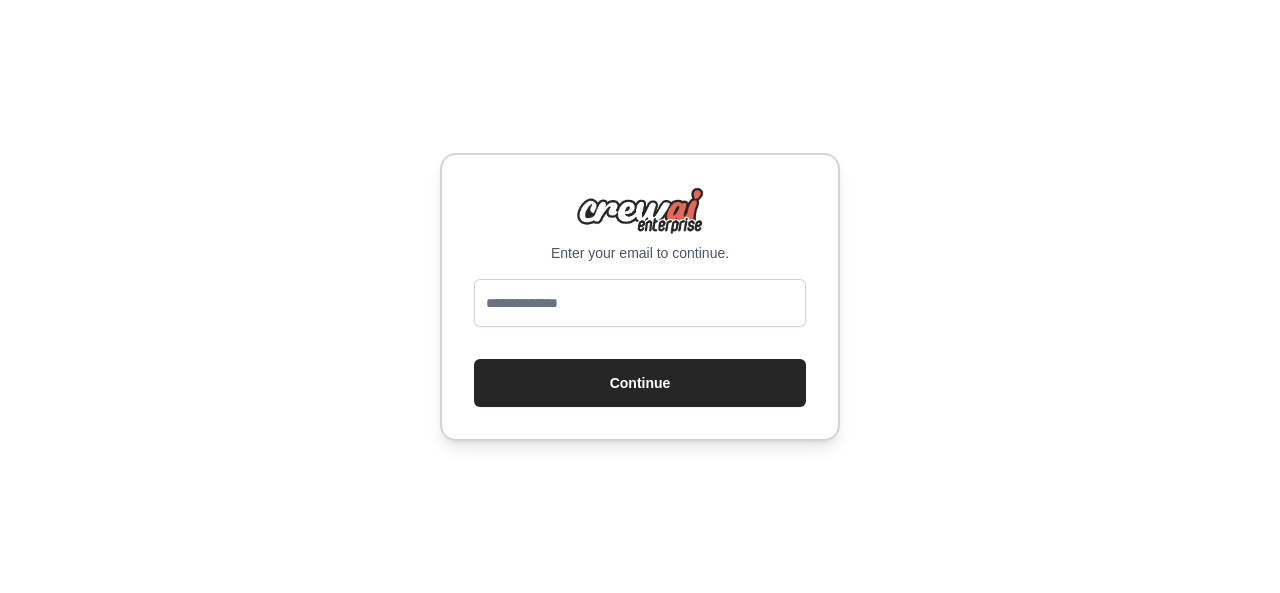 scroll, scrollTop: 0, scrollLeft: 0, axis: both 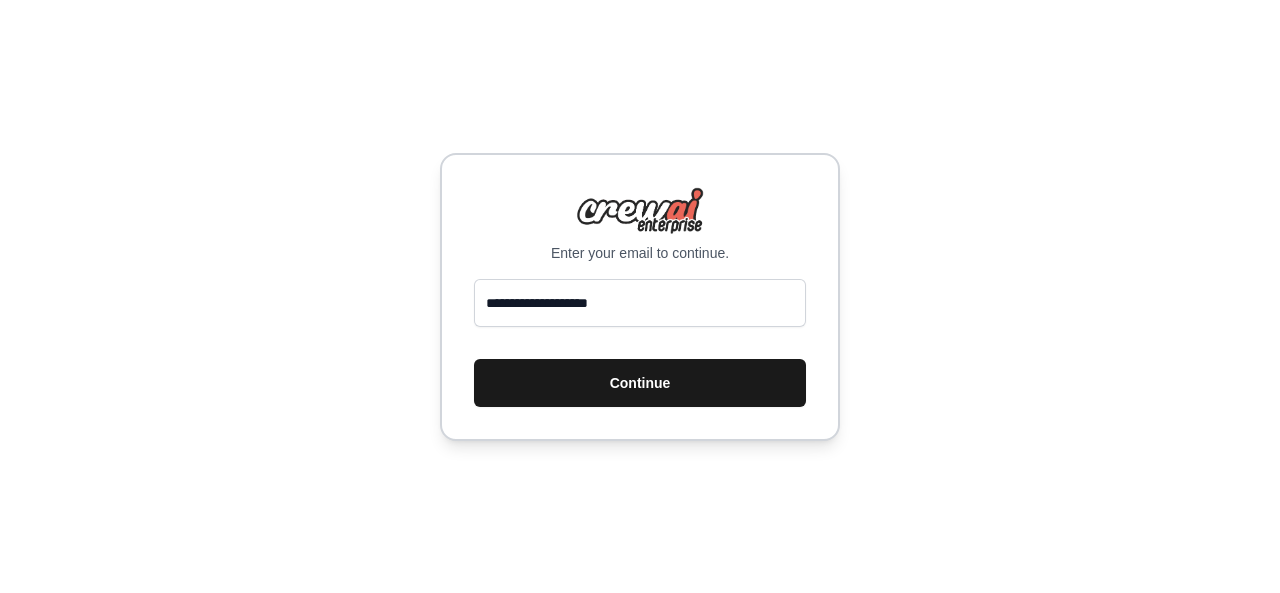 click on "Continue" at bounding box center [640, 383] 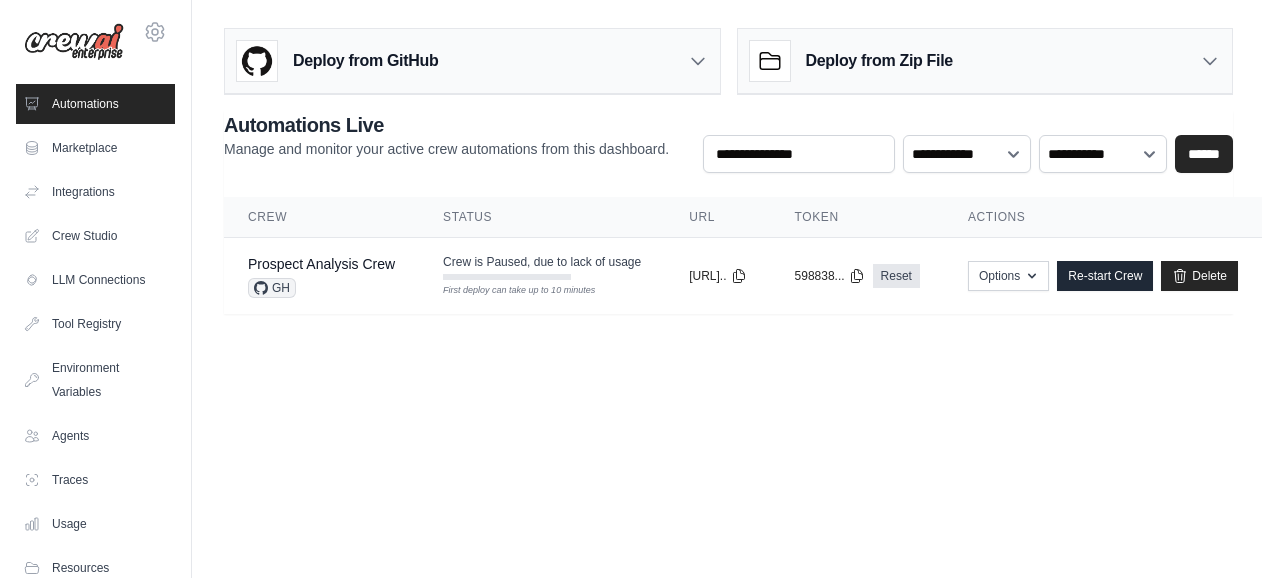 scroll, scrollTop: 0, scrollLeft: 0, axis: both 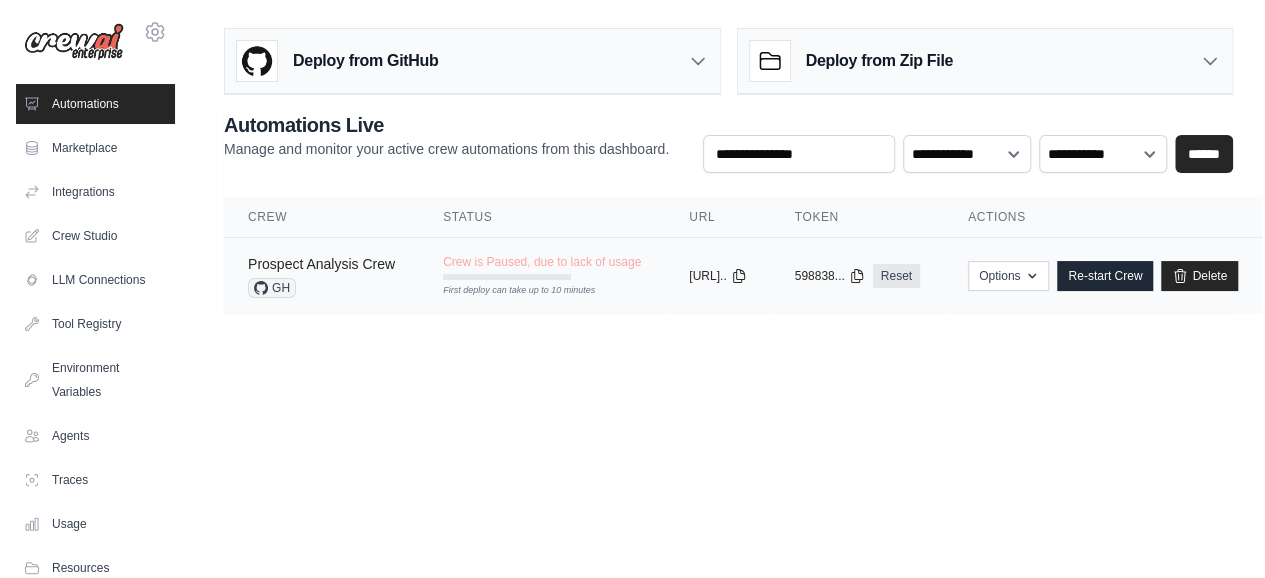 click on "Prospect Analysis Crew" at bounding box center (321, 264) 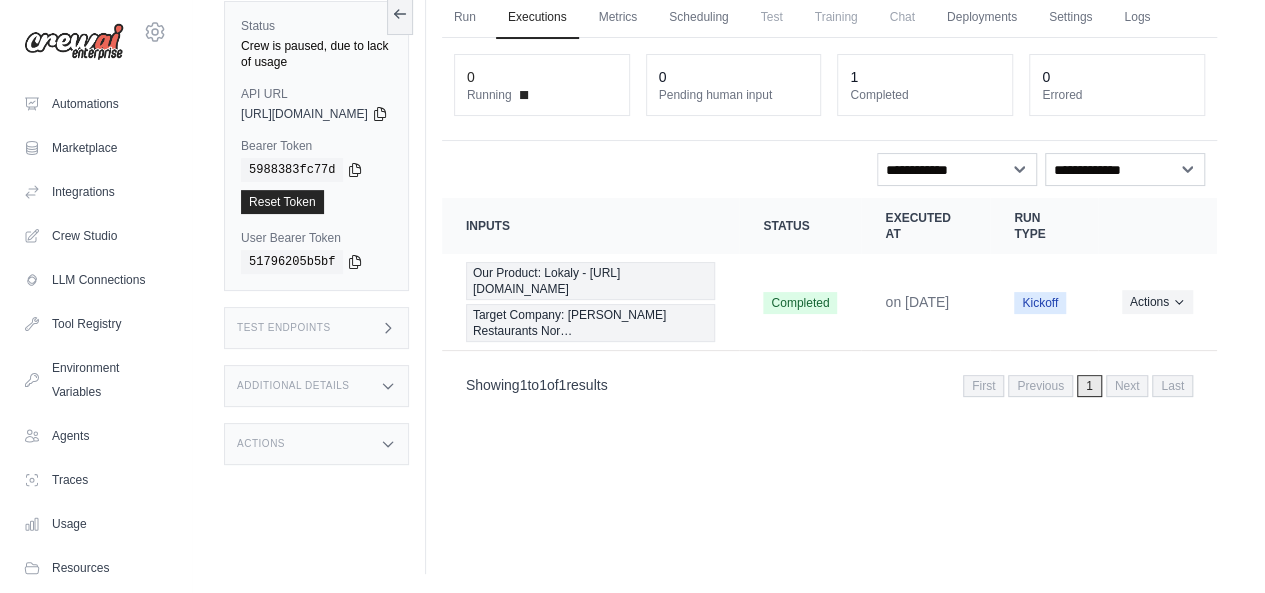 scroll, scrollTop: 0, scrollLeft: 0, axis: both 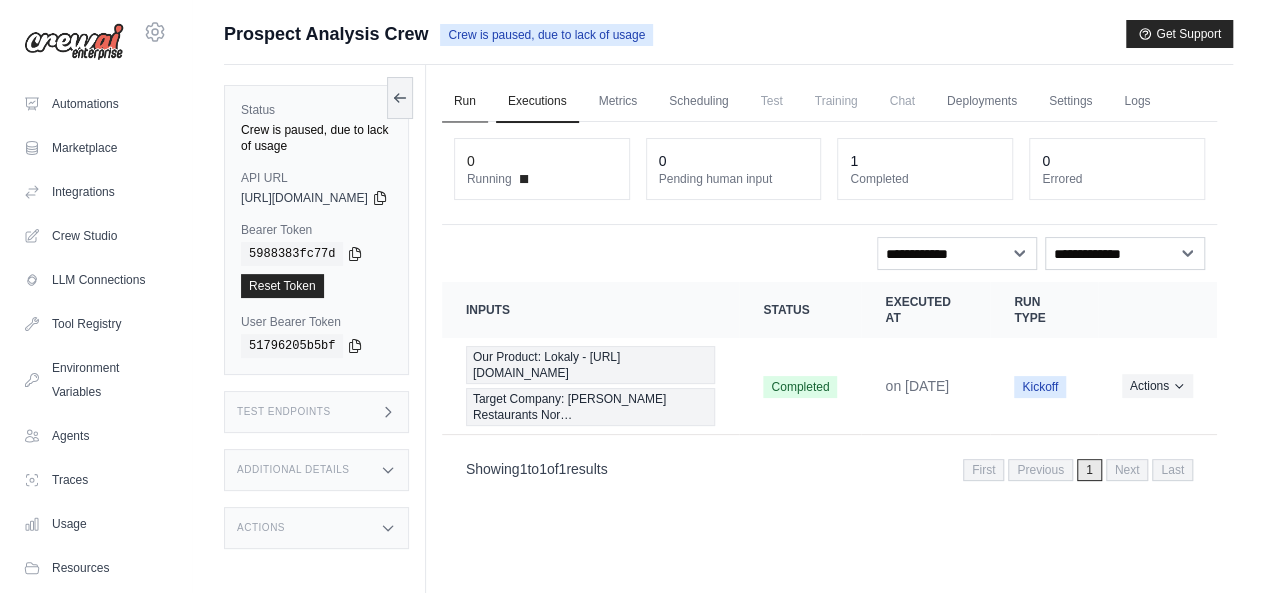 click on "Run" at bounding box center (465, 102) 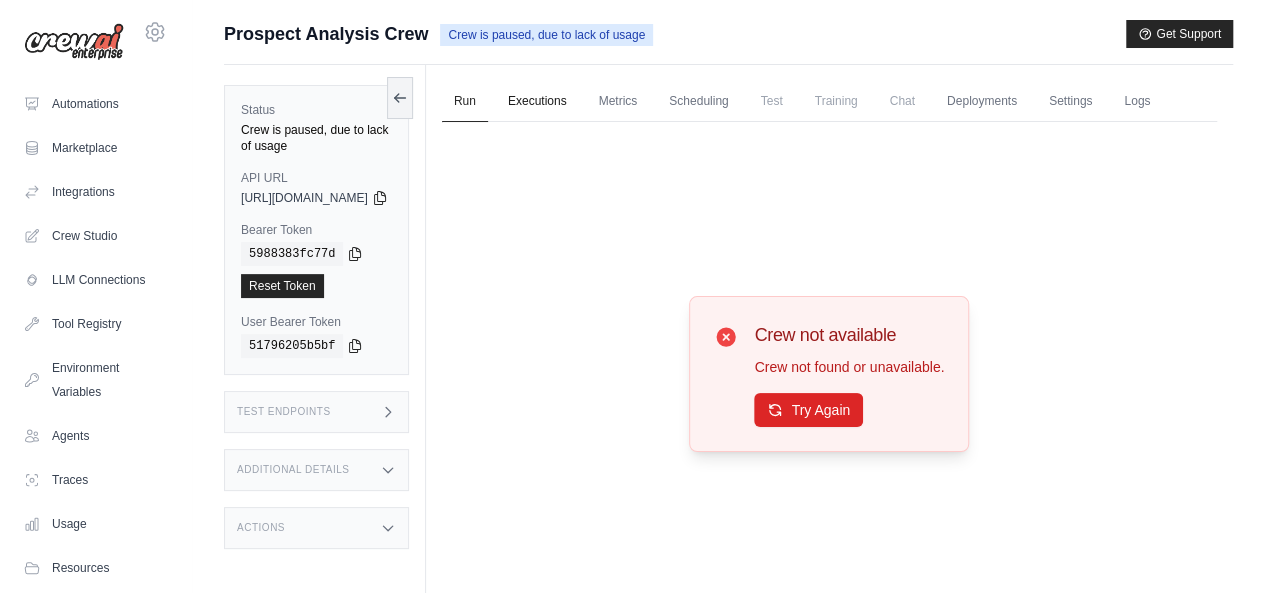 click on "Executions" at bounding box center (537, 102) 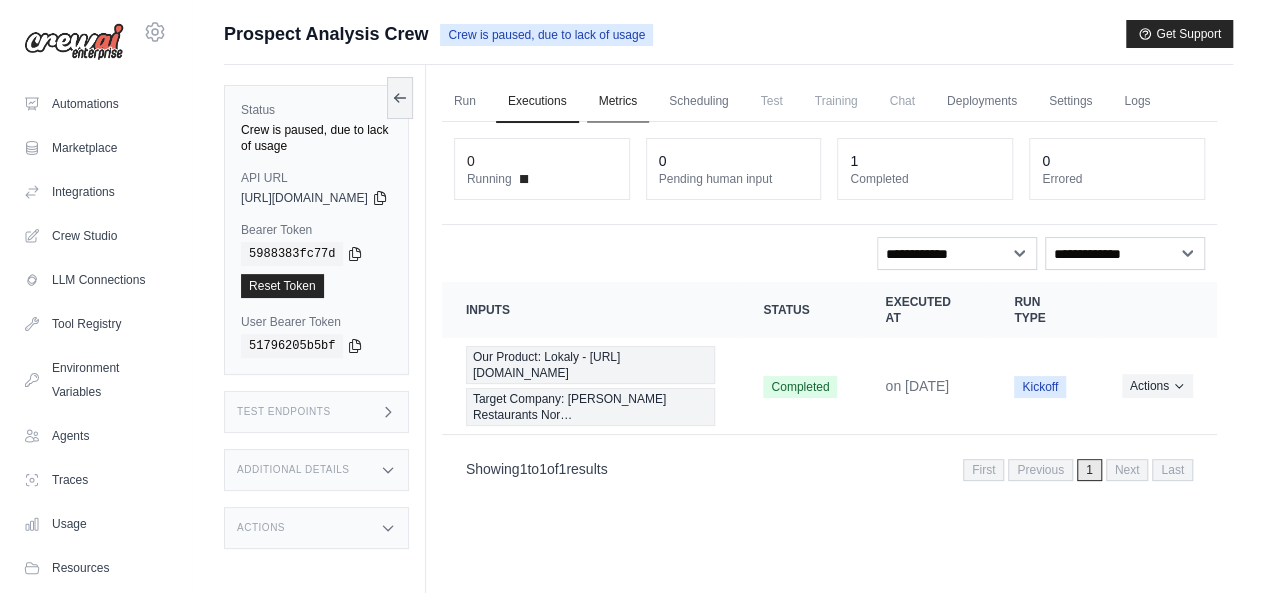 click on "Metrics" at bounding box center [618, 102] 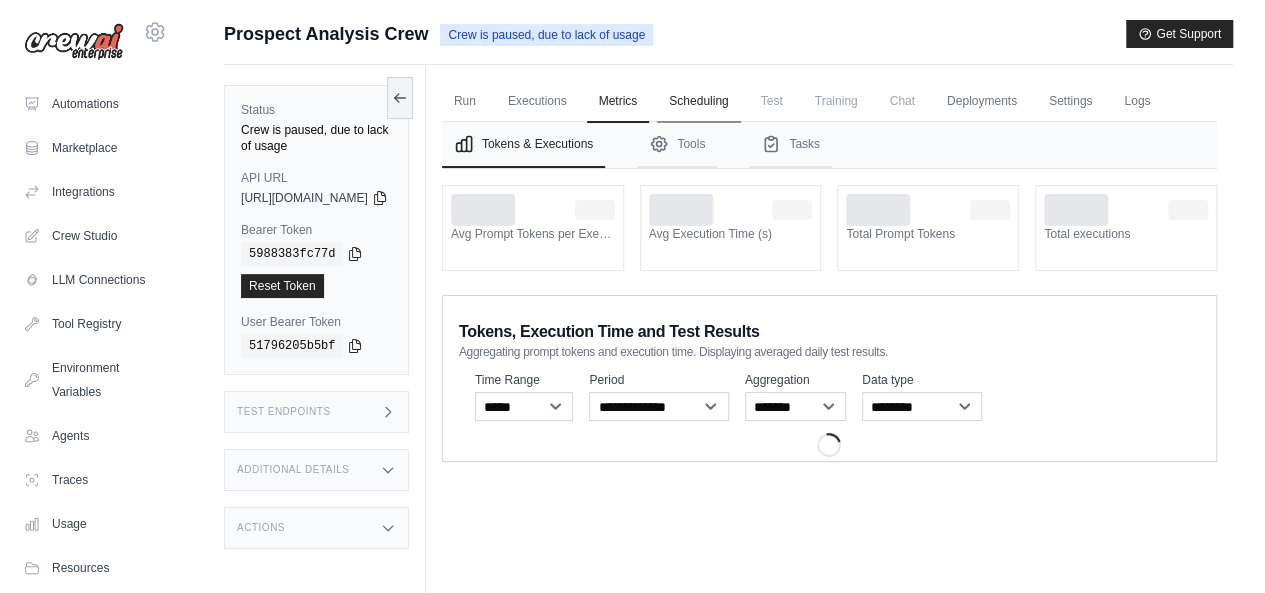 click on "Scheduling" at bounding box center [698, 102] 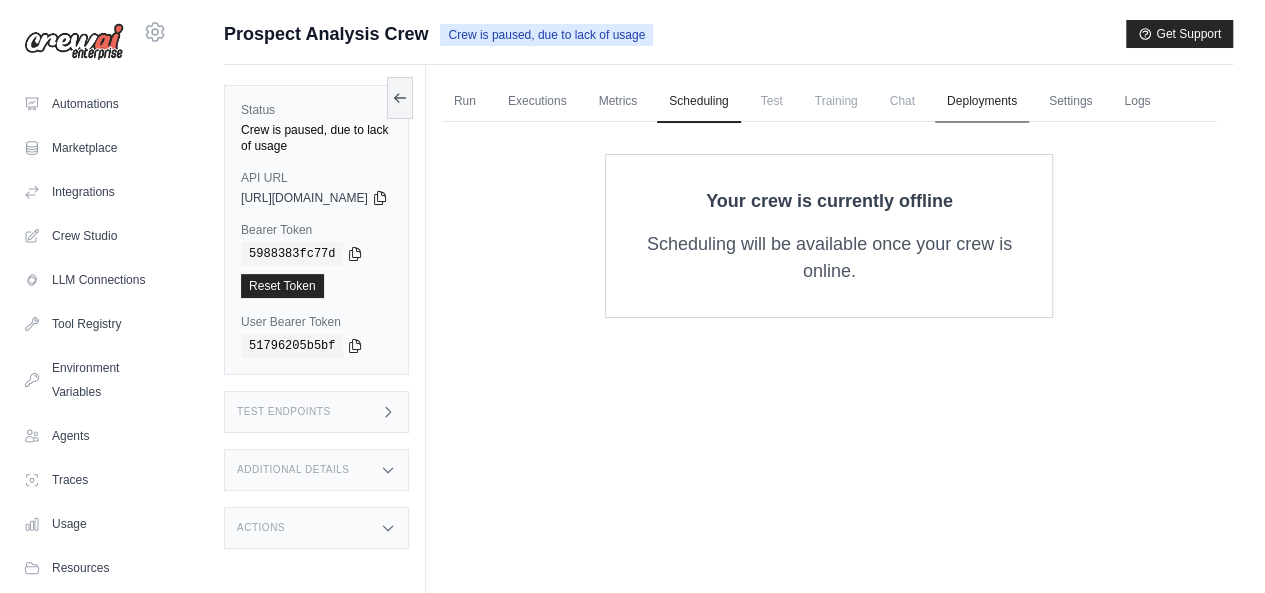 click on "Deployments" at bounding box center [982, 102] 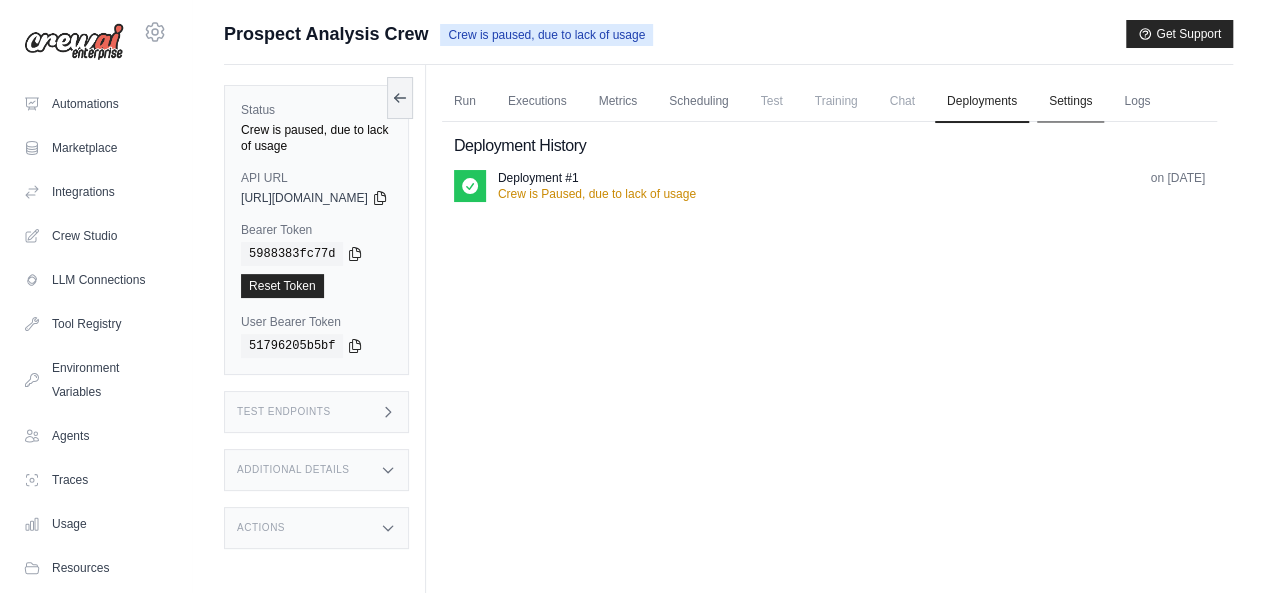 click on "Settings" at bounding box center [1070, 102] 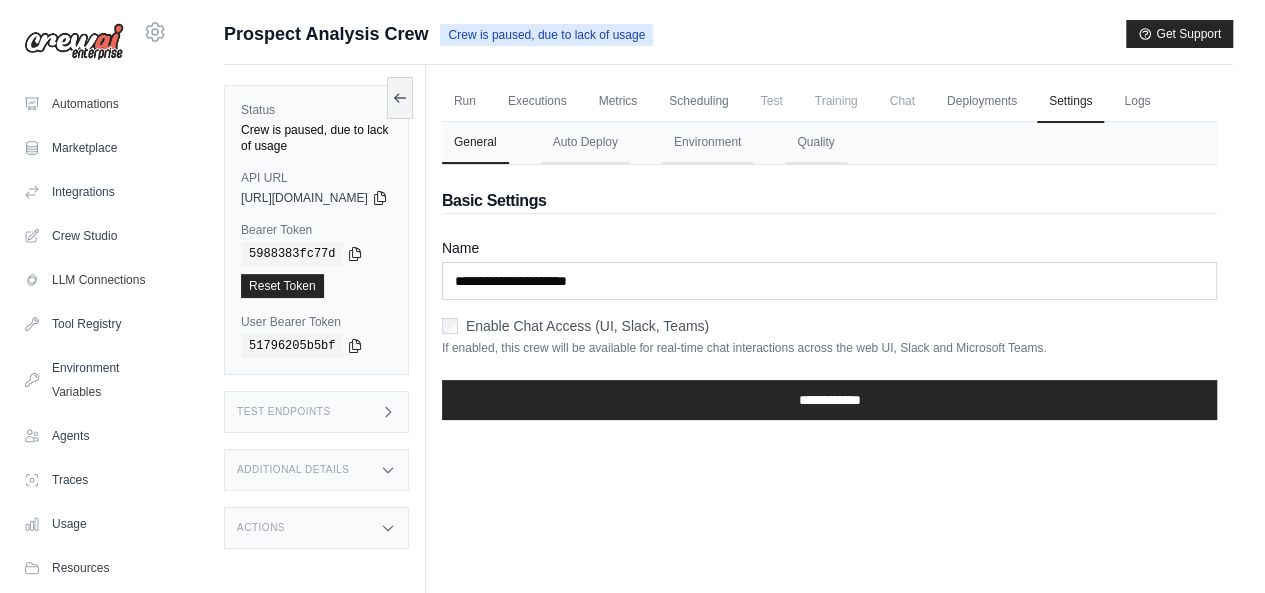 scroll, scrollTop: 84, scrollLeft: 0, axis: vertical 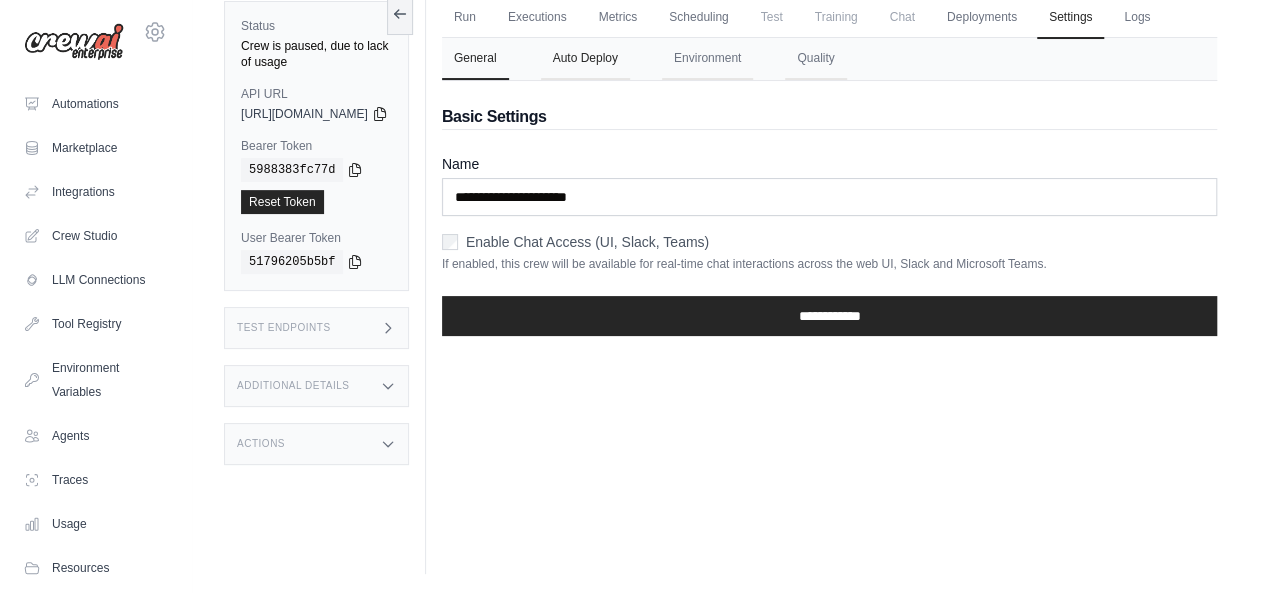 click on "Auto Deploy" at bounding box center [585, 59] 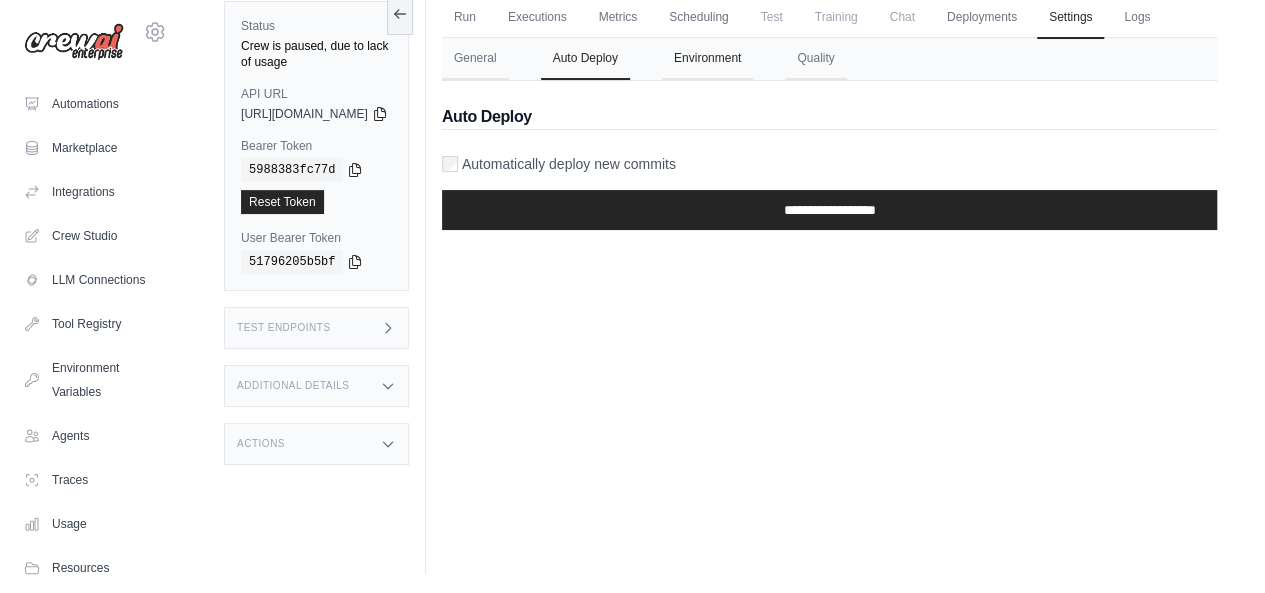 click on "Environment" at bounding box center [707, 59] 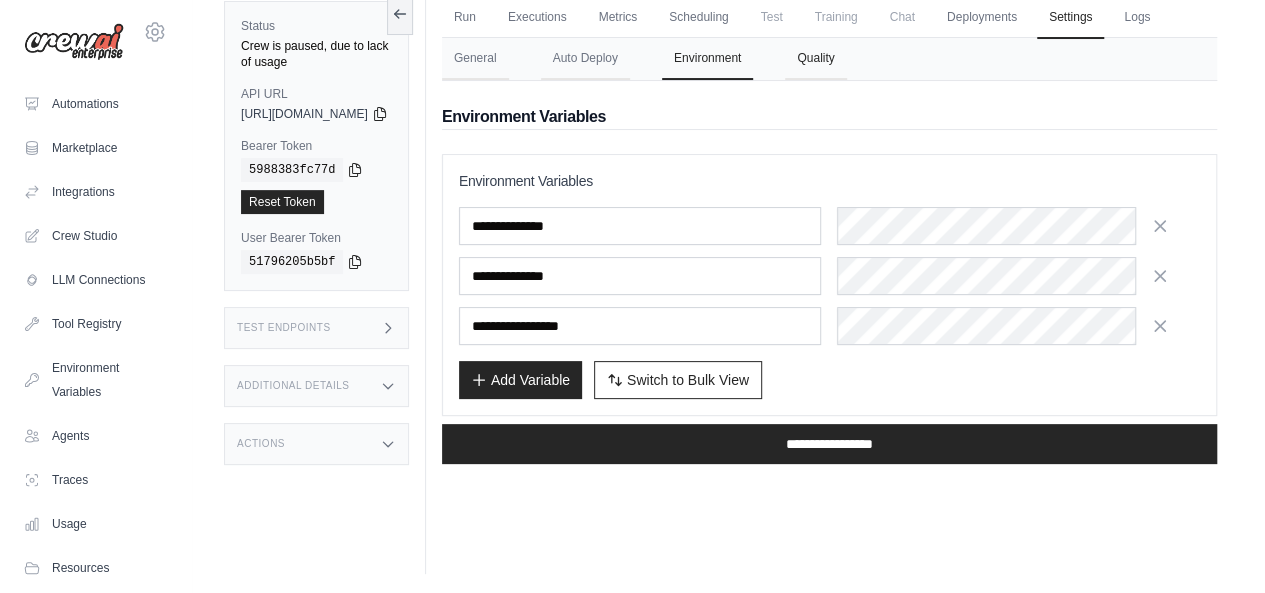 click on "Quality" at bounding box center [815, 59] 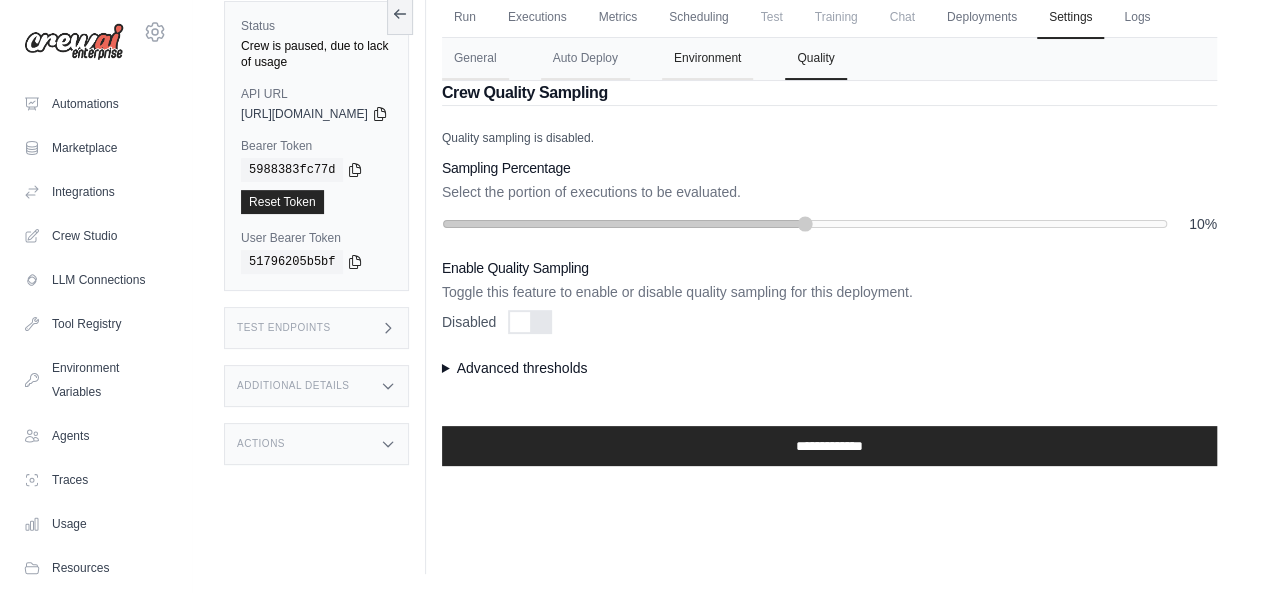 click on "Environment" at bounding box center (707, 59) 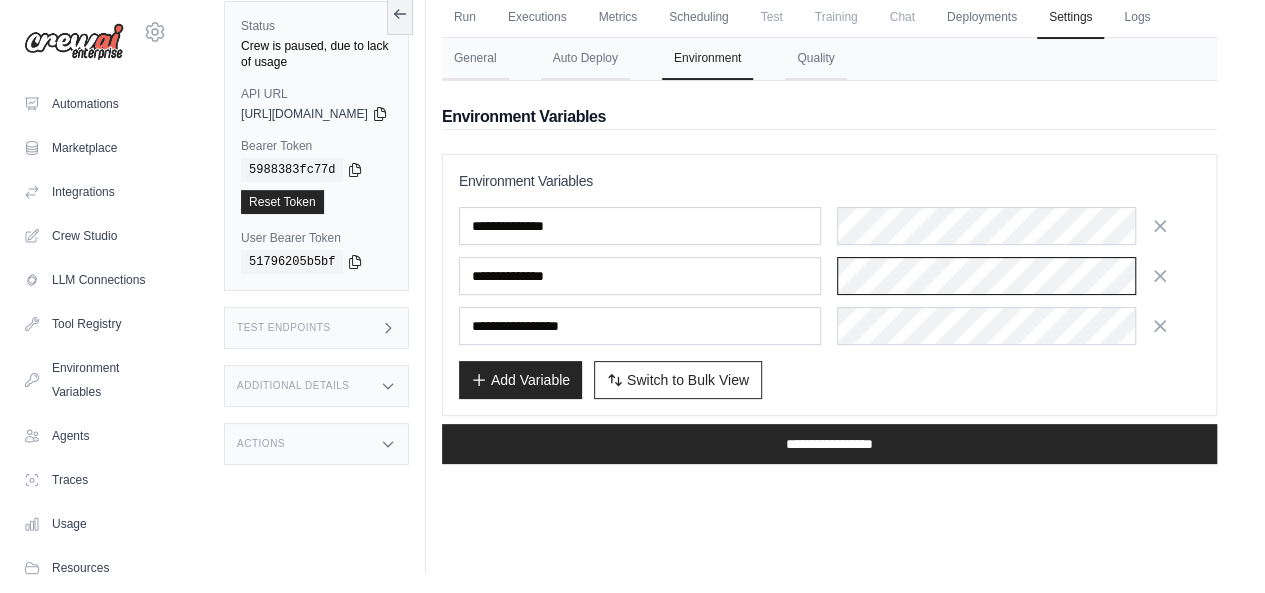 scroll, scrollTop: 0, scrollLeft: 0, axis: both 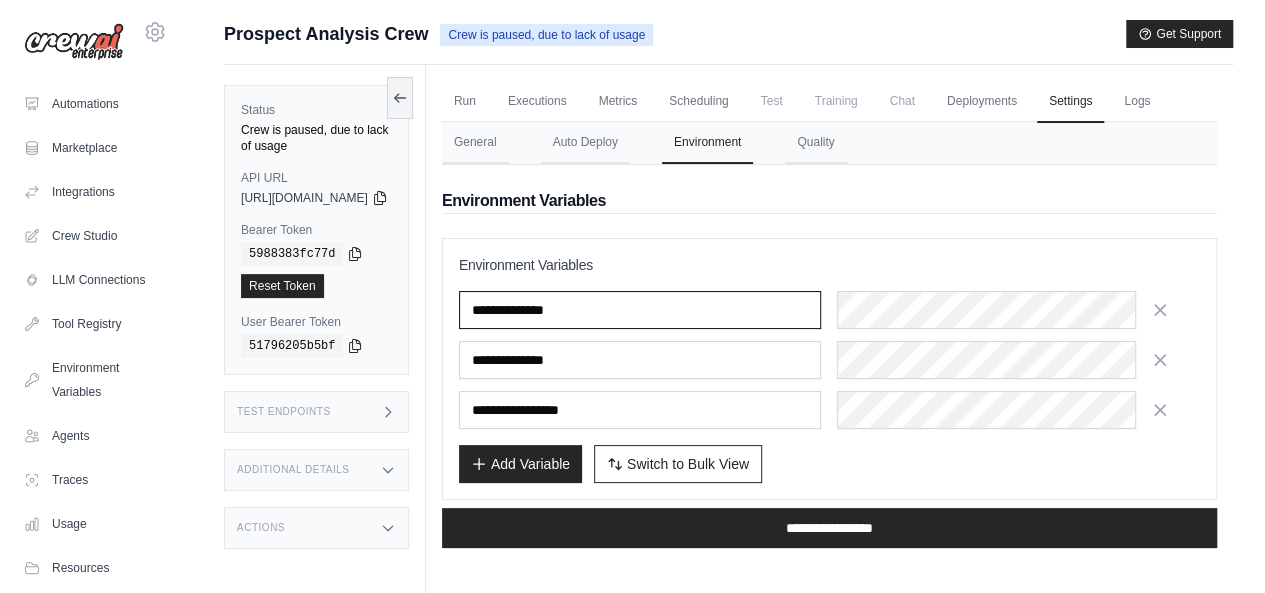 click on "**********" at bounding box center (640, 310) 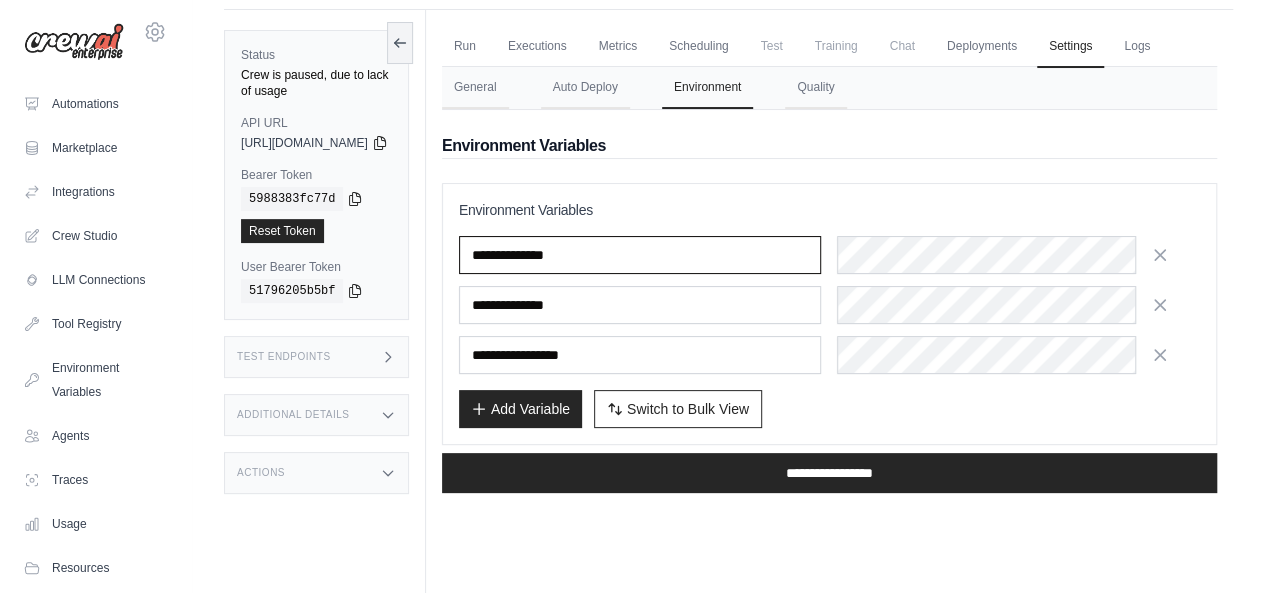 scroll, scrollTop: 84, scrollLeft: 0, axis: vertical 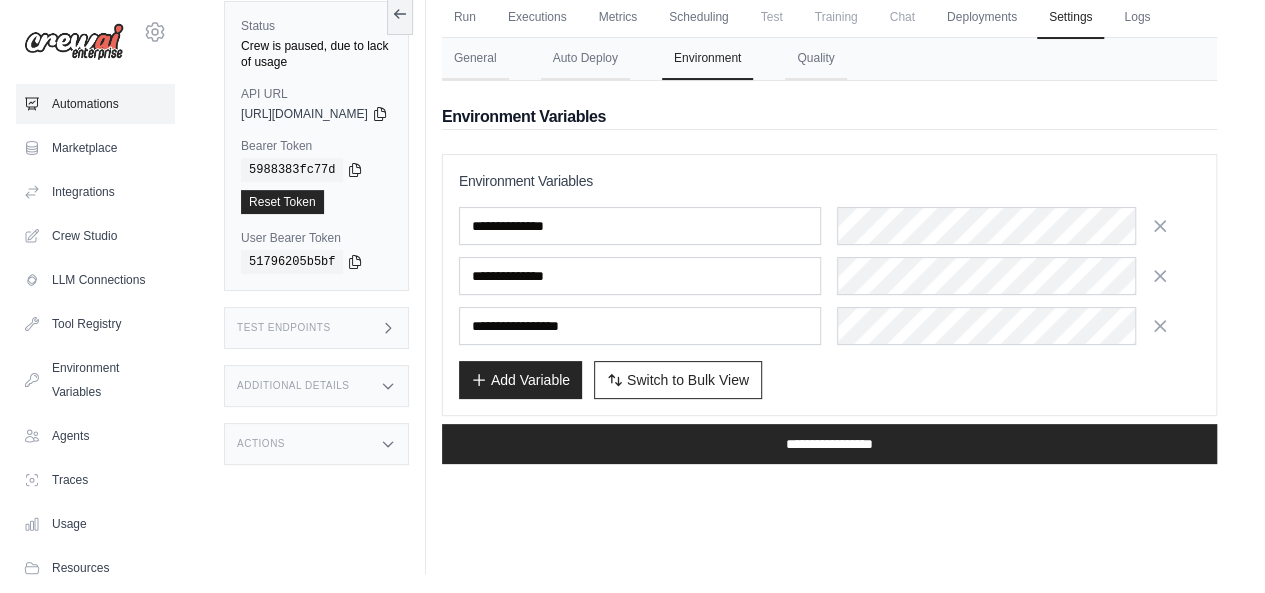 click on "Automations" at bounding box center [95, 104] 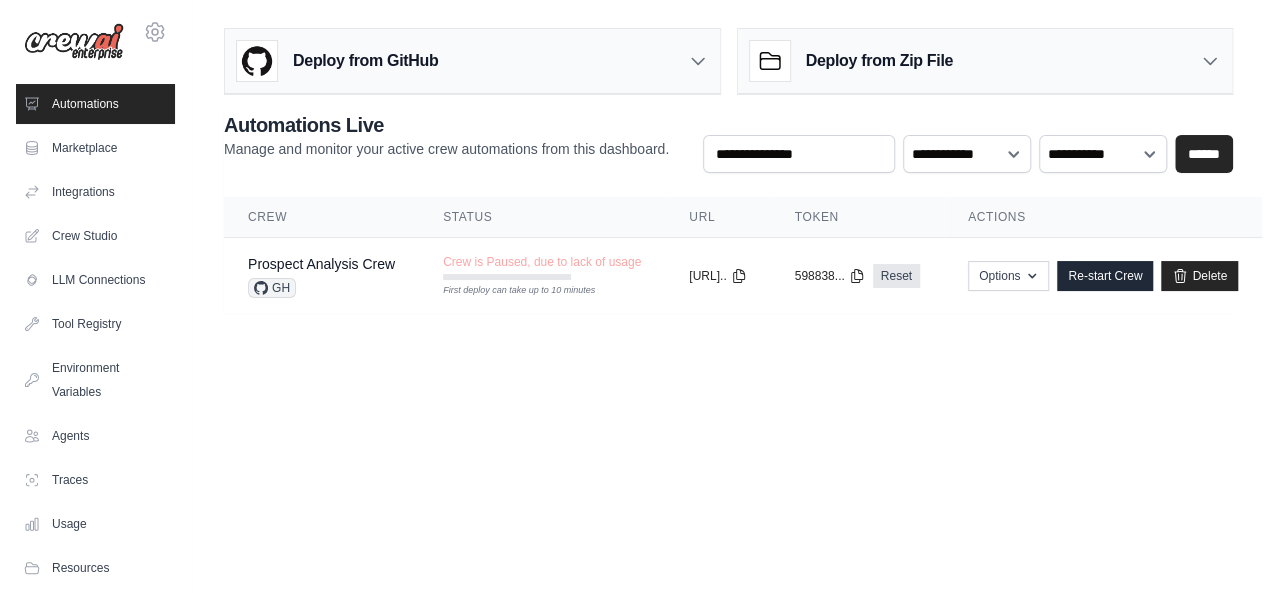 scroll, scrollTop: 0, scrollLeft: 0, axis: both 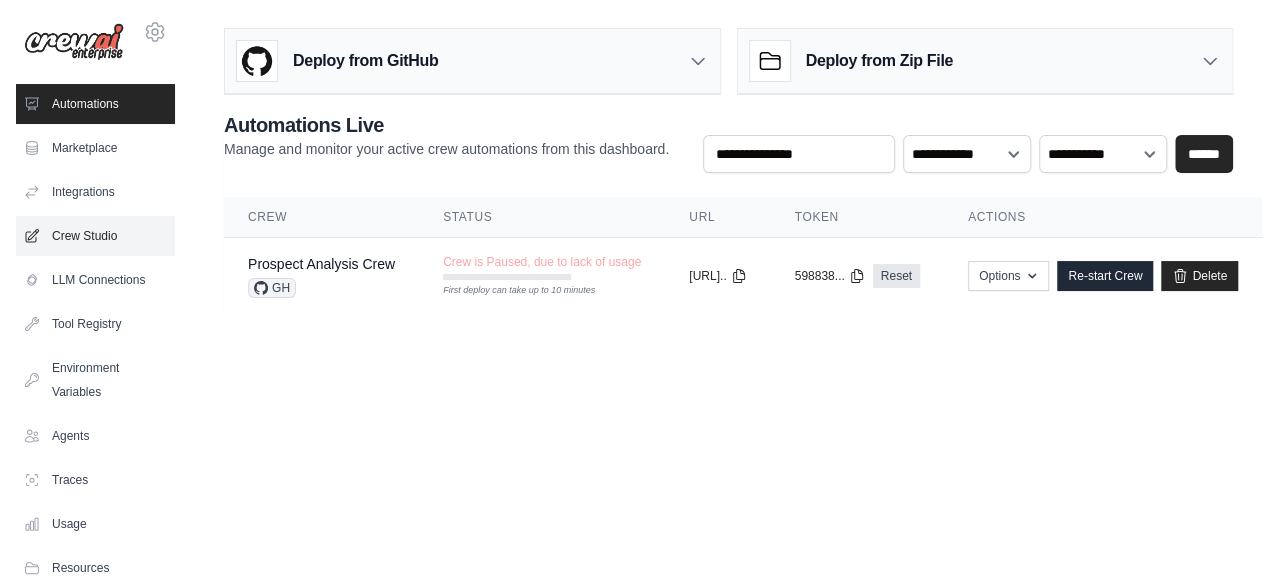 click on "Crew Studio" at bounding box center [95, 236] 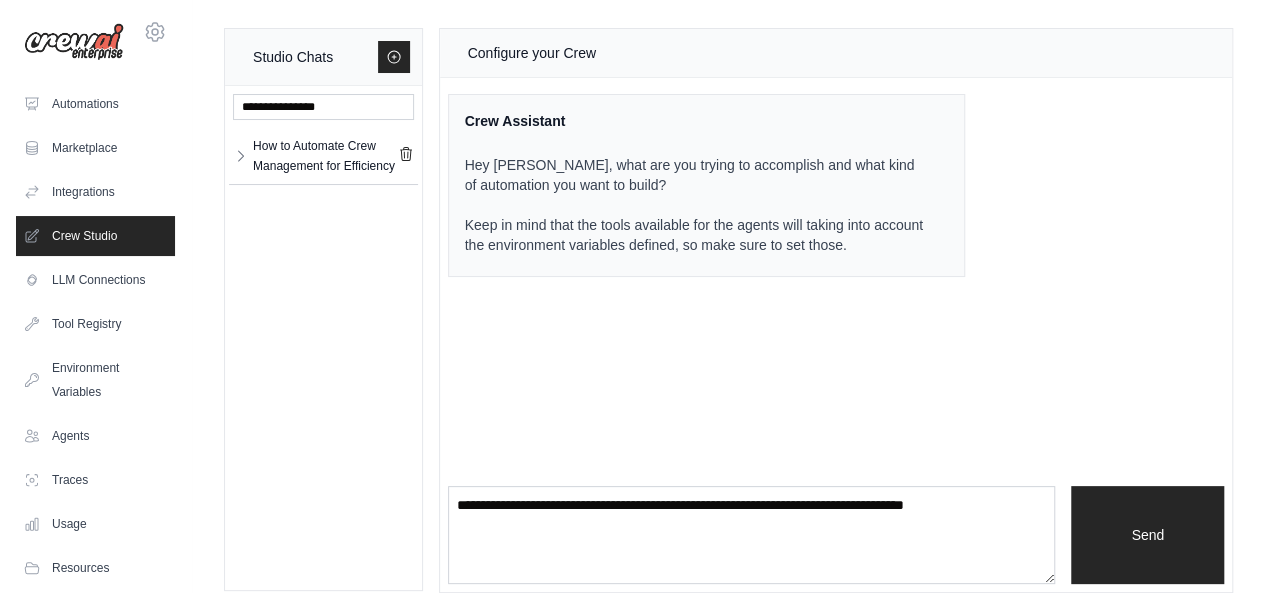 scroll, scrollTop: 20, scrollLeft: 0, axis: vertical 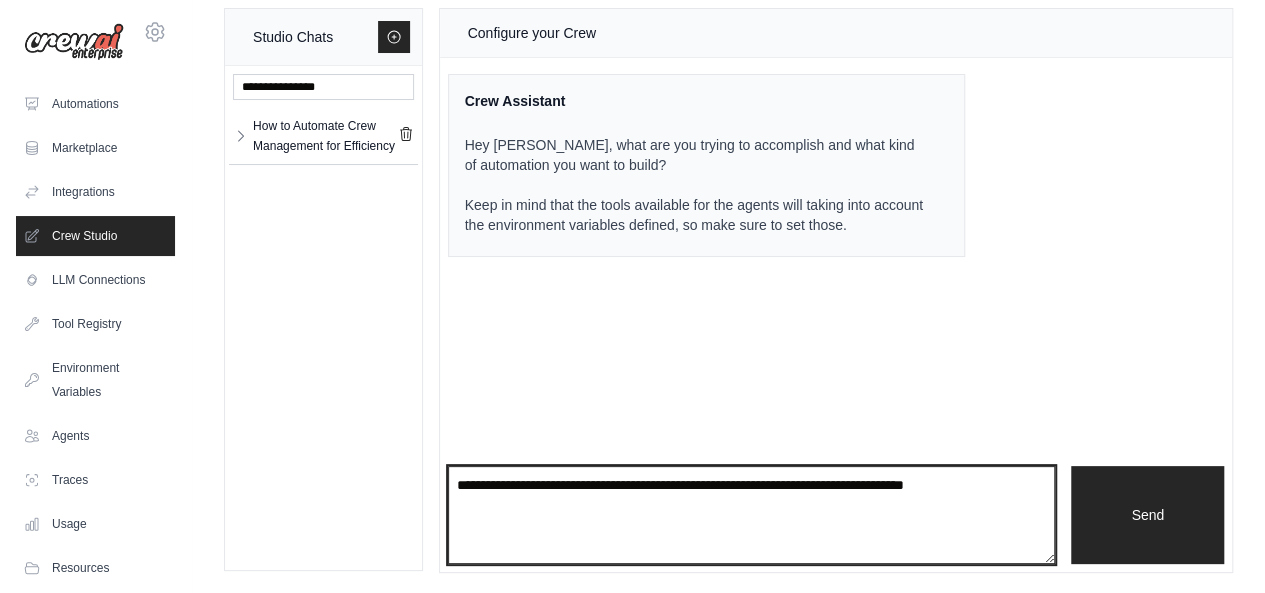 click at bounding box center (752, 515) 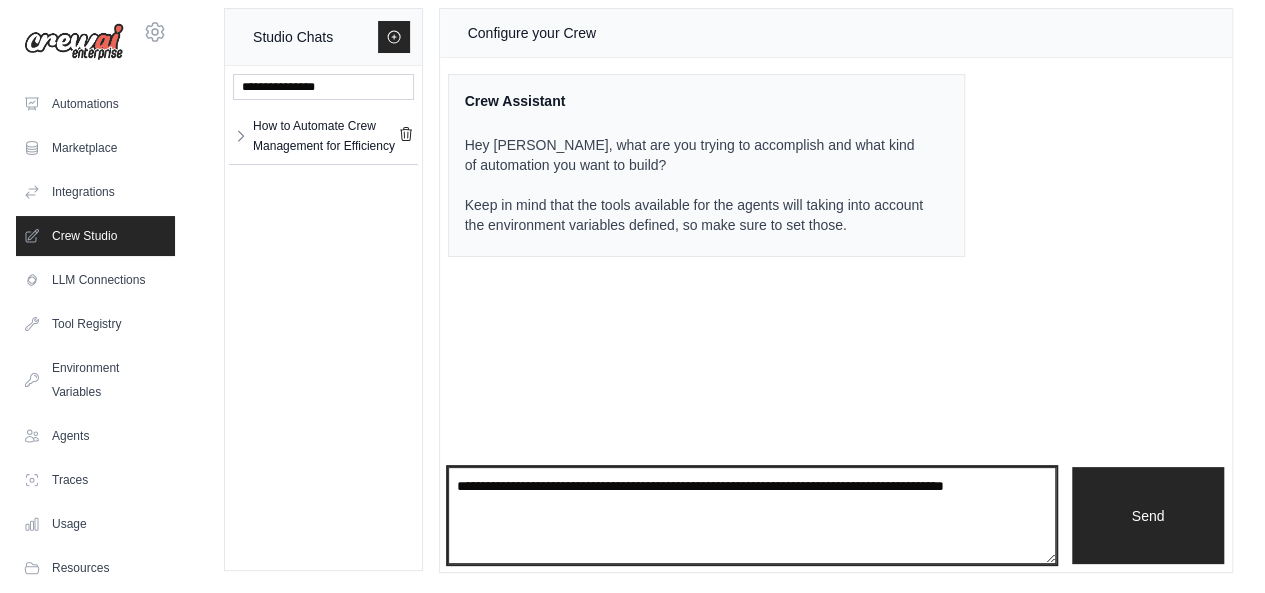 type on "**********" 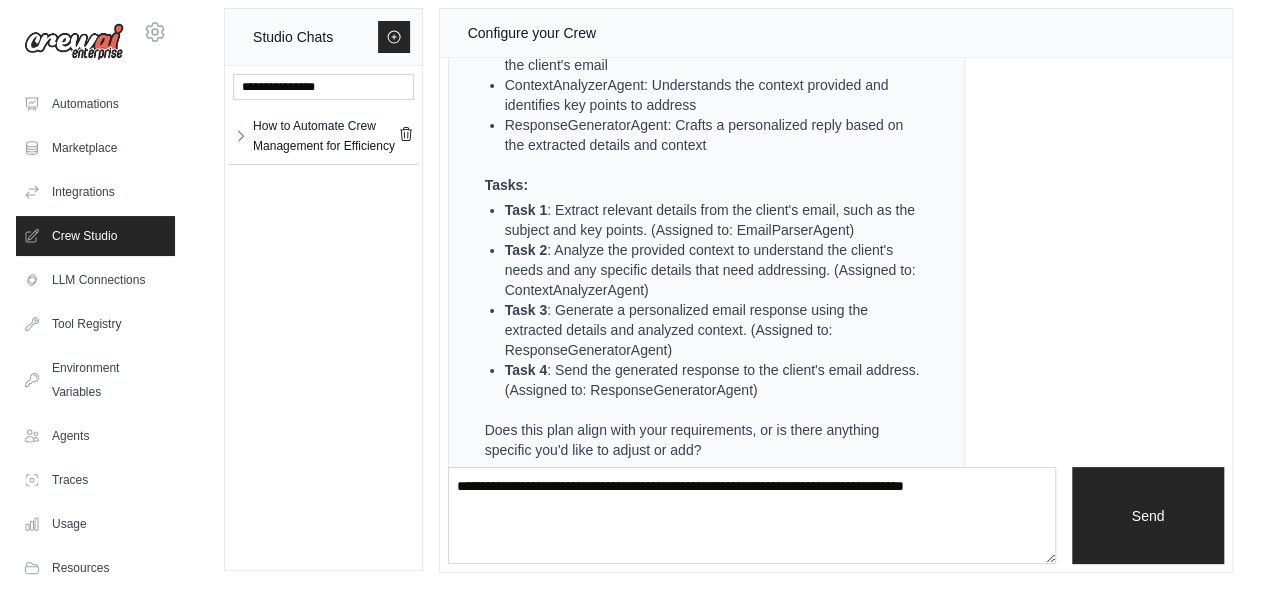 scroll, scrollTop: 900, scrollLeft: 0, axis: vertical 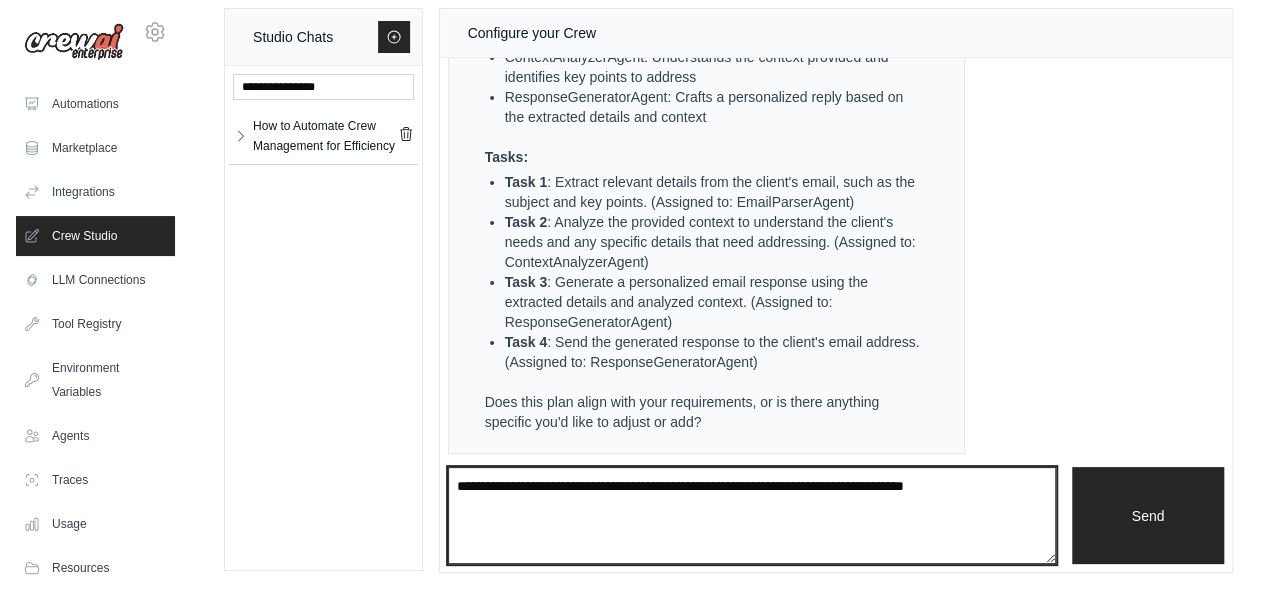 click at bounding box center (752, 515) 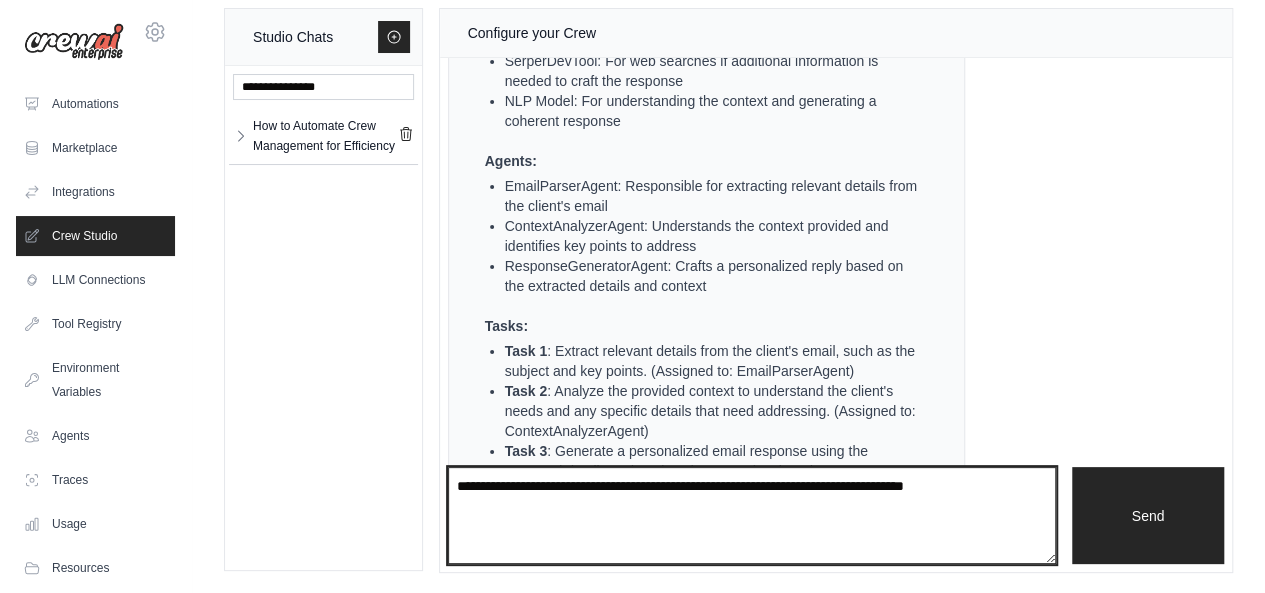 scroll, scrollTop: 700, scrollLeft: 0, axis: vertical 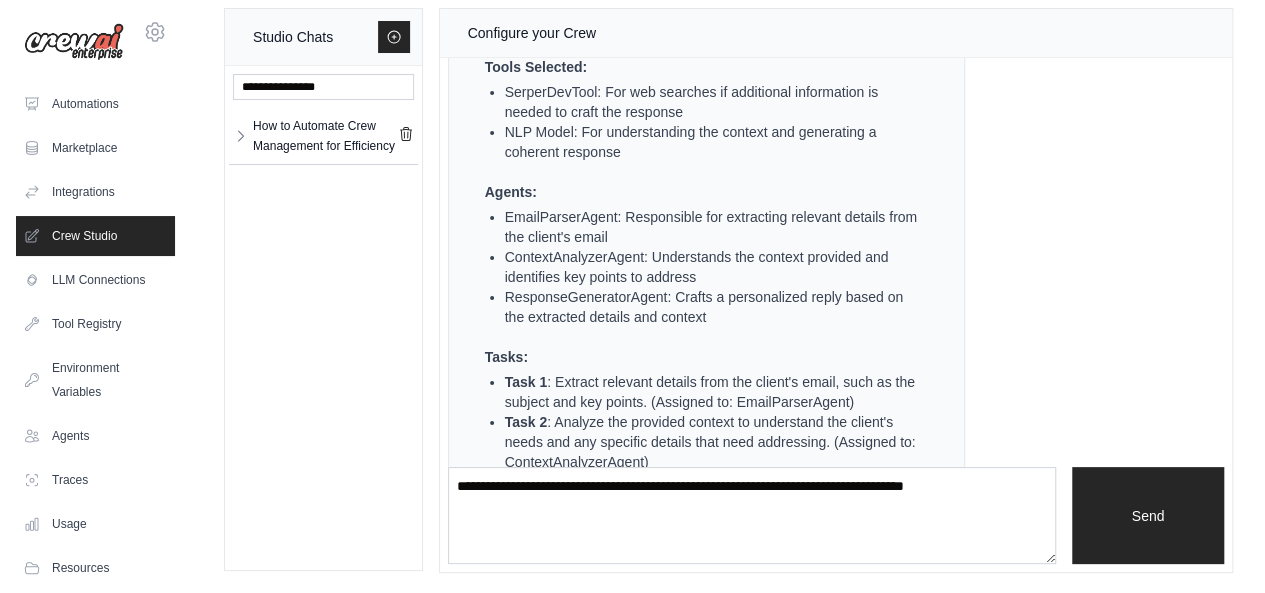click on "SerperDevTool: For web searches if additional information is needed to craft the response" at bounding box center [715, 102] 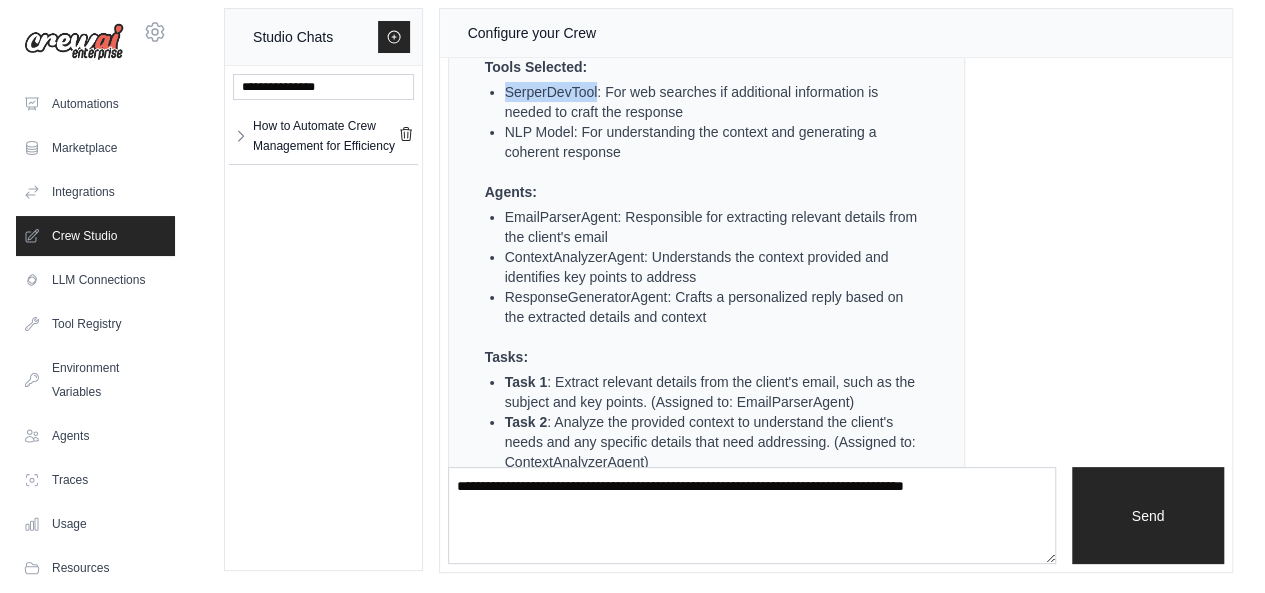 click on "SerperDevTool: For web searches if additional information is needed to craft the response" at bounding box center (715, 102) 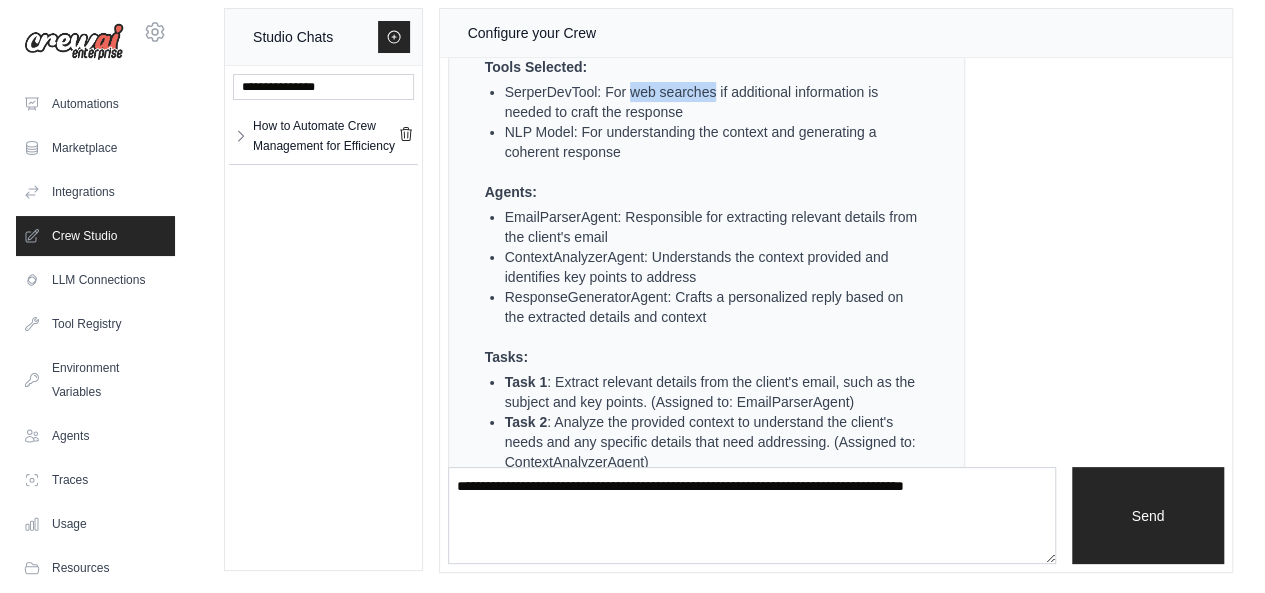 drag, startPoint x: 632, startPoint y: 92, endPoint x: 714, endPoint y: 88, distance: 82.0975 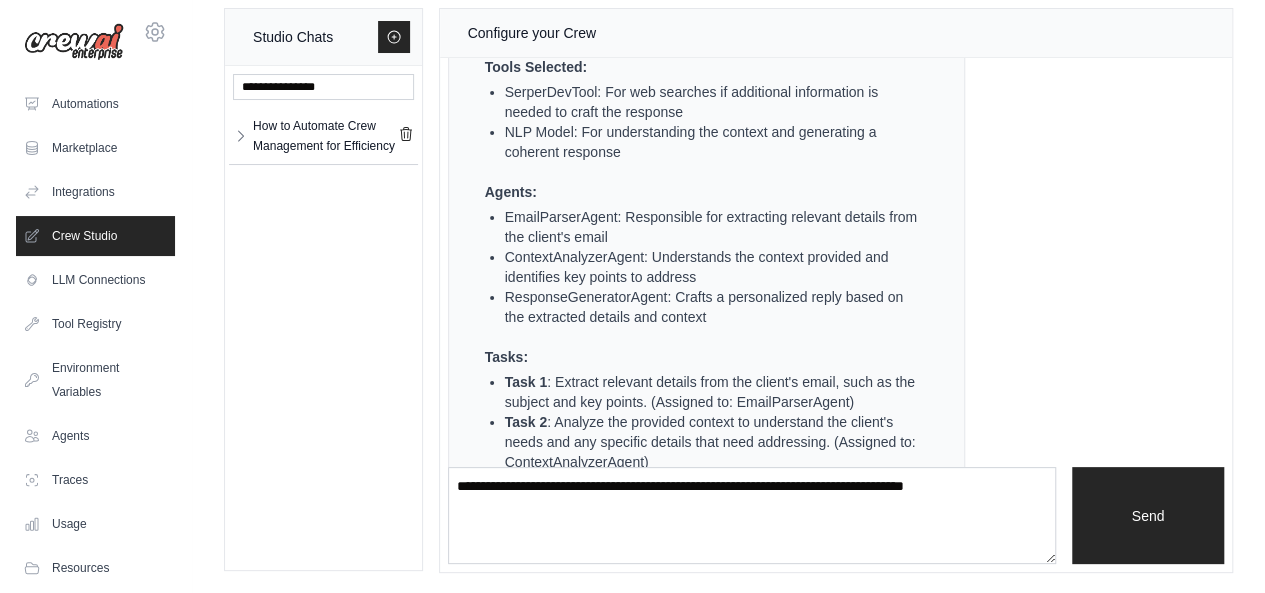 click on "SerperDevTool: For web searches if additional information is needed to craft the response" at bounding box center [715, 102] 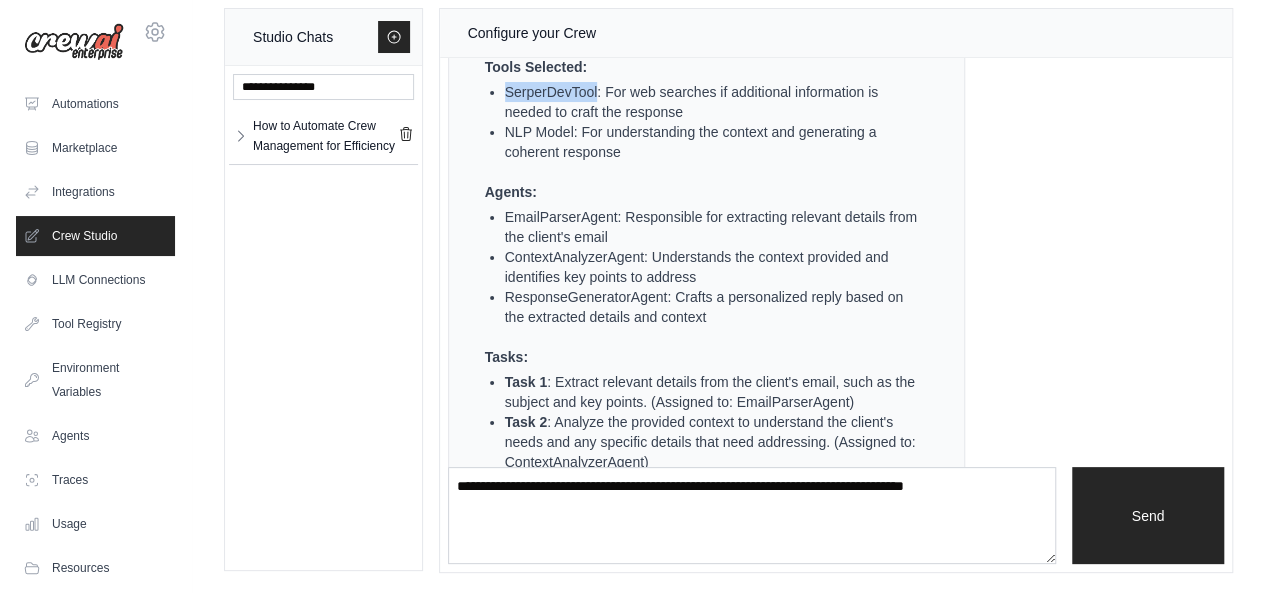 click on "SerperDevTool: For web searches if additional information is needed to craft the response" at bounding box center [715, 102] 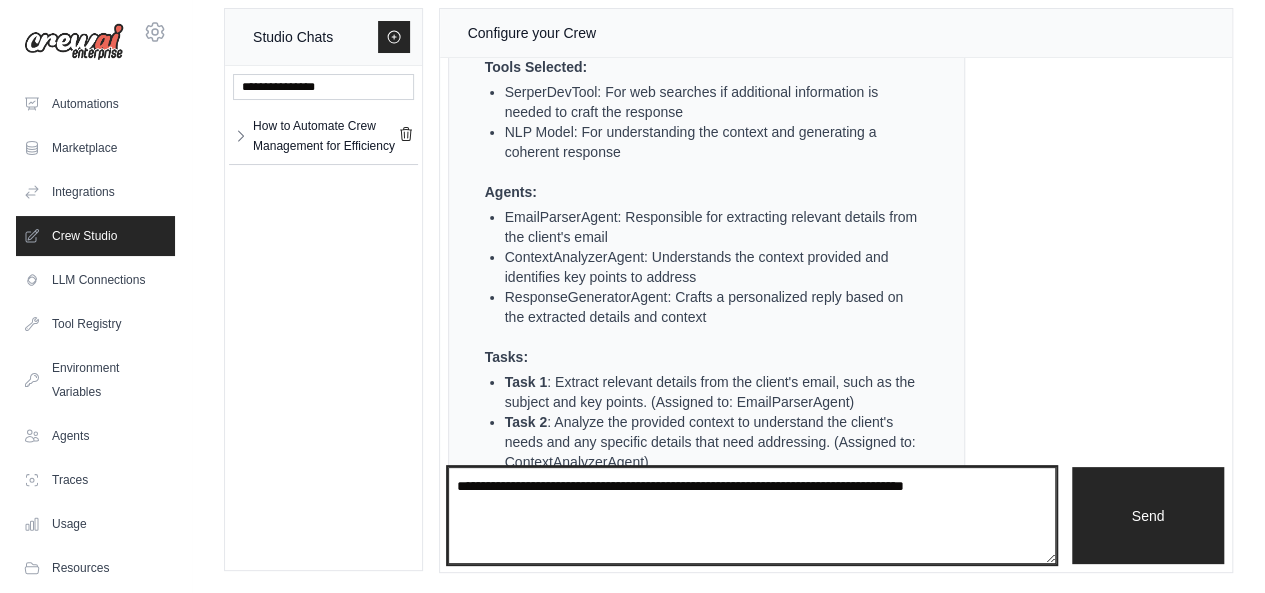 click at bounding box center [752, 515] 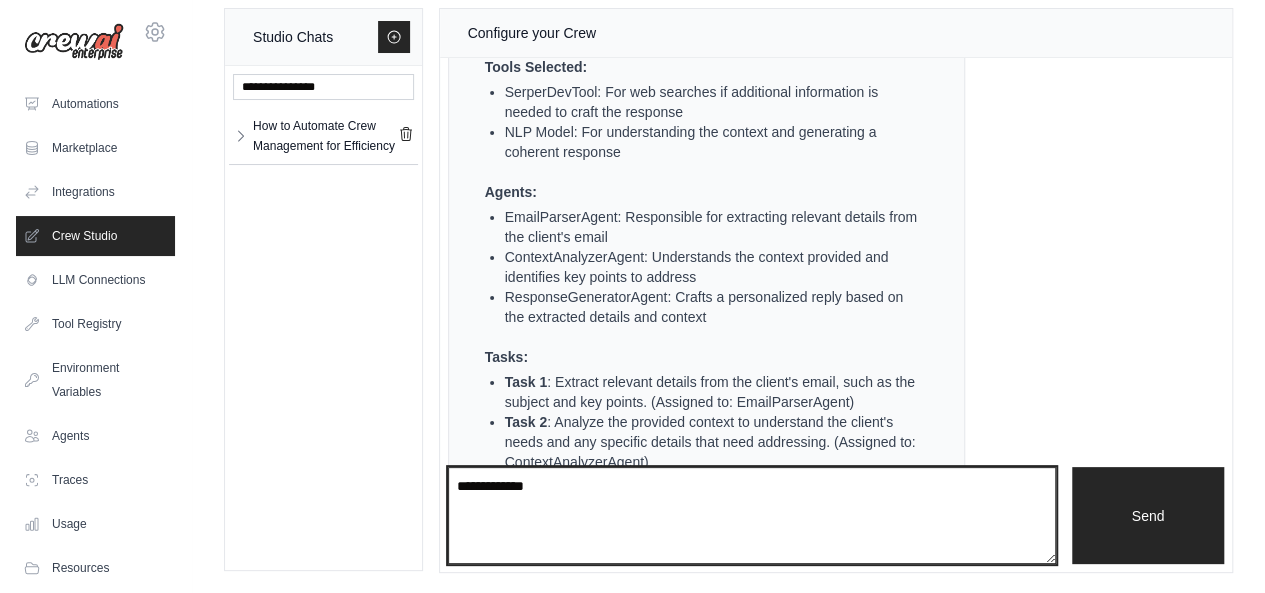 paste on "**********" 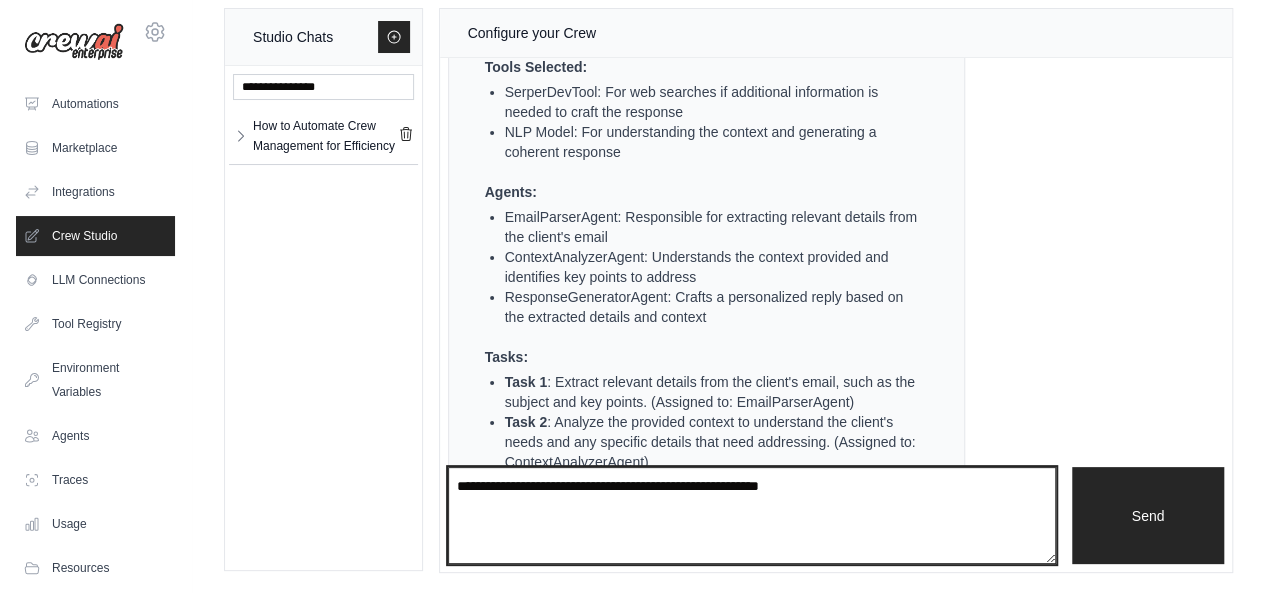 type on "**********" 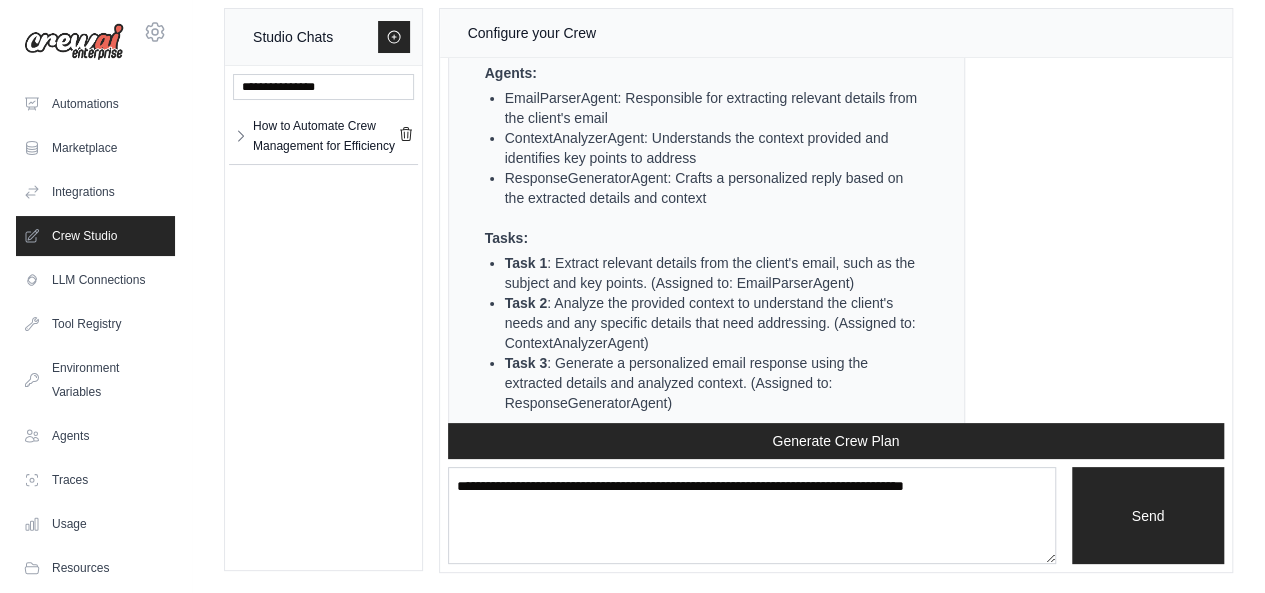 scroll, scrollTop: 1840, scrollLeft: 0, axis: vertical 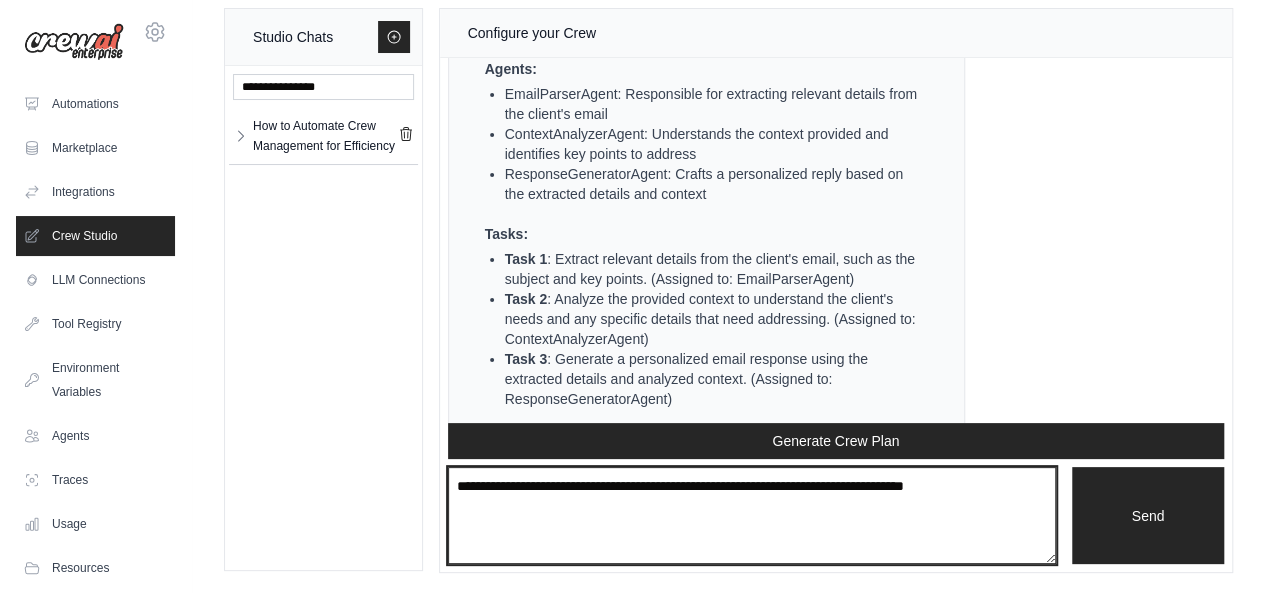 click at bounding box center [752, 515] 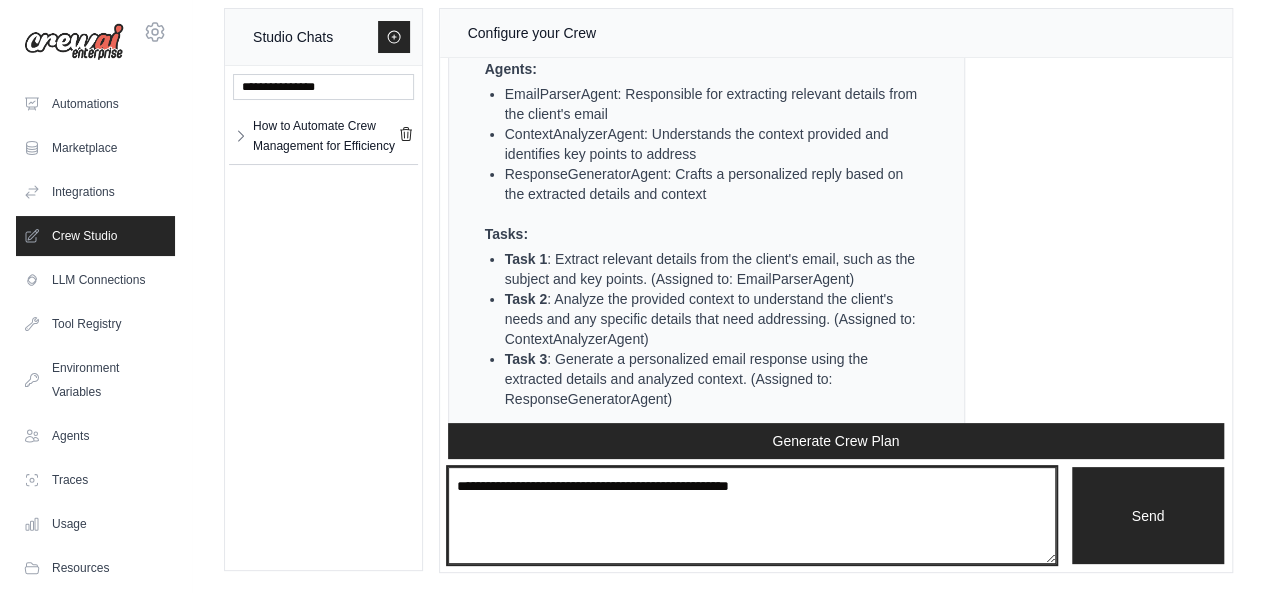 type on "**********" 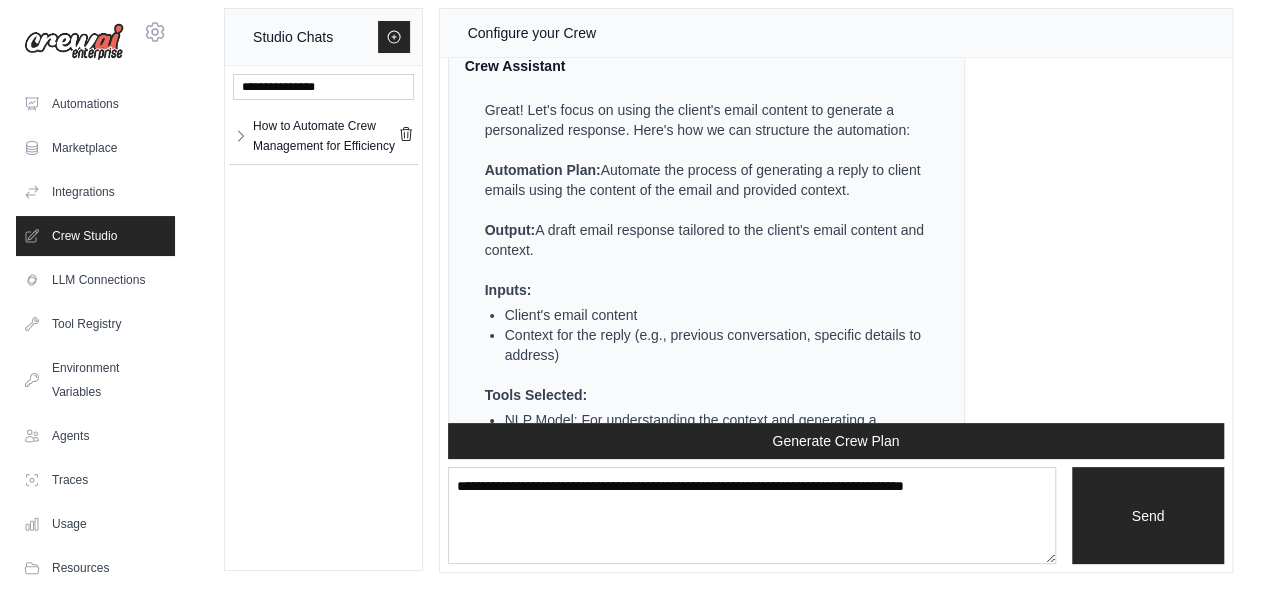 scroll, scrollTop: 2415, scrollLeft: 0, axis: vertical 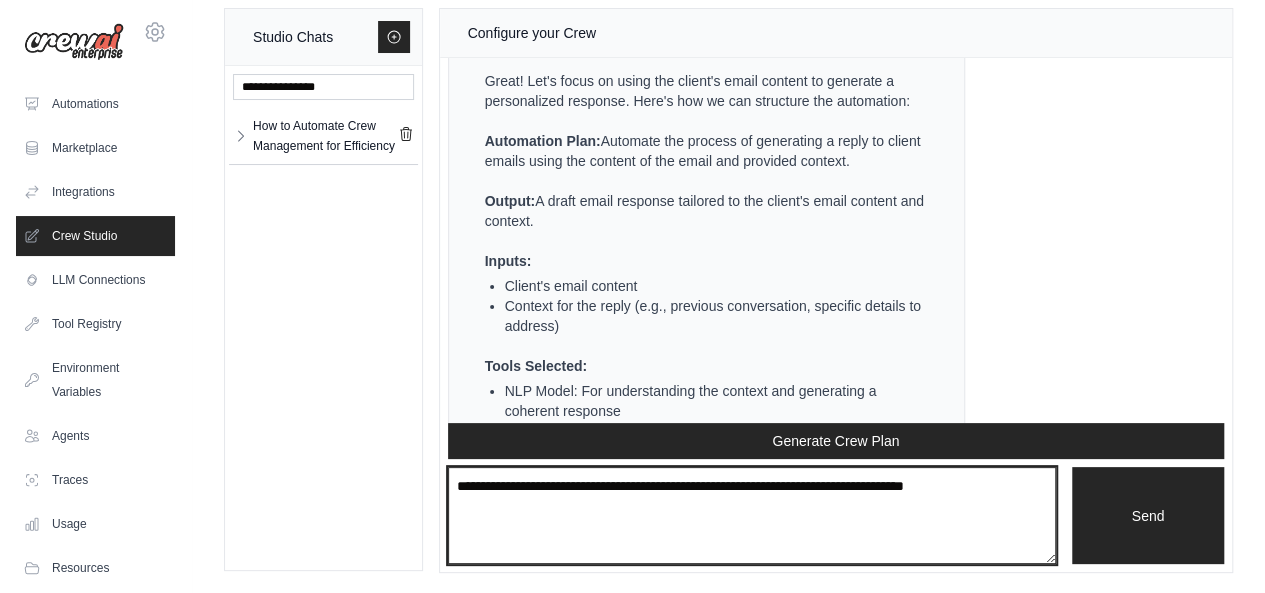 click at bounding box center [752, 515] 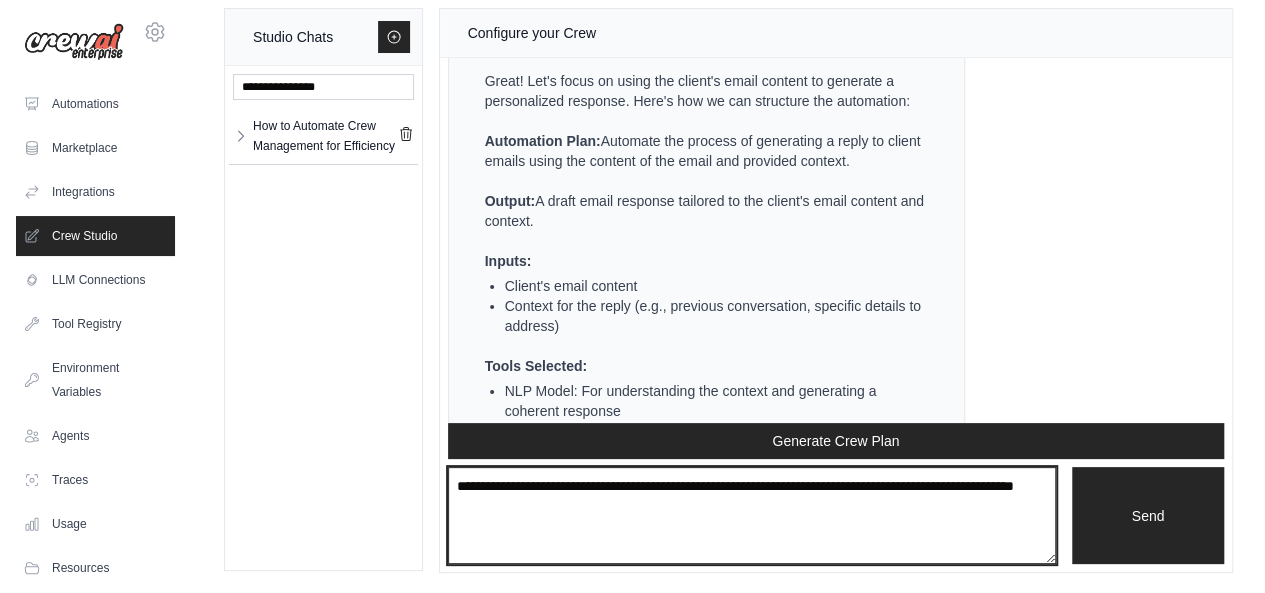click on "**********" at bounding box center (752, 515) 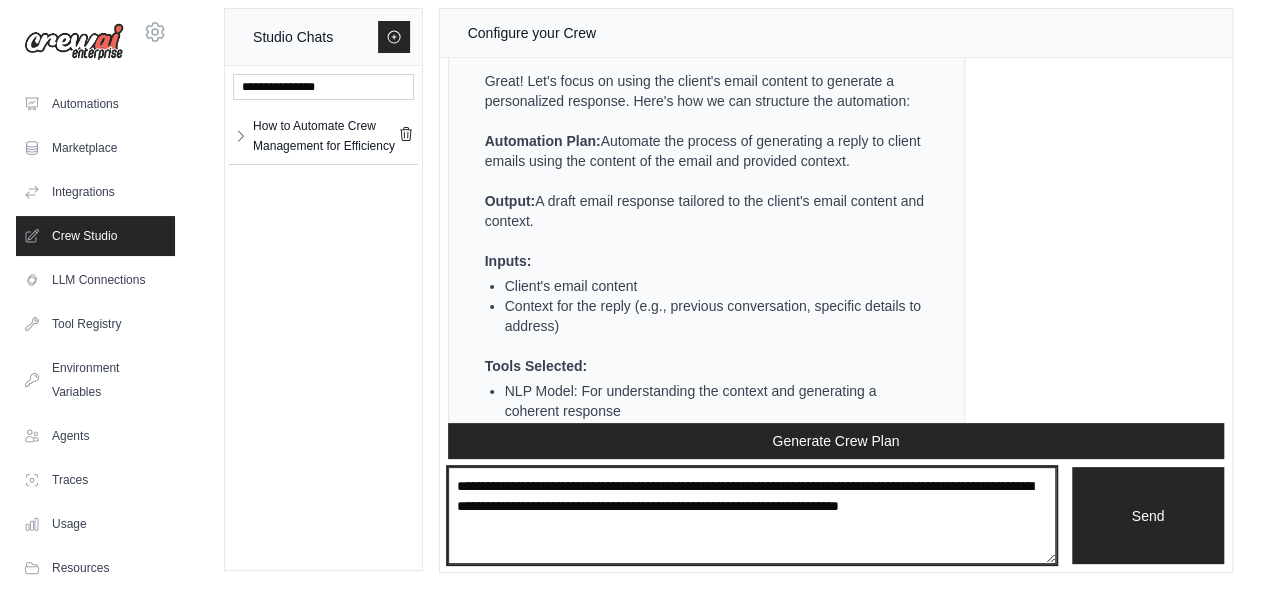 type on "**********" 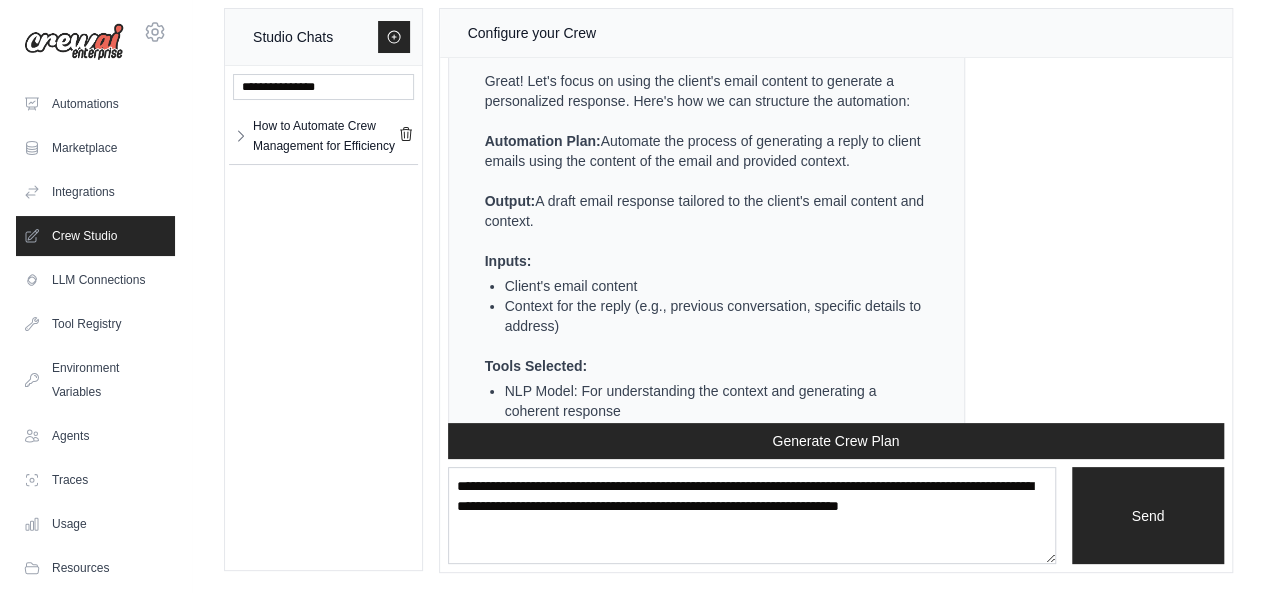 type 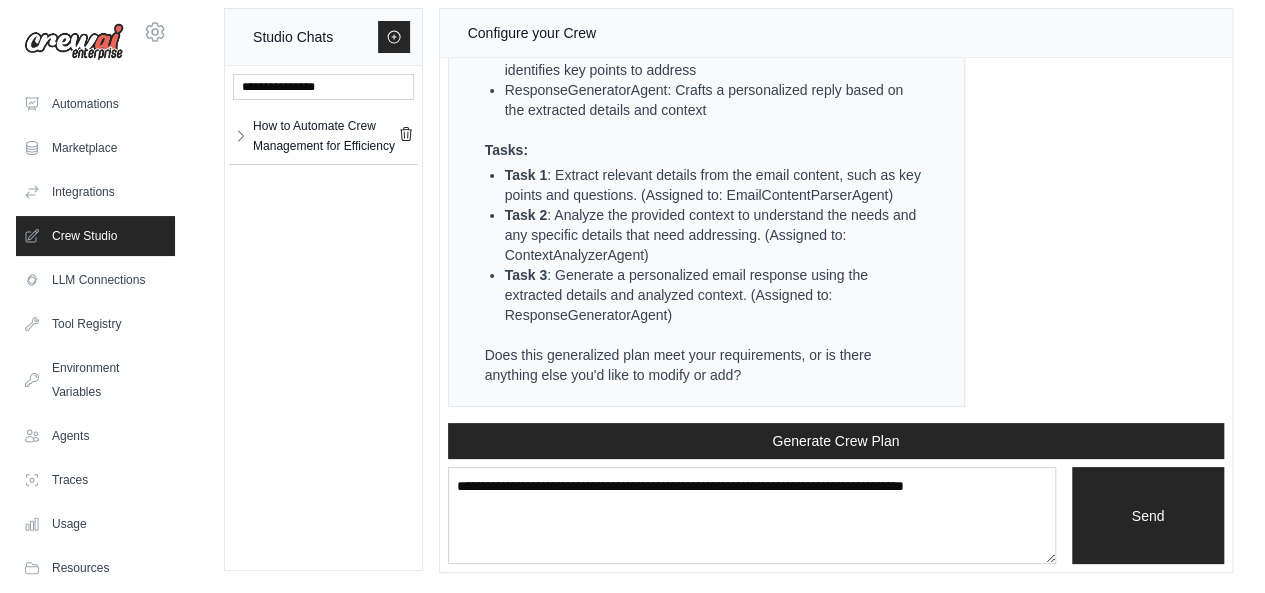scroll, scrollTop: 3951, scrollLeft: 0, axis: vertical 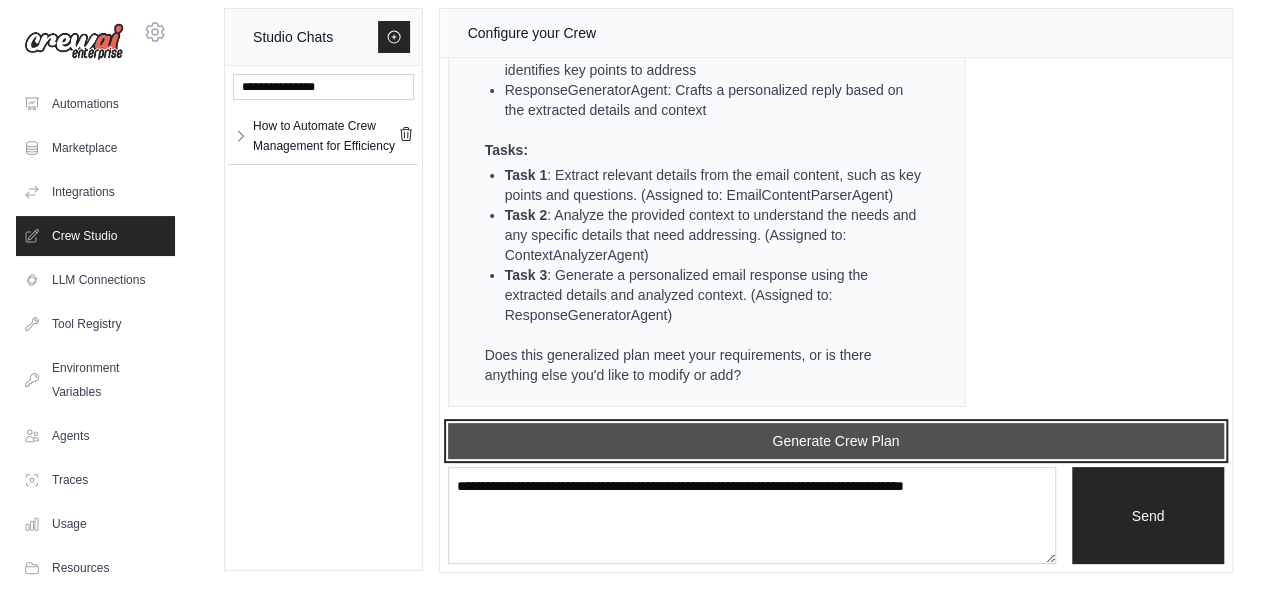 click on "Generate Crew Plan" at bounding box center (836, 441) 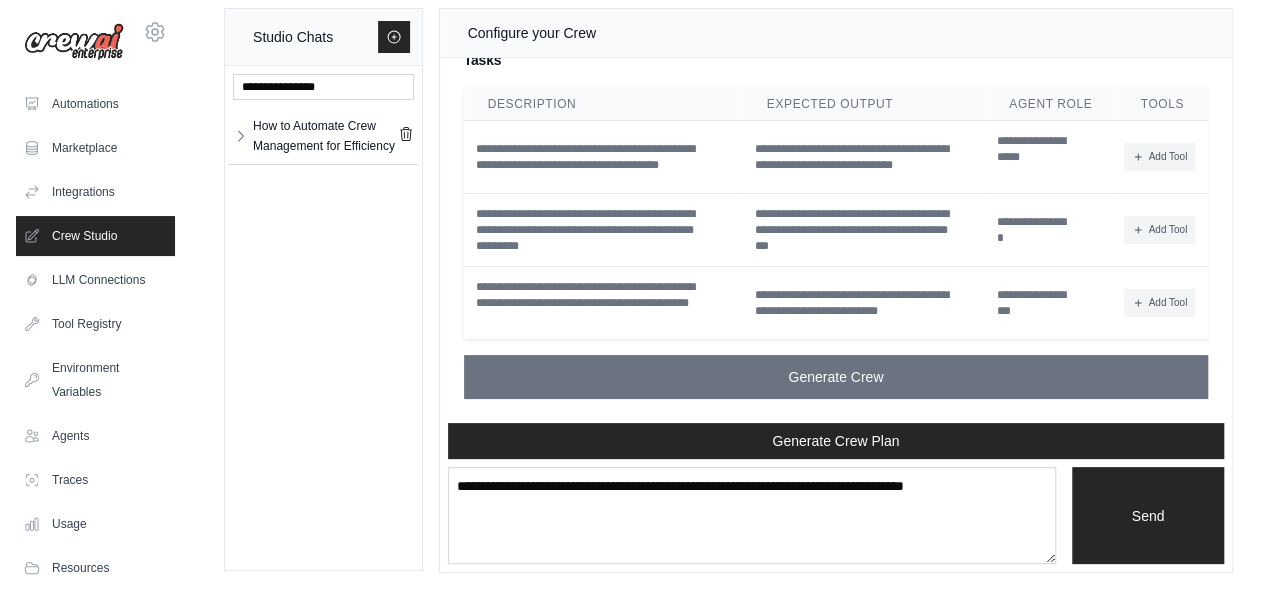 scroll, scrollTop: 4818, scrollLeft: 0, axis: vertical 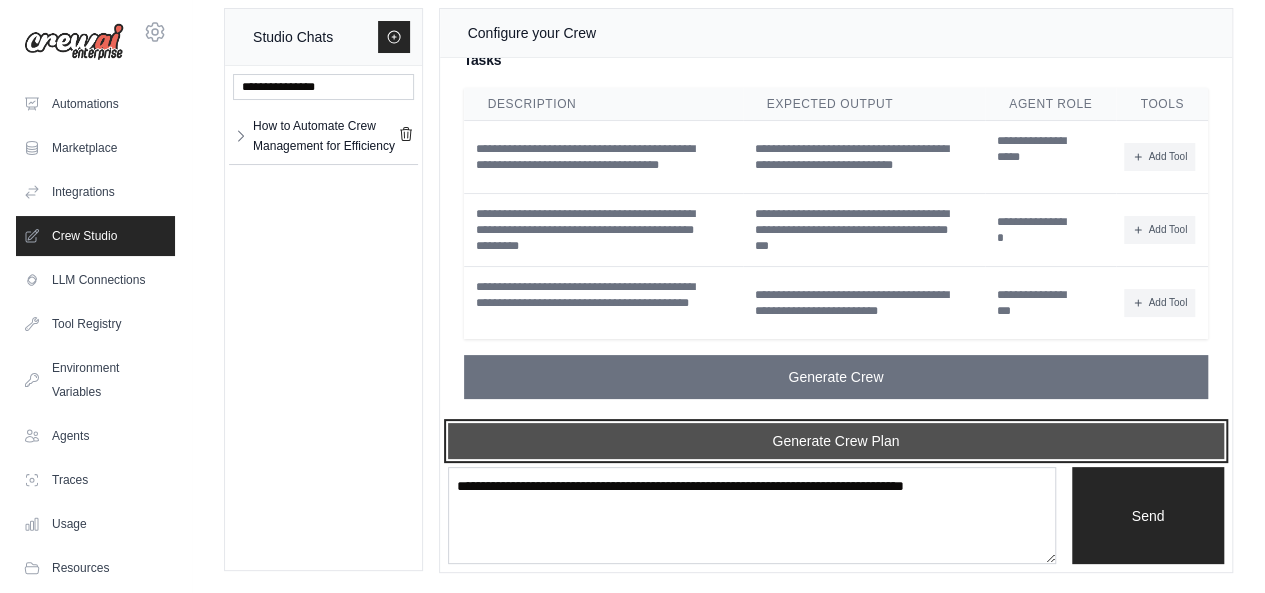 click on "Generate Crew Plan" at bounding box center (836, 441) 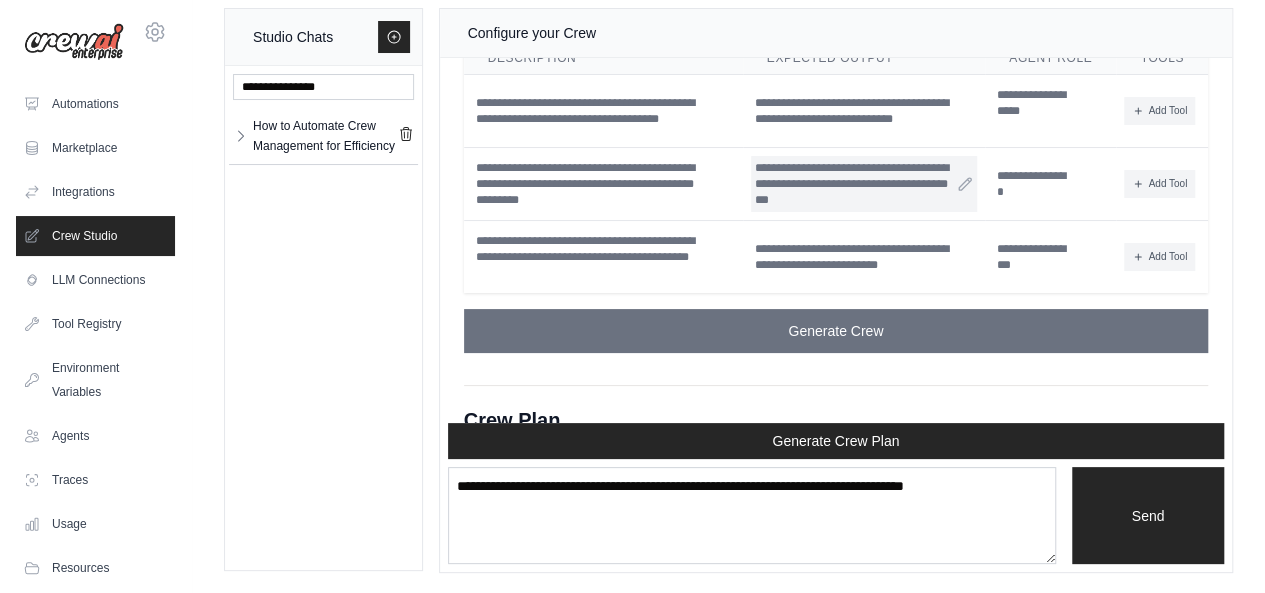 scroll, scrollTop: 5685, scrollLeft: 0, axis: vertical 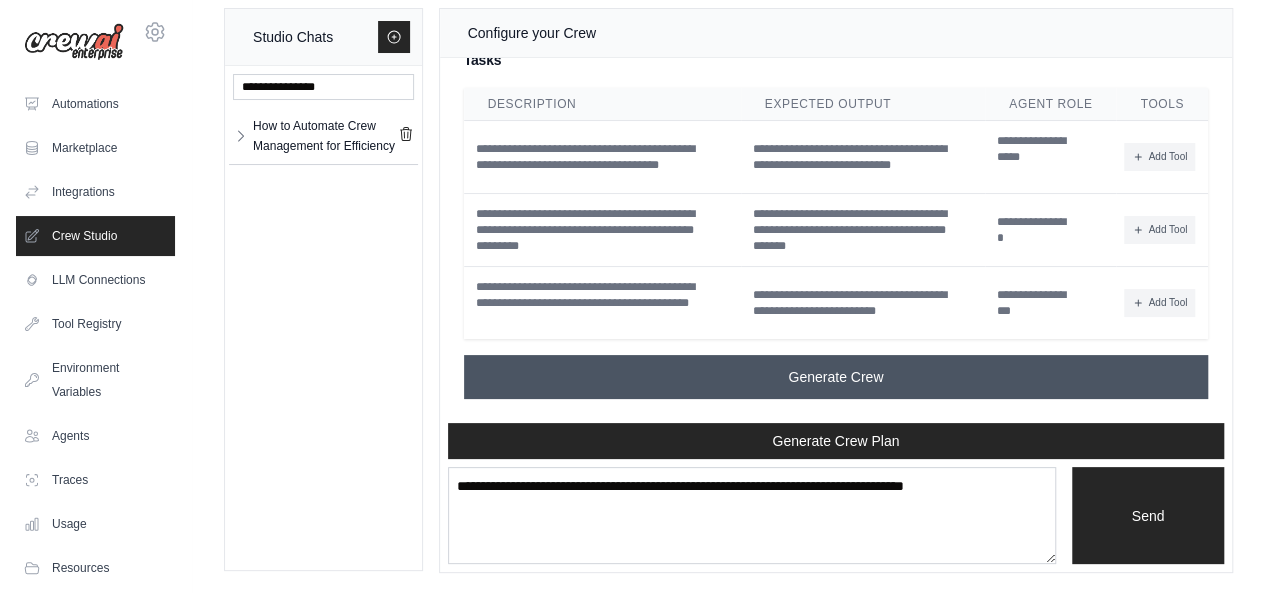 click on "Generate Crew" at bounding box center (835, 377) 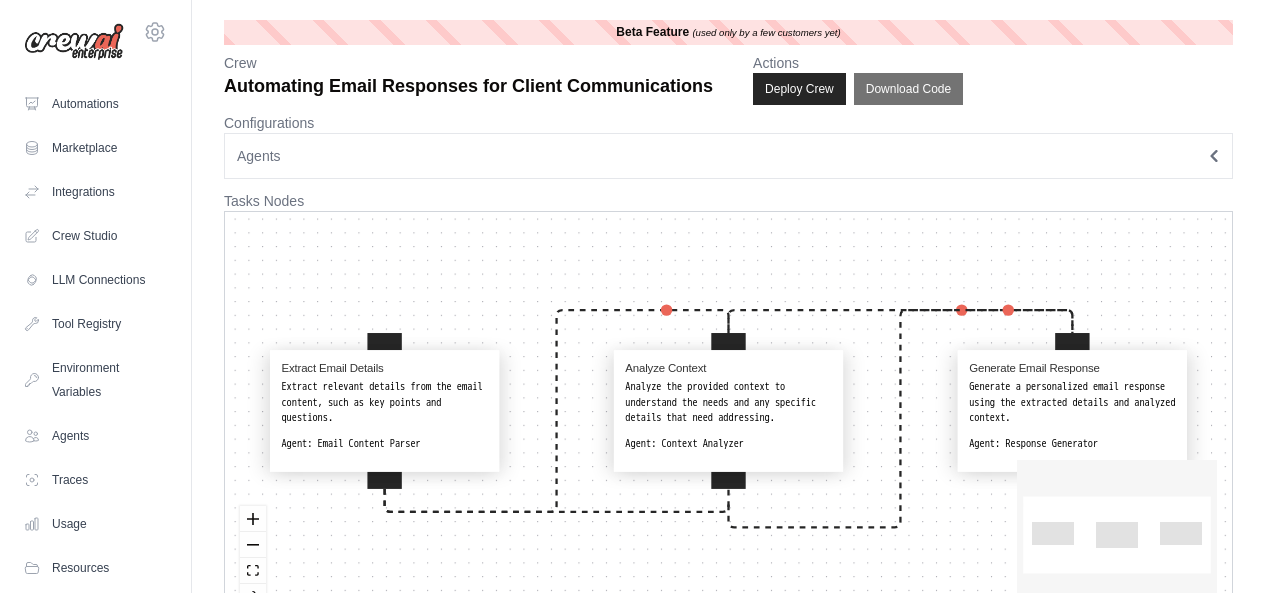 scroll, scrollTop: 0, scrollLeft: 0, axis: both 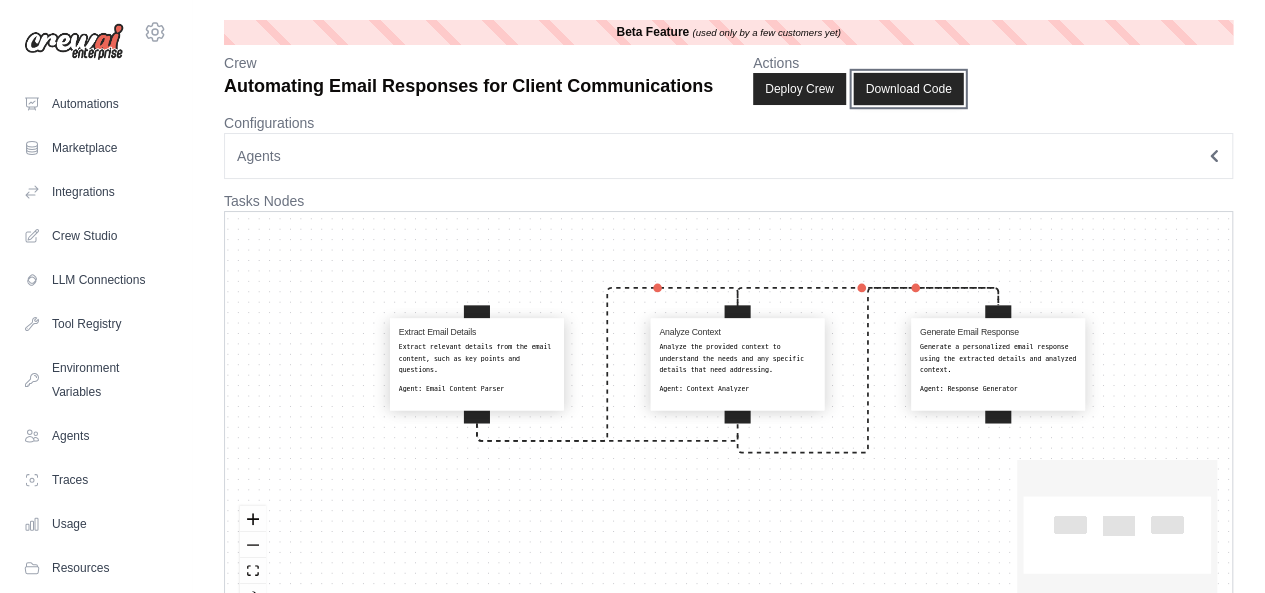 click on "Download Code" at bounding box center (908, 89) 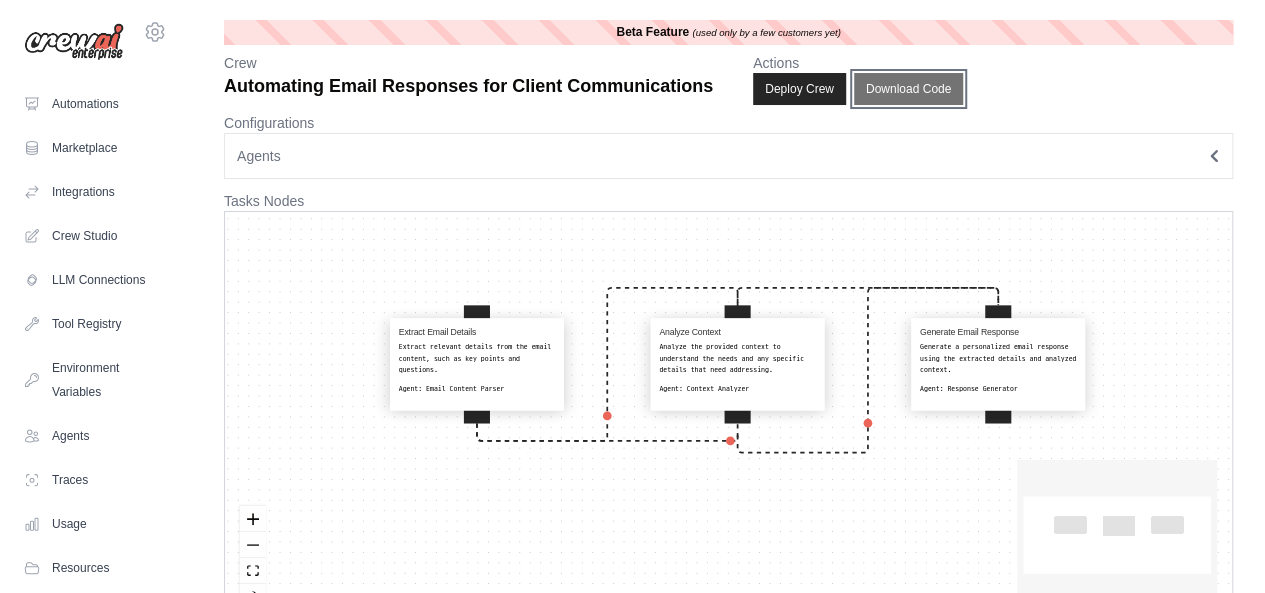 type 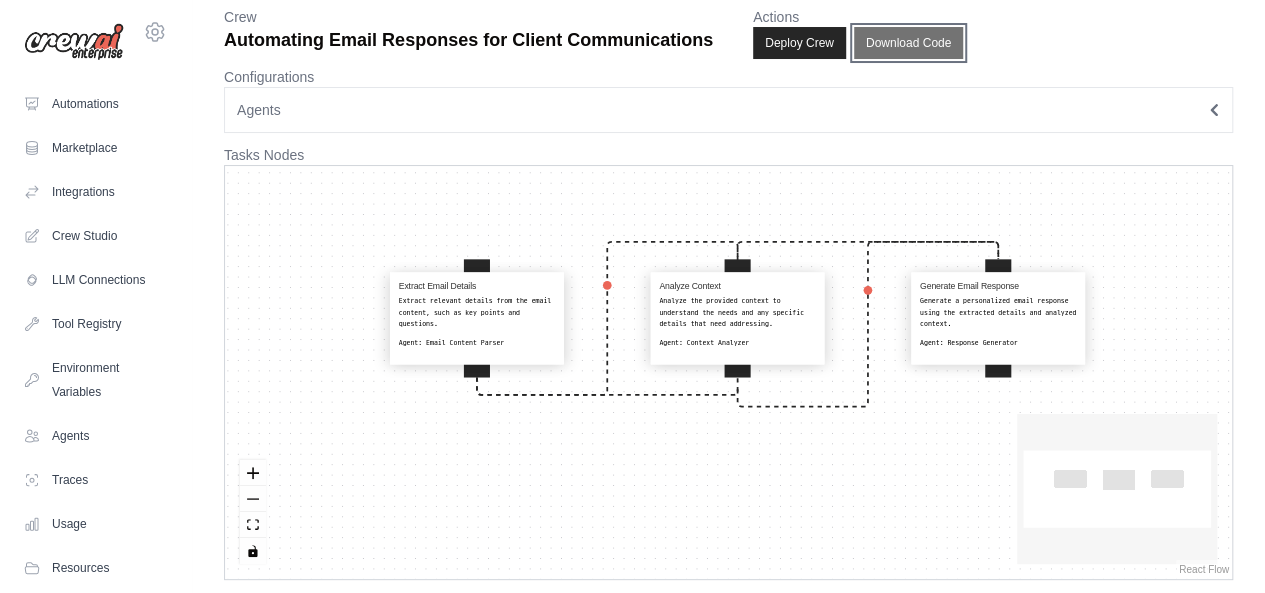 scroll, scrollTop: 52, scrollLeft: 0, axis: vertical 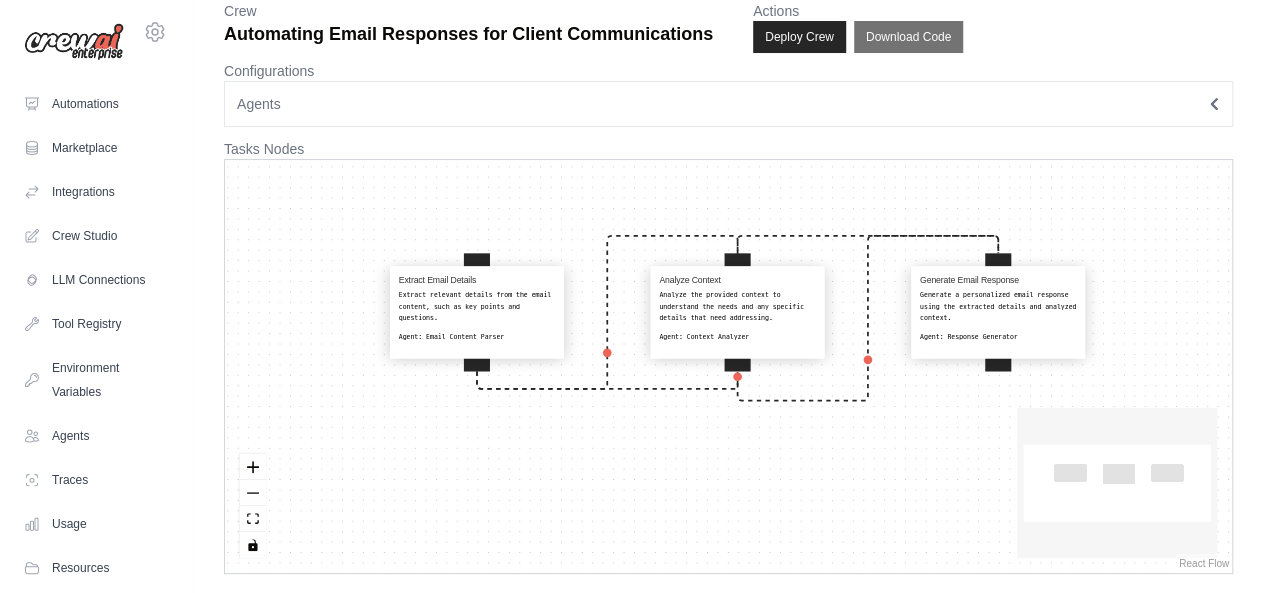 click on "Extract relevant details from the email content, such as key points and questions." at bounding box center (477, 306) 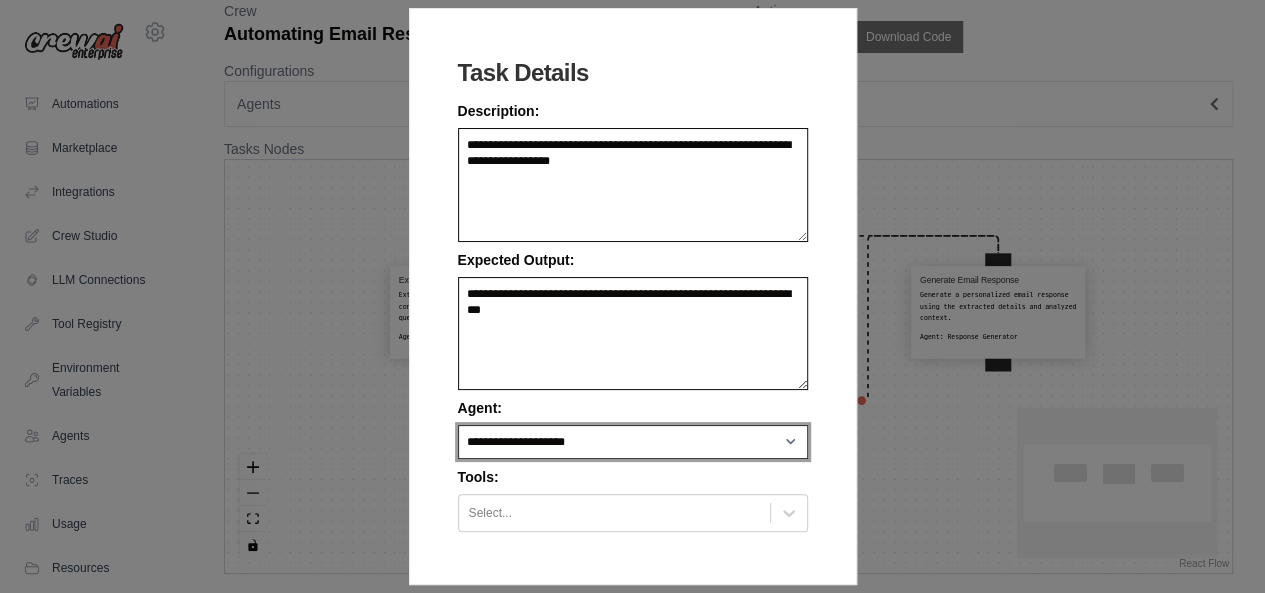 click on "**********" at bounding box center [633, 442] 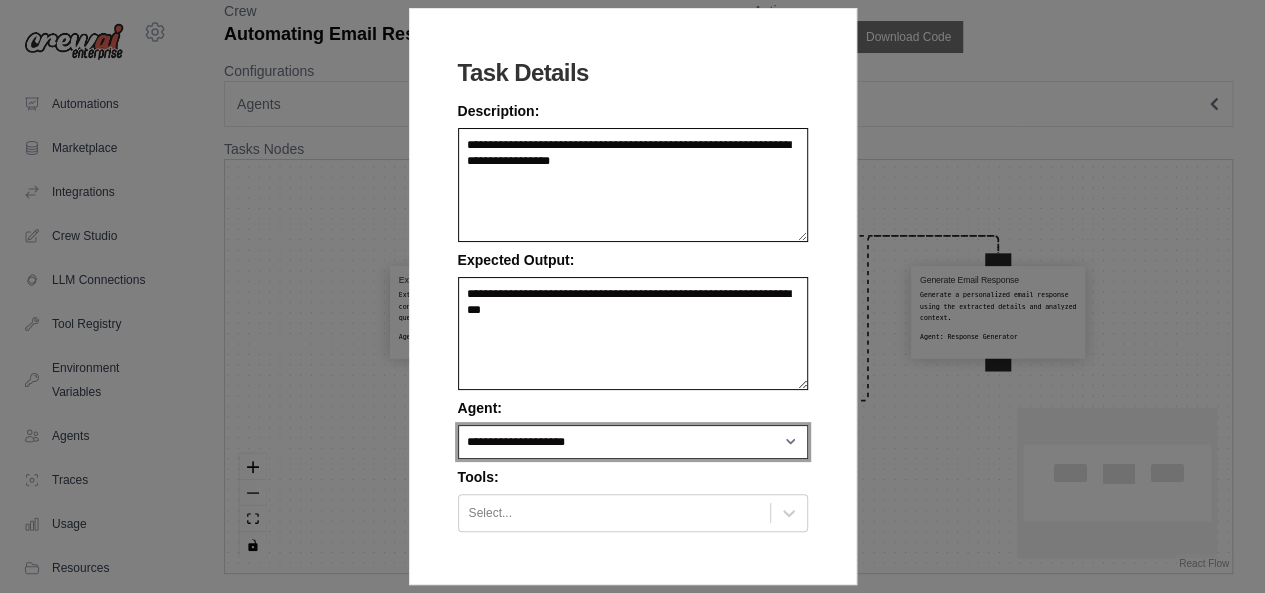 click on "**********" at bounding box center (633, 442) 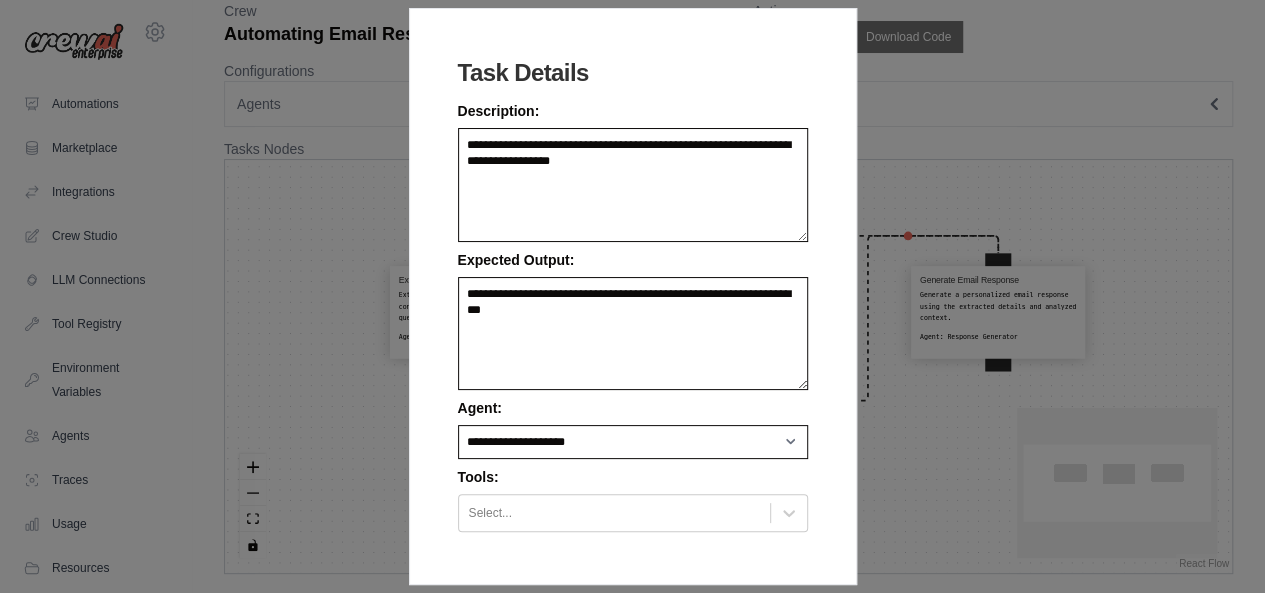 click on "**********" at bounding box center (632, 296) 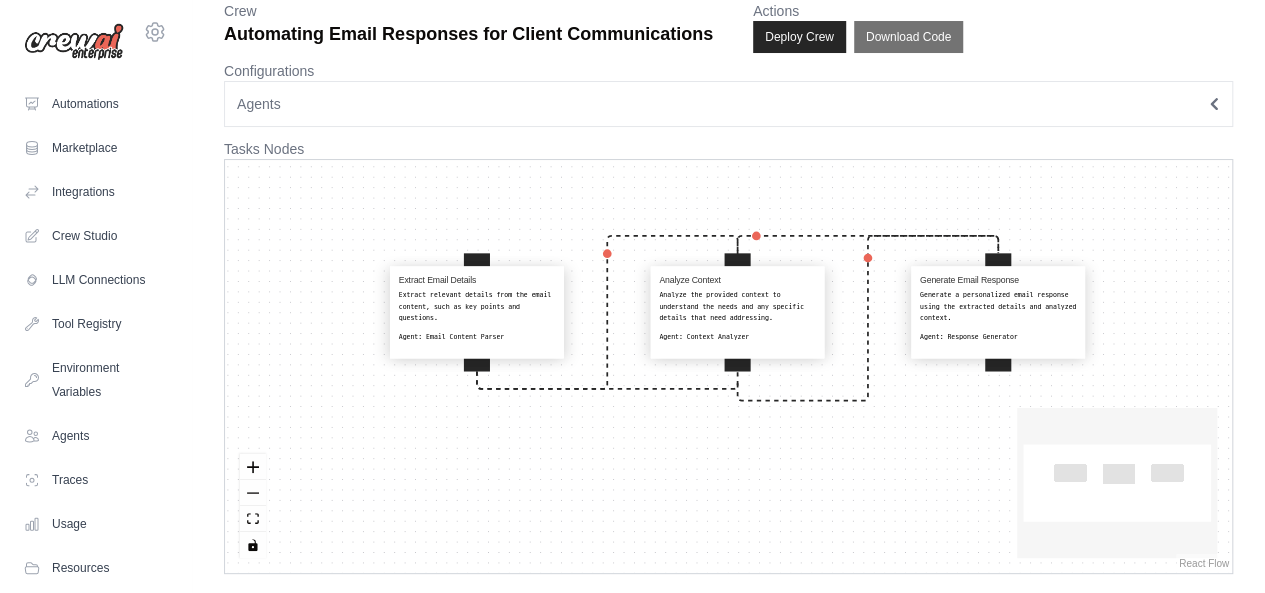 click on "Analyze the provided context to understand the needs and any specific details that need addressing." at bounding box center (737, 306) 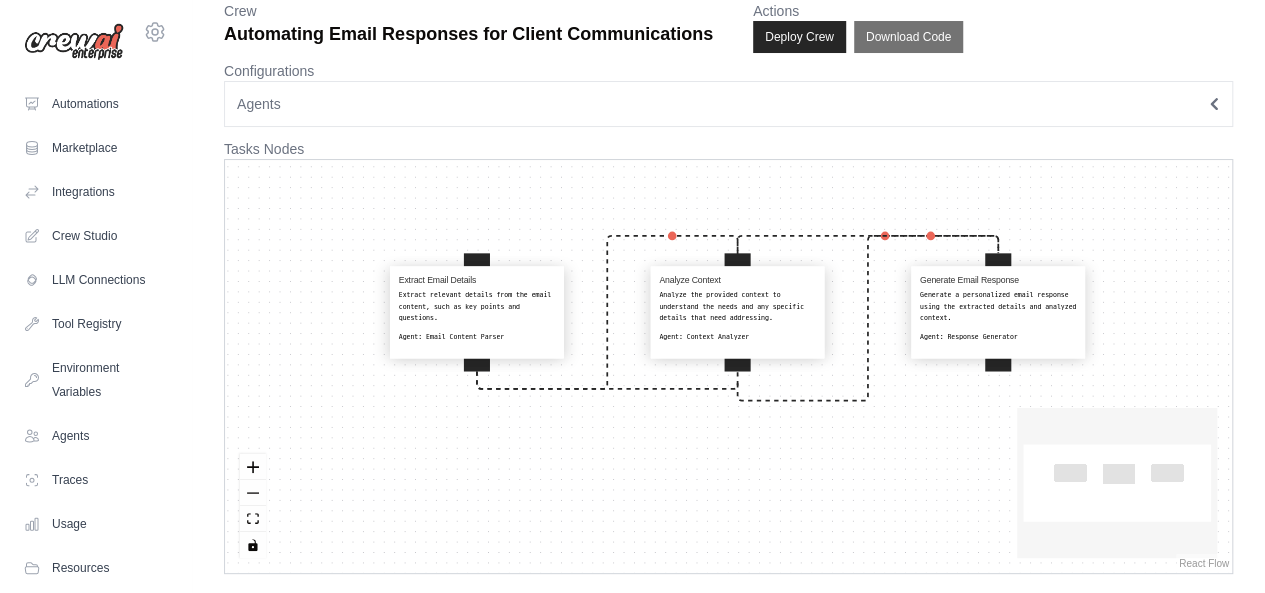 select on "**********" 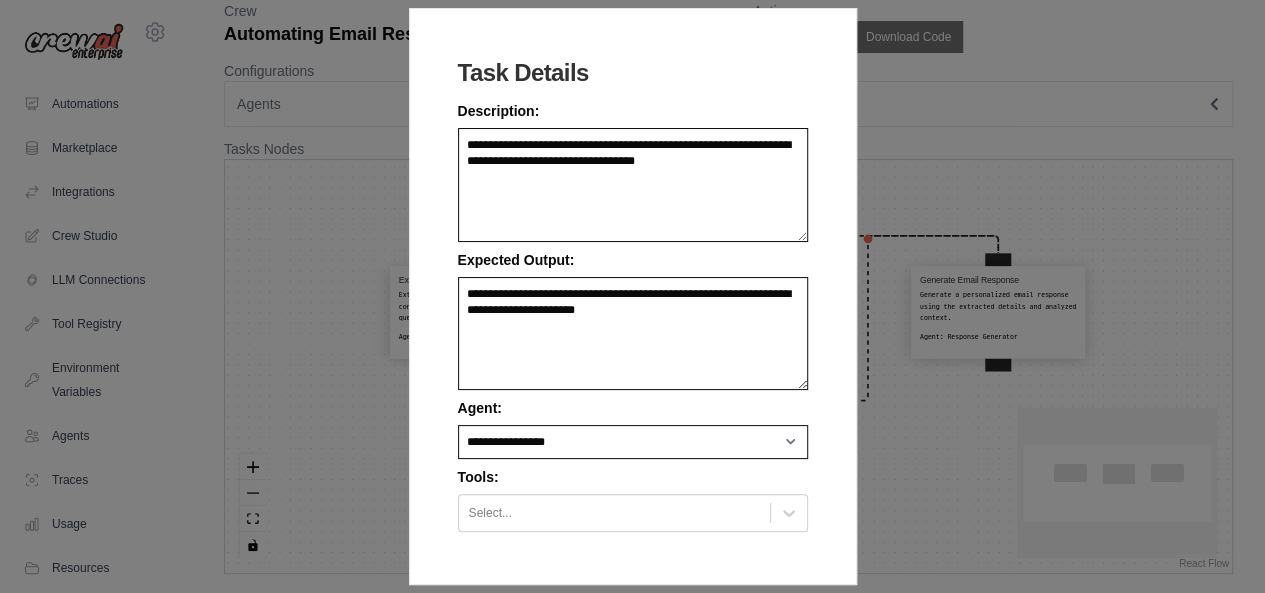 click on "**********" at bounding box center [632, 296] 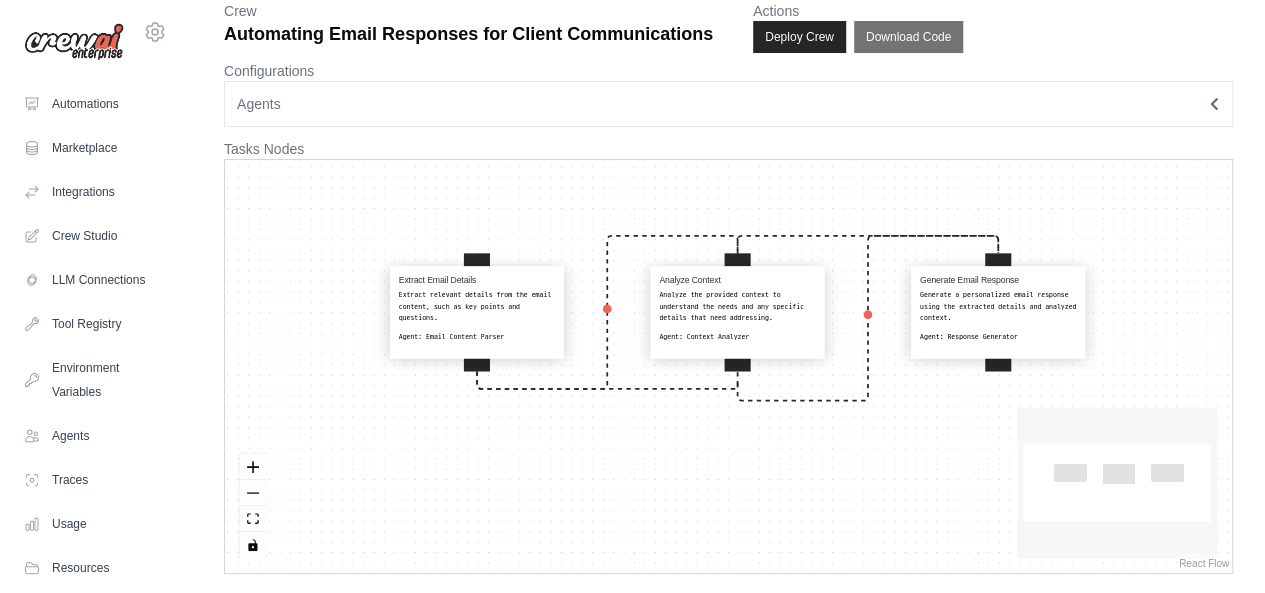 click 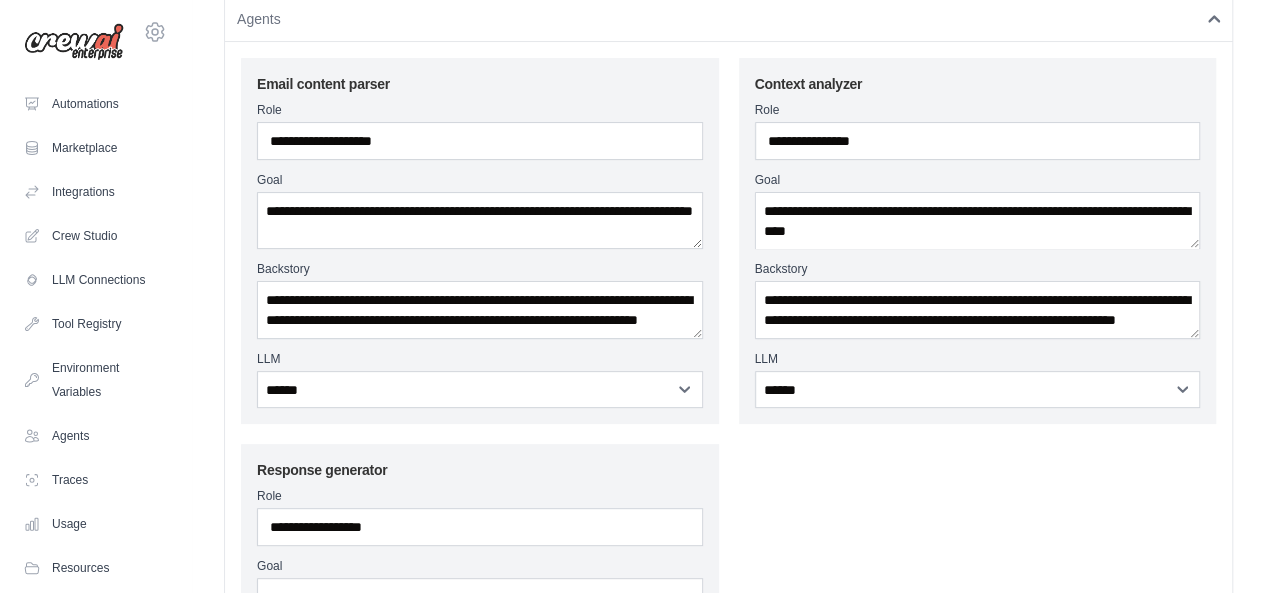 scroll, scrollTop: 0, scrollLeft: 0, axis: both 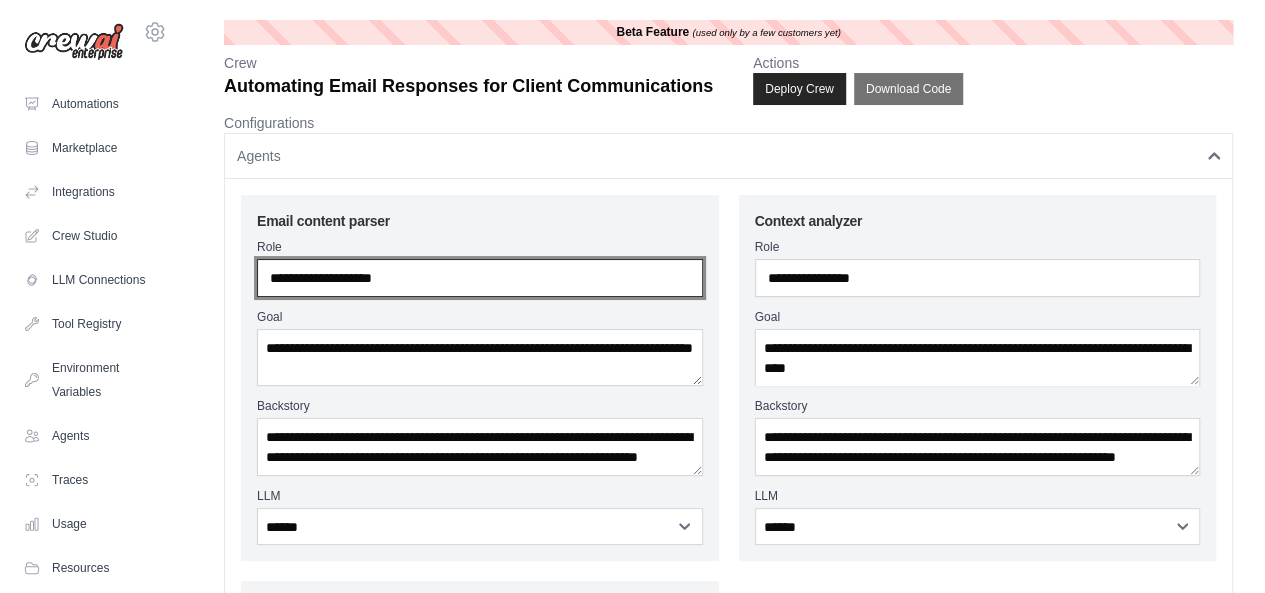 click on "**********" at bounding box center [480, 278] 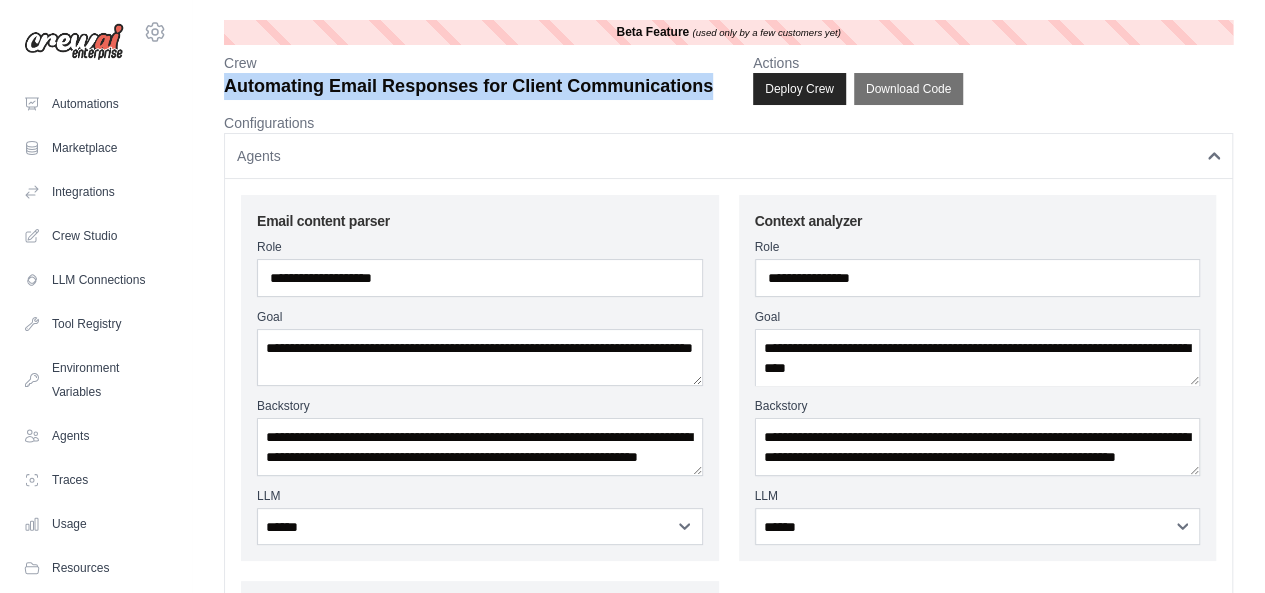 drag, startPoint x: 224, startPoint y: 89, endPoint x: 712, endPoint y: 89, distance: 488 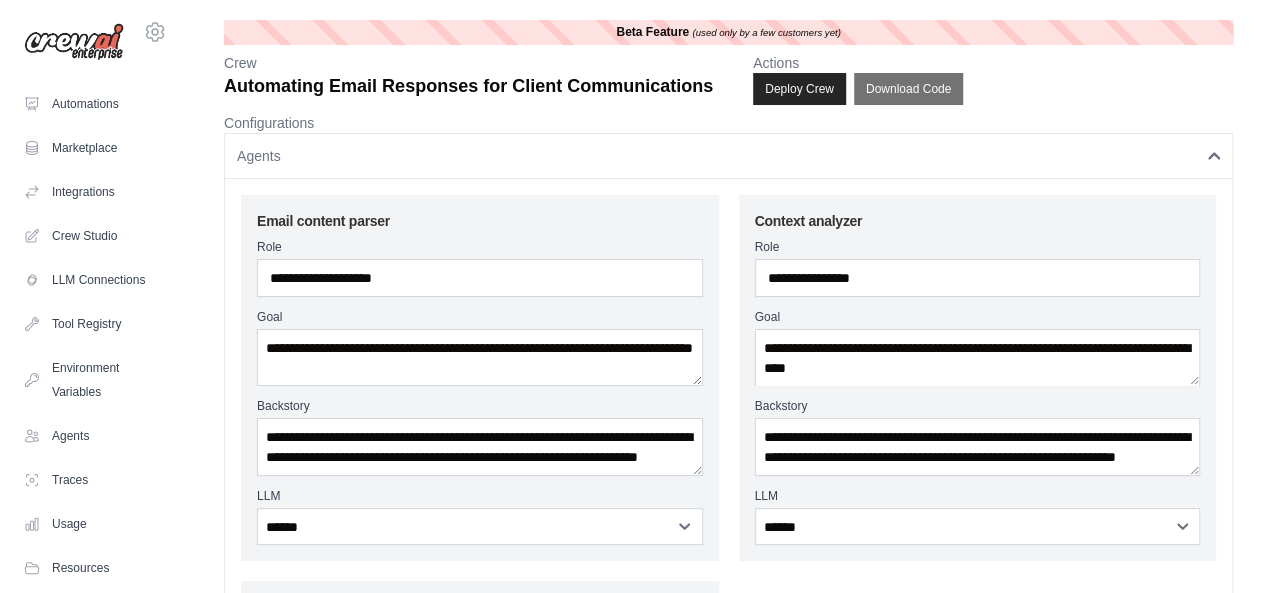 click on "**********" at bounding box center [728, 508] 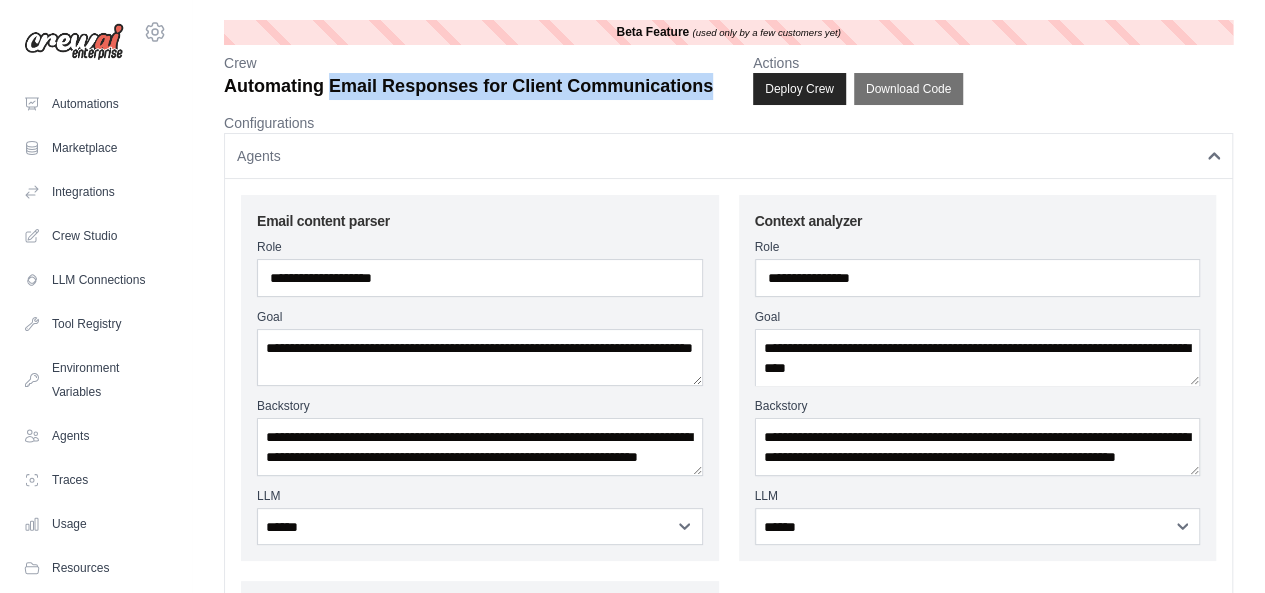 drag, startPoint x: 330, startPoint y: 84, endPoint x: 709, endPoint y: 79, distance: 379.033 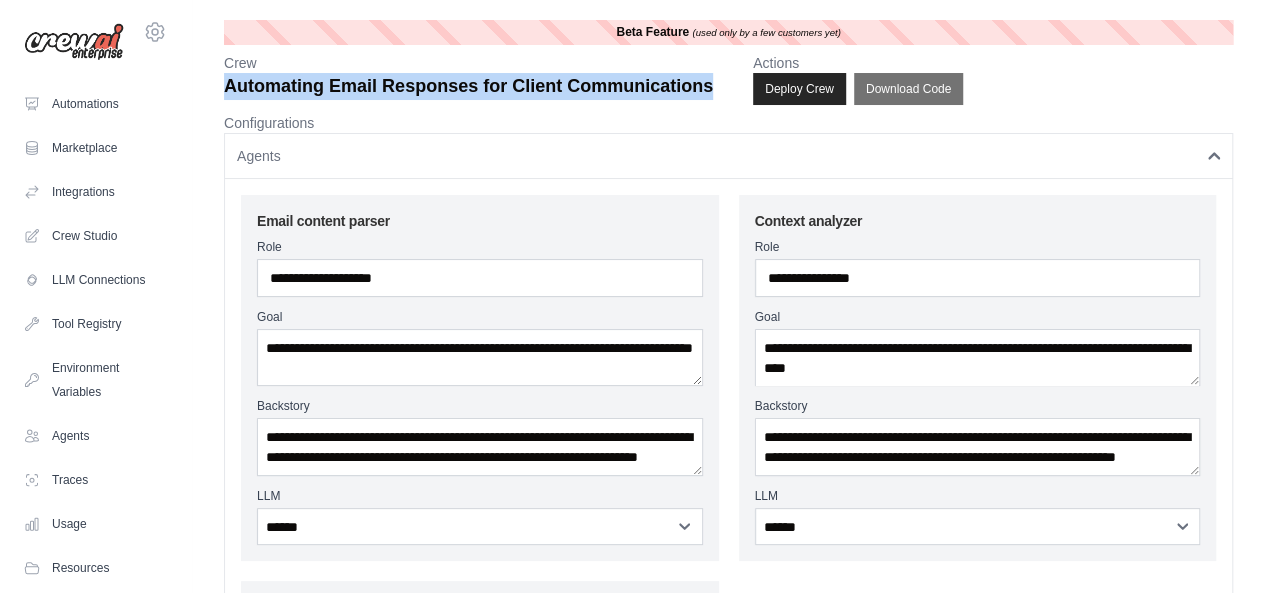drag, startPoint x: 225, startPoint y: 82, endPoint x: 709, endPoint y: 85, distance: 484.0093 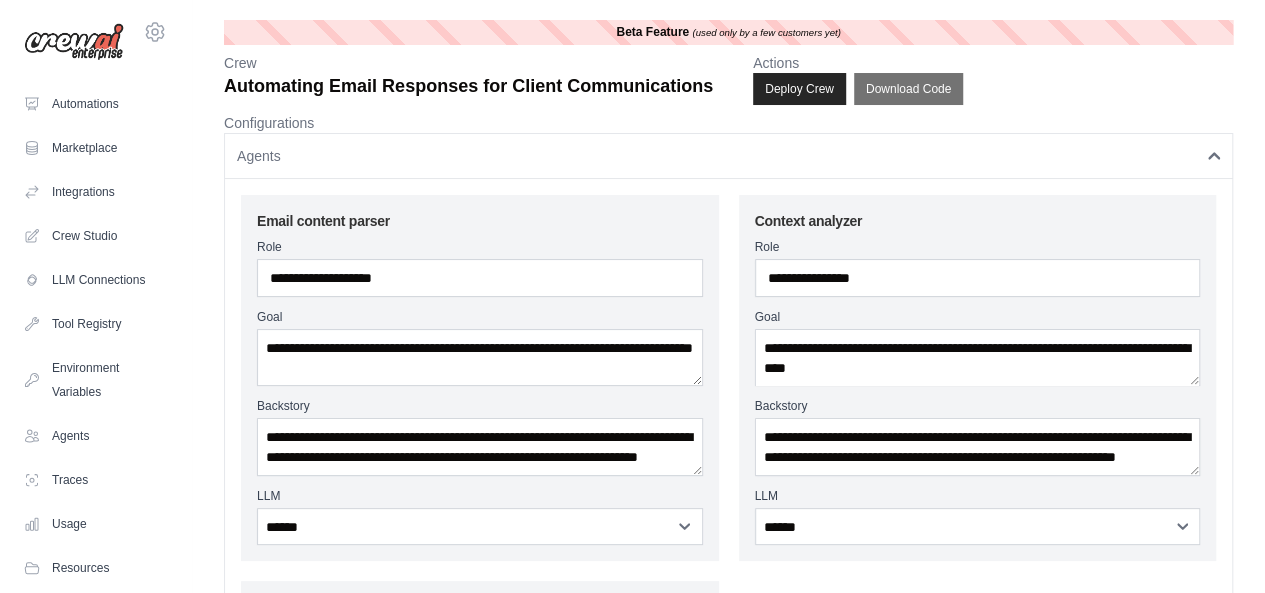 click on "Configurations" at bounding box center (728, 123) 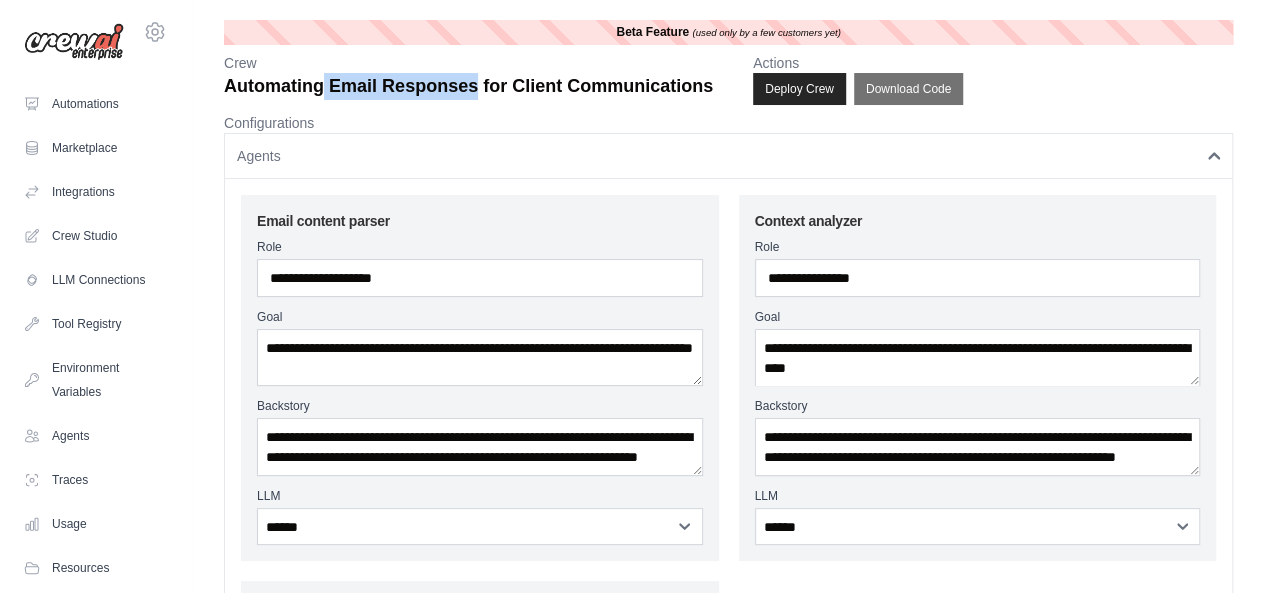 drag, startPoint x: 326, startPoint y: 87, endPoint x: 474, endPoint y: 92, distance: 148.08444 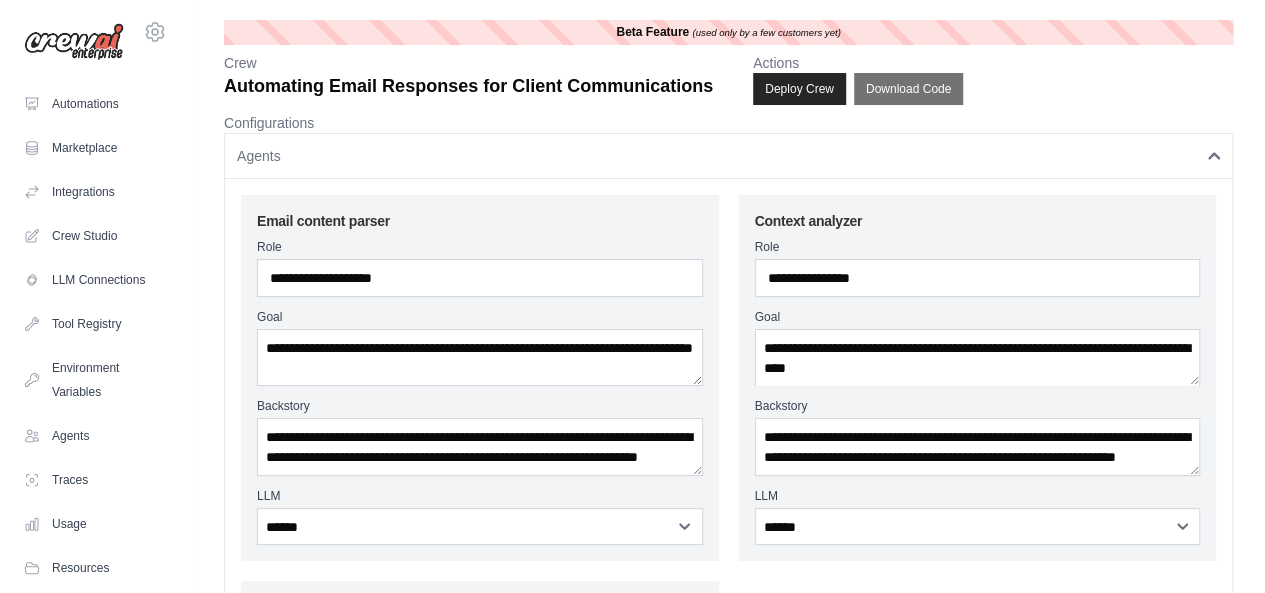 drag, startPoint x: 407, startPoint y: 107, endPoint x: 377, endPoint y: 101, distance: 30.594116 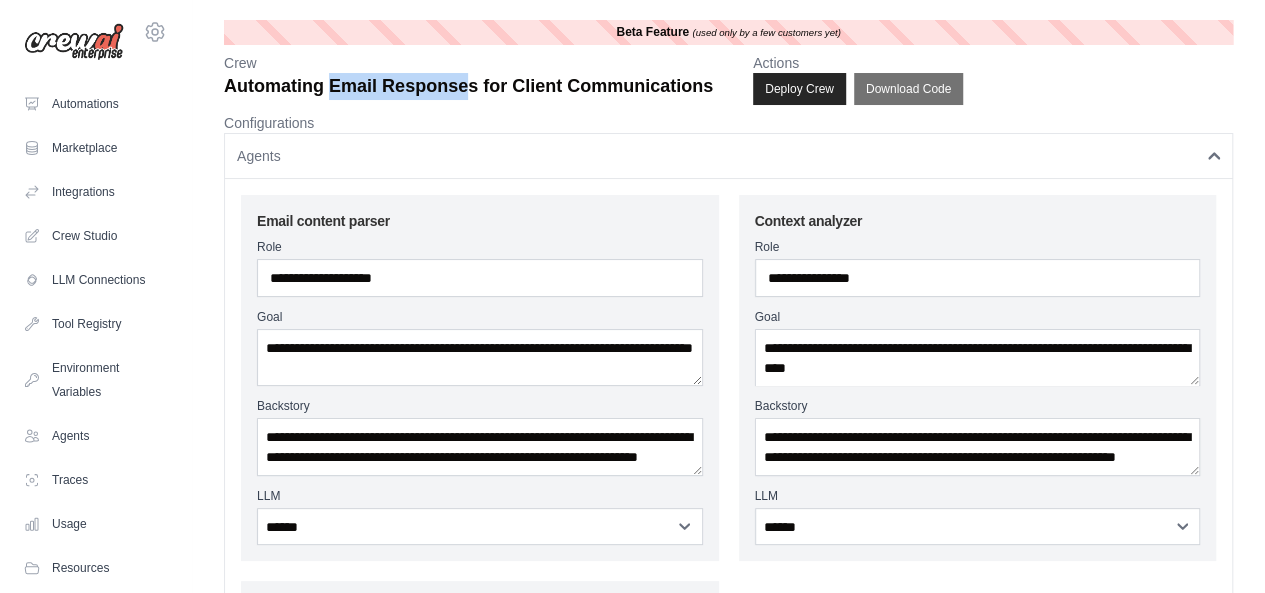 drag, startPoint x: 334, startPoint y: 80, endPoint x: 466, endPoint y: 89, distance: 132.30646 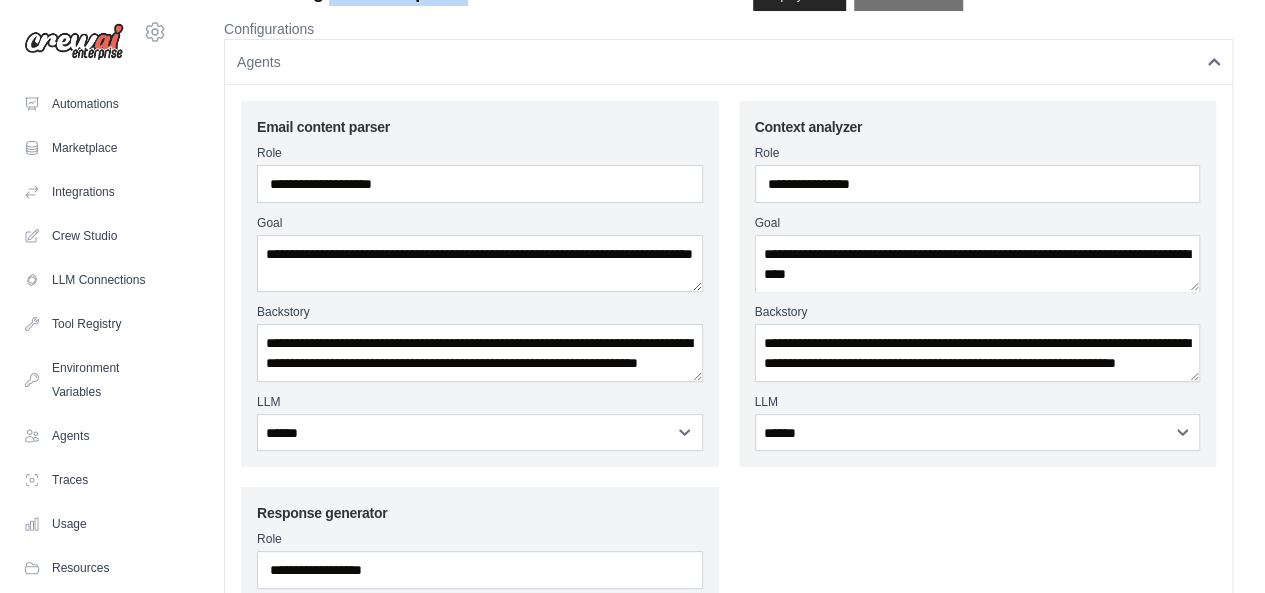 scroll, scrollTop: 0, scrollLeft: 0, axis: both 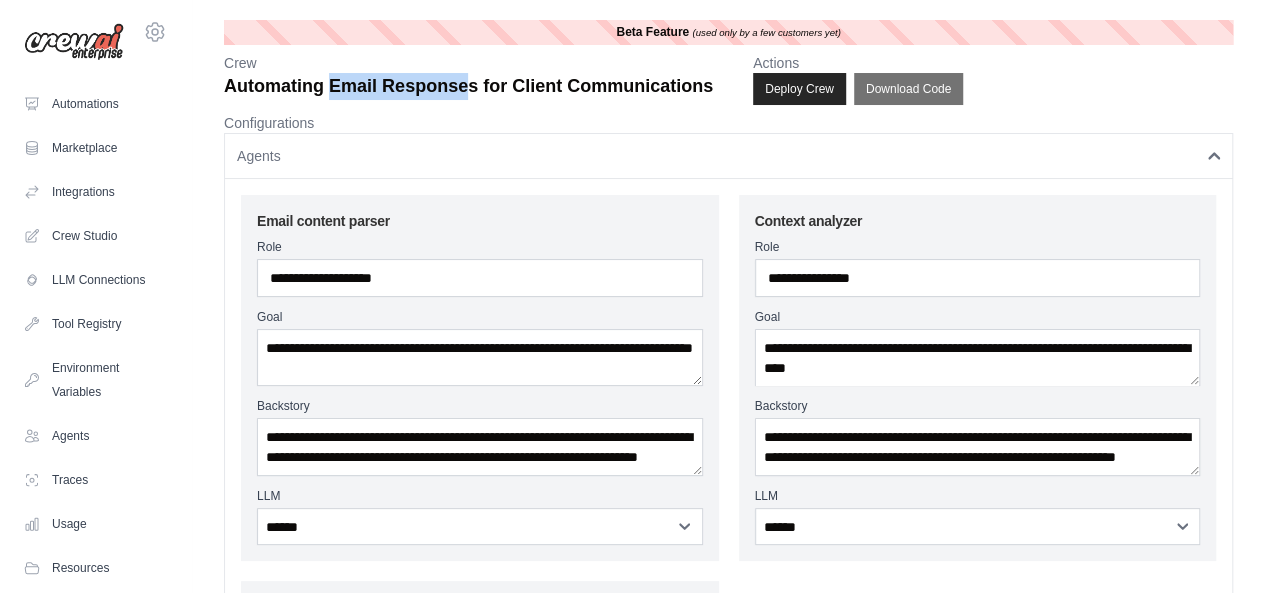 click on "Agents" at bounding box center [728, 156] 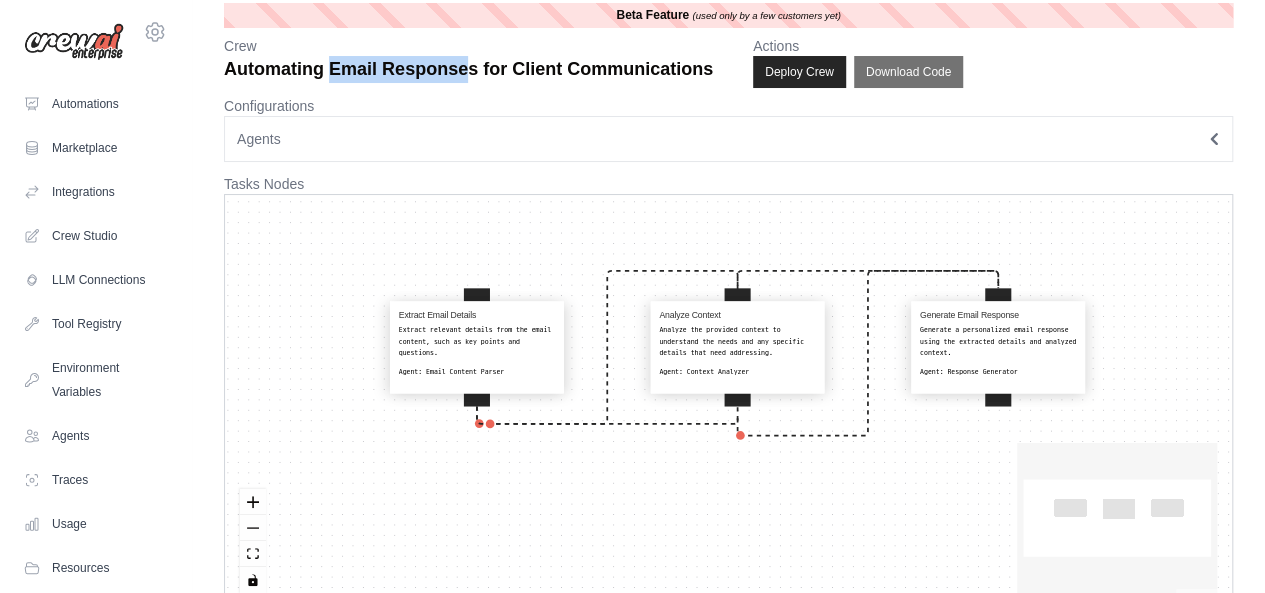 scroll, scrollTop: 0, scrollLeft: 0, axis: both 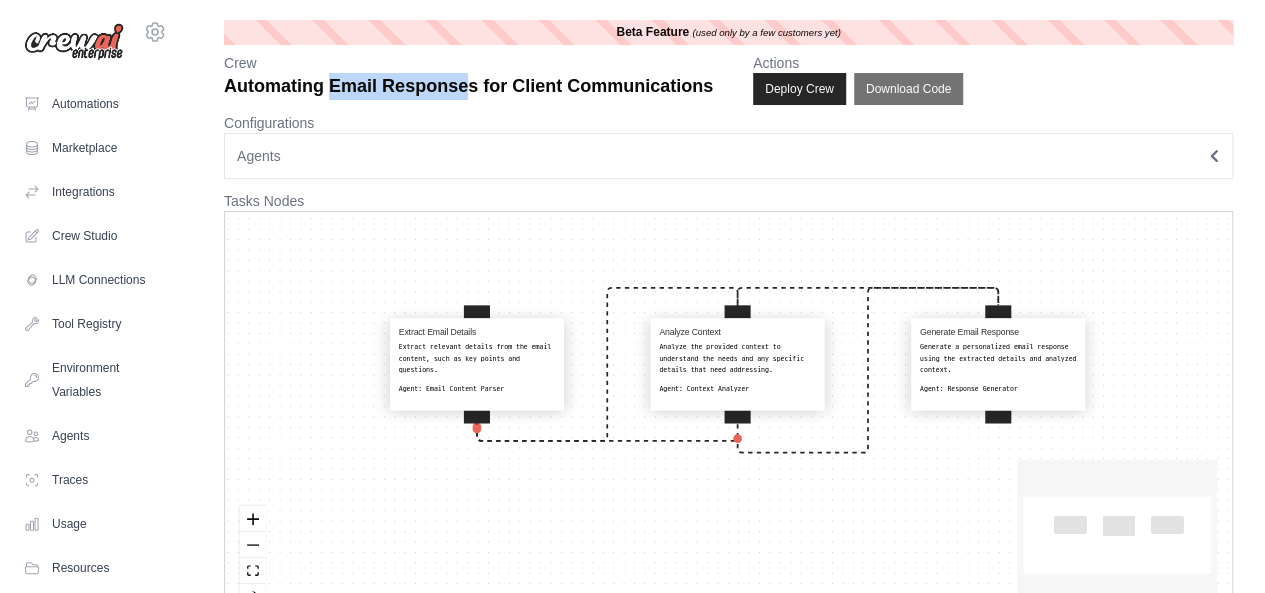click on "Extract relevant details from the email content, such as key points and questions." at bounding box center [477, 358] 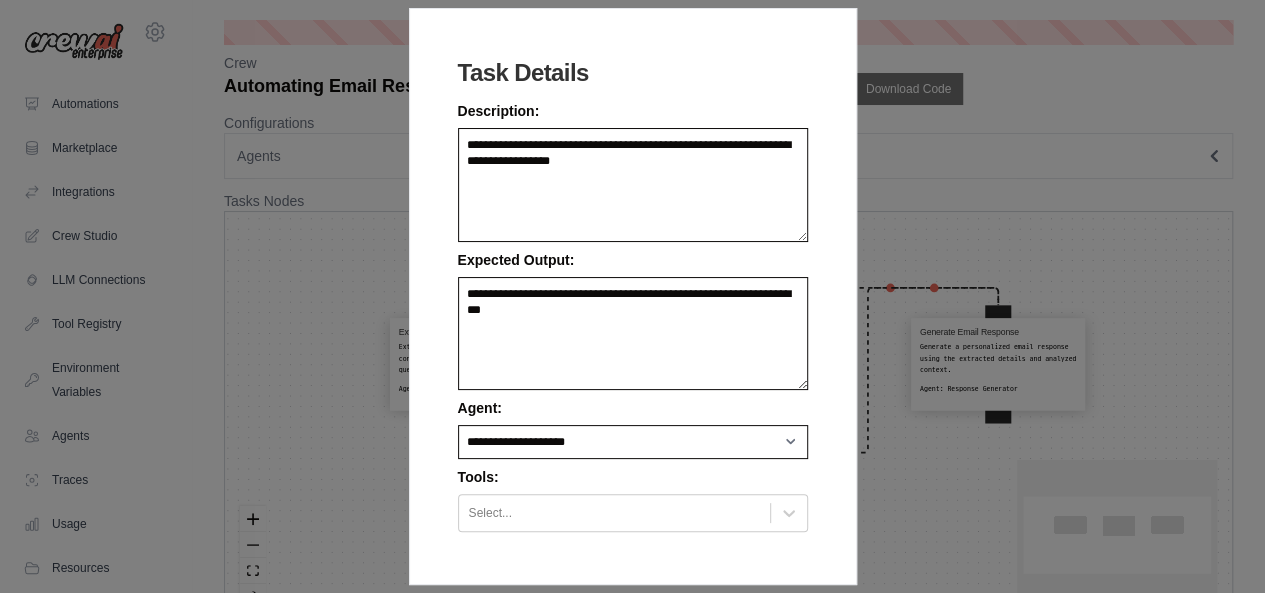 click on "**********" at bounding box center [632, 296] 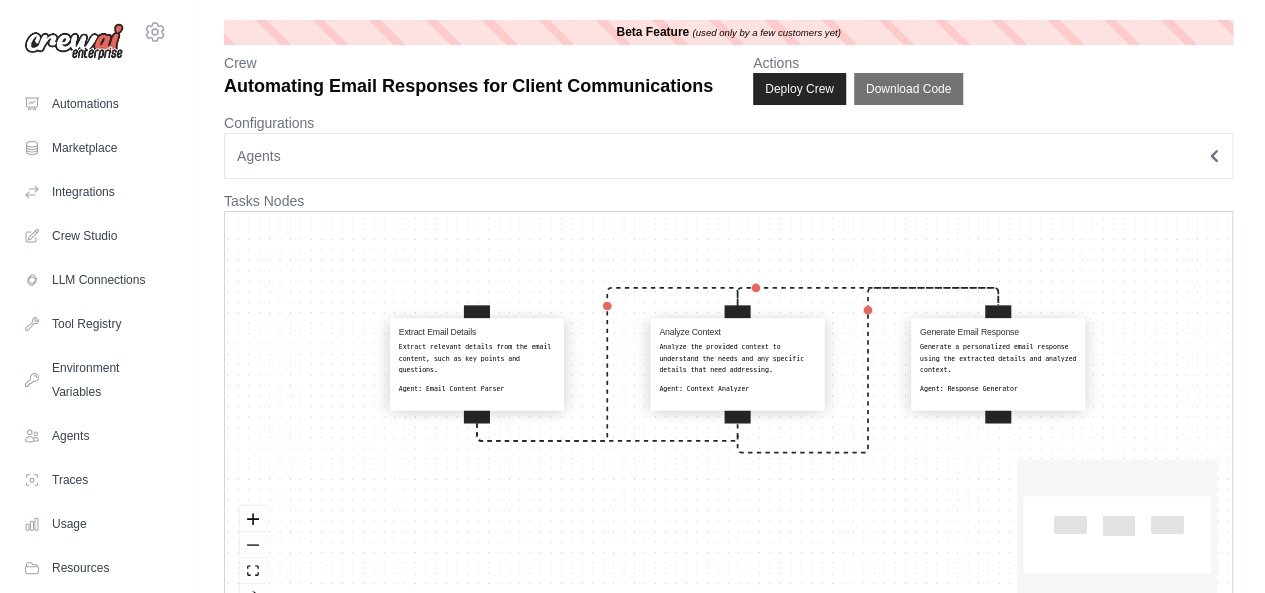 click on "Agents" at bounding box center (728, 156) 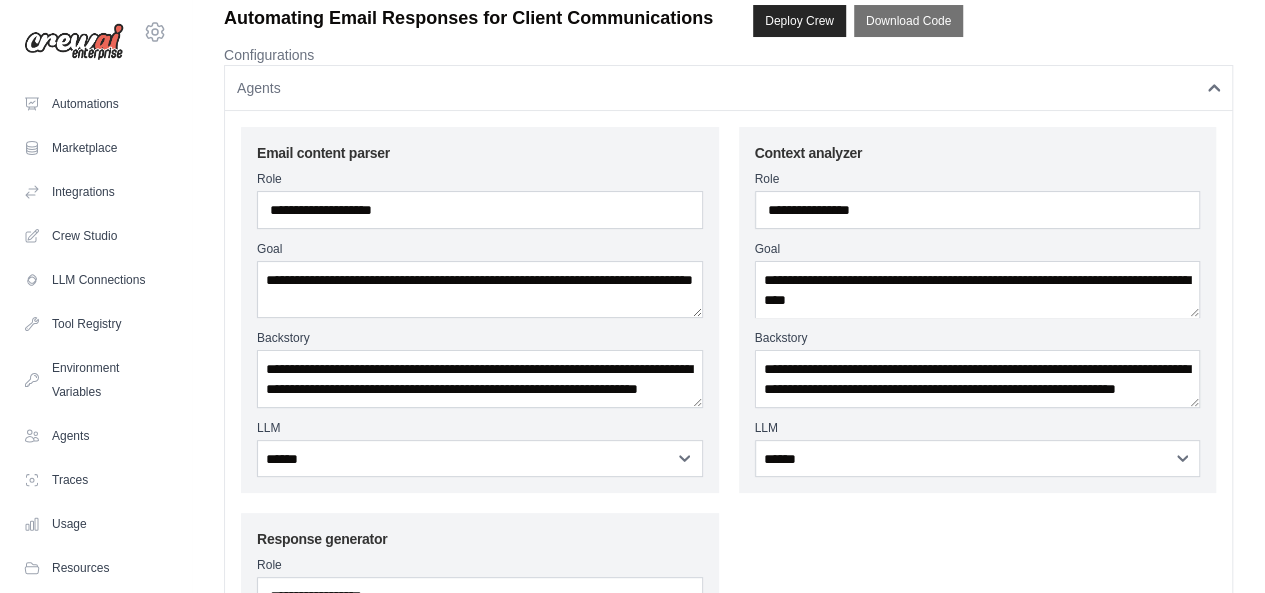 scroll, scrollTop: 100, scrollLeft: 0, axis: vertical 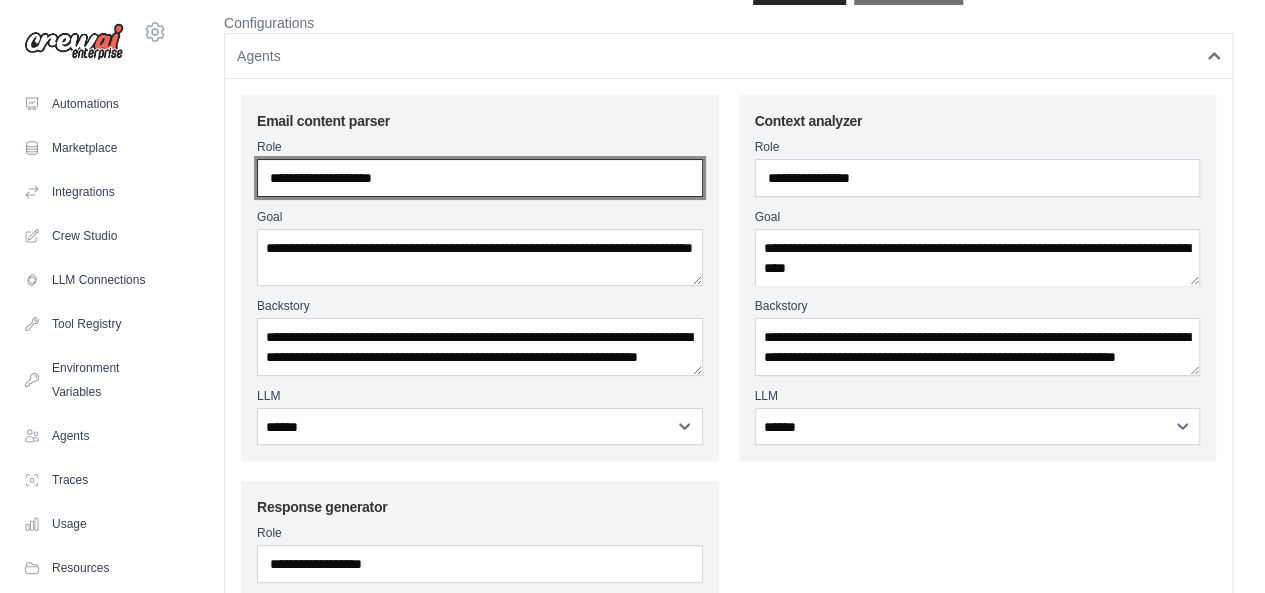 click on "**********" at bounding box center (480, 178) 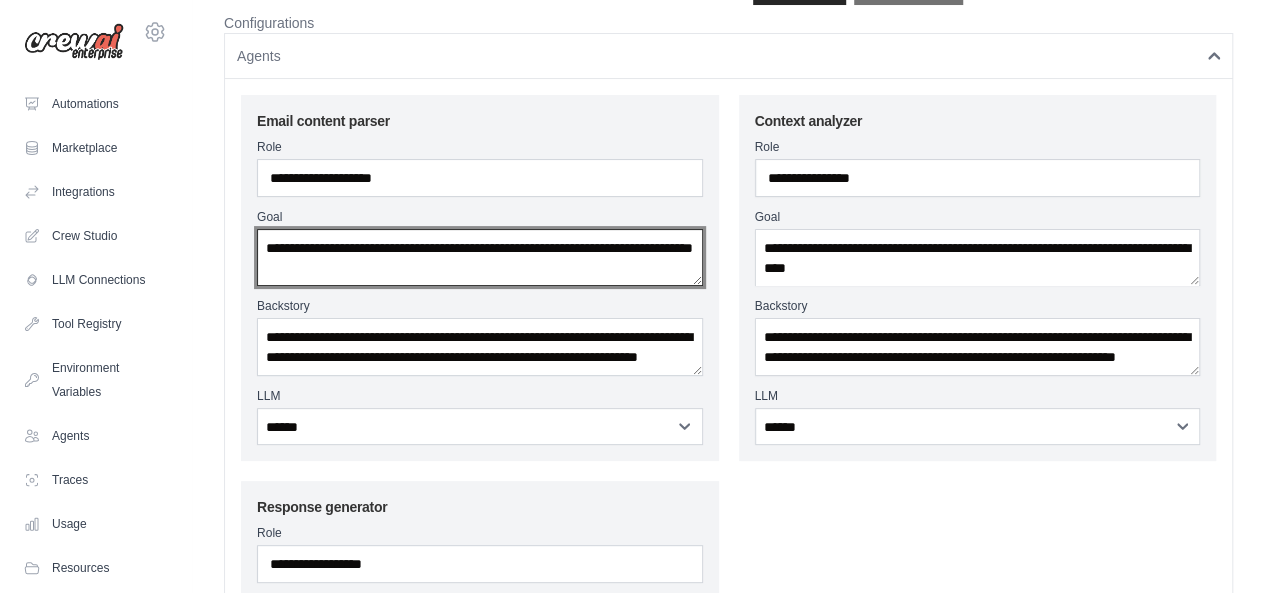 click on "**********" at bounding box center [480, 257] 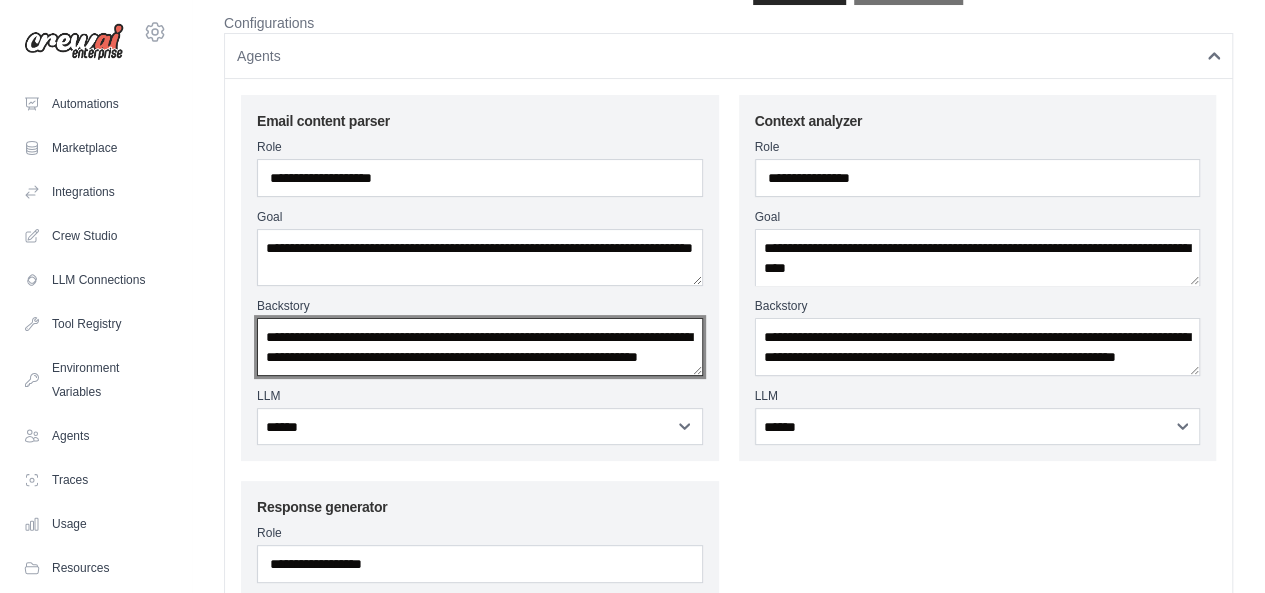 click on "**********" at bounding box center [480, 346] 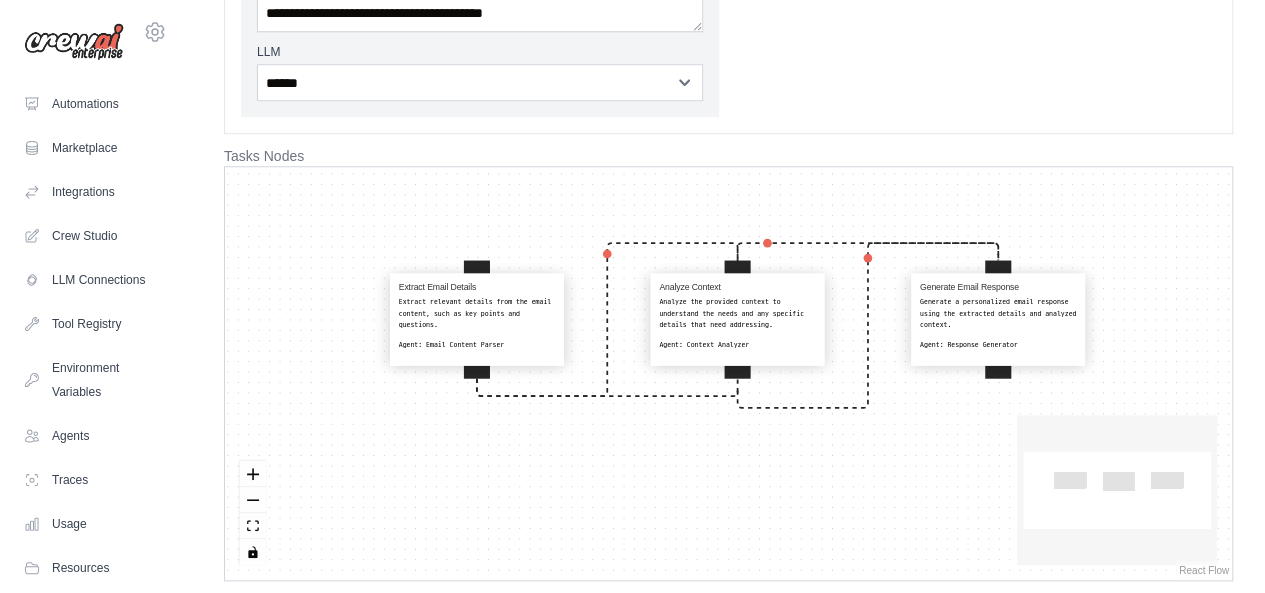 scroll, scrollTop: 835, scrollLeft: 0, axis: vertical 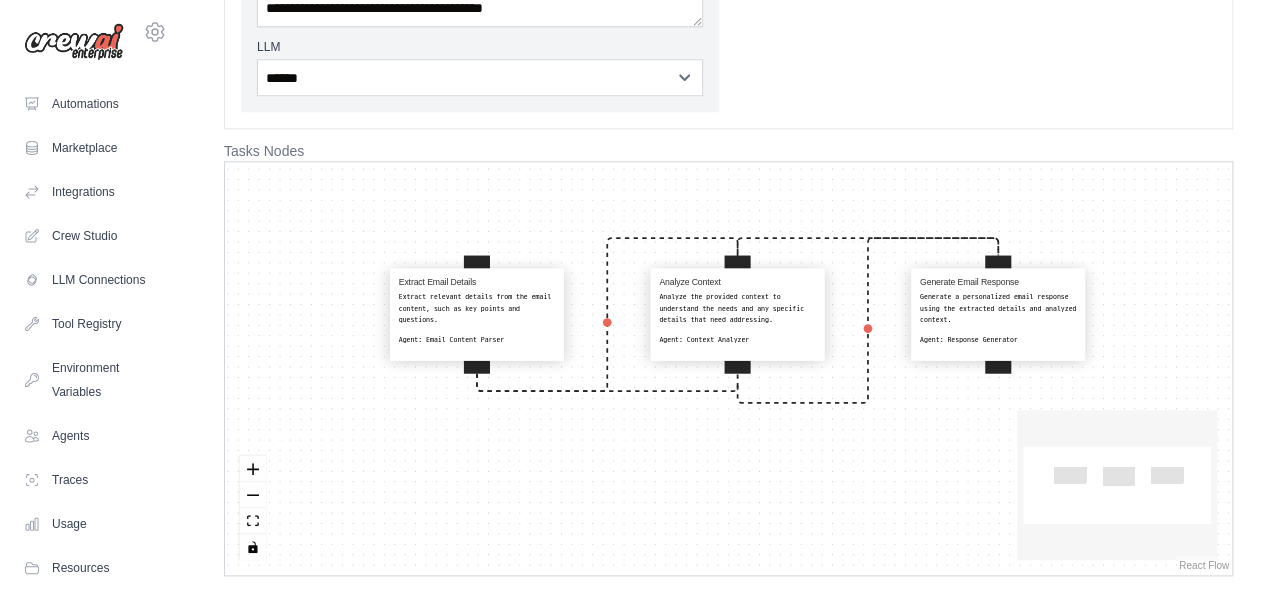 click on "Extract relevant details from the email content, such as key points and questions." at bounding box center (477, 308) 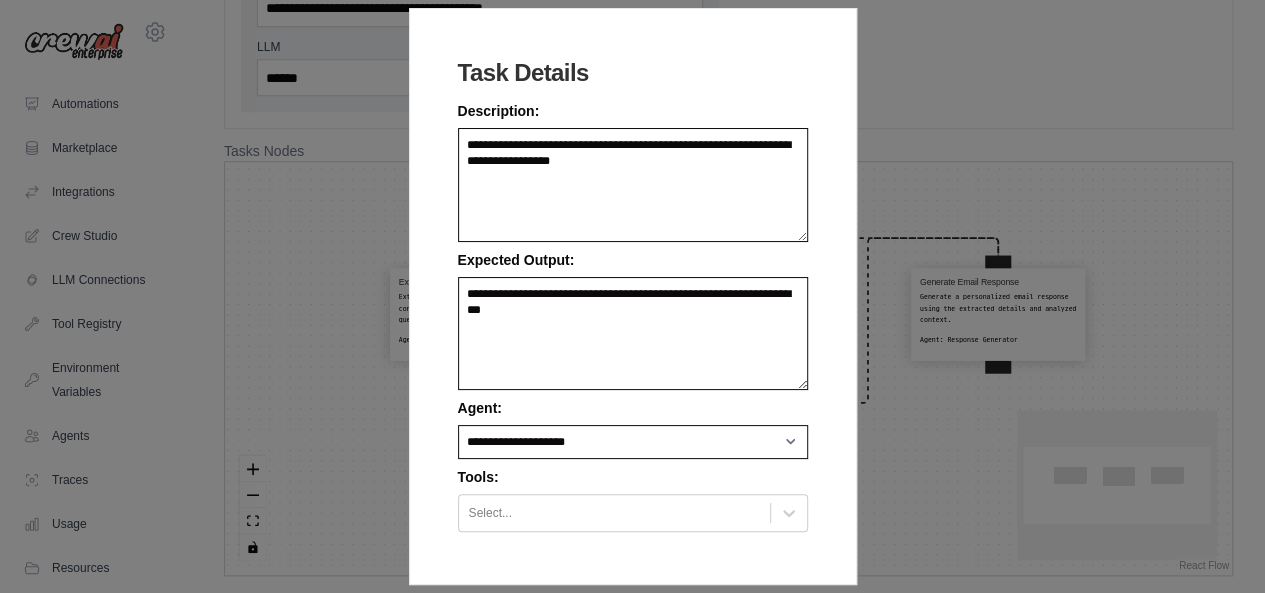 click on "**********" at bounding box center [632, 296] 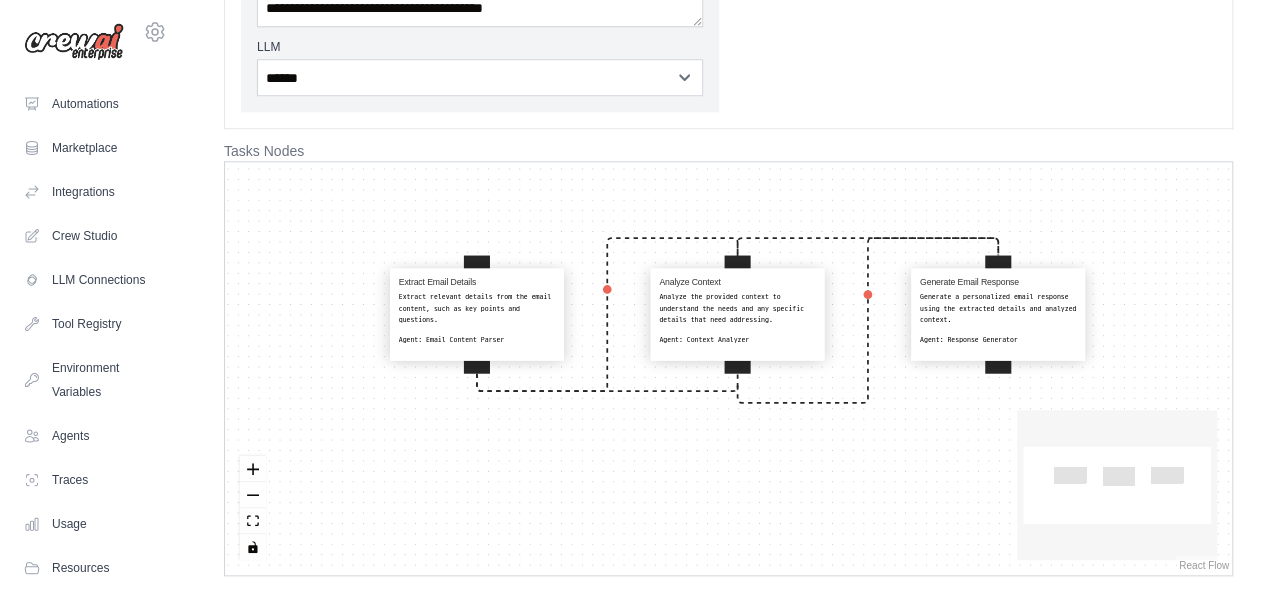 click on "Analyze the provided context to understand the needs and any specific details that need addressing." at bounding box center (737, 308) 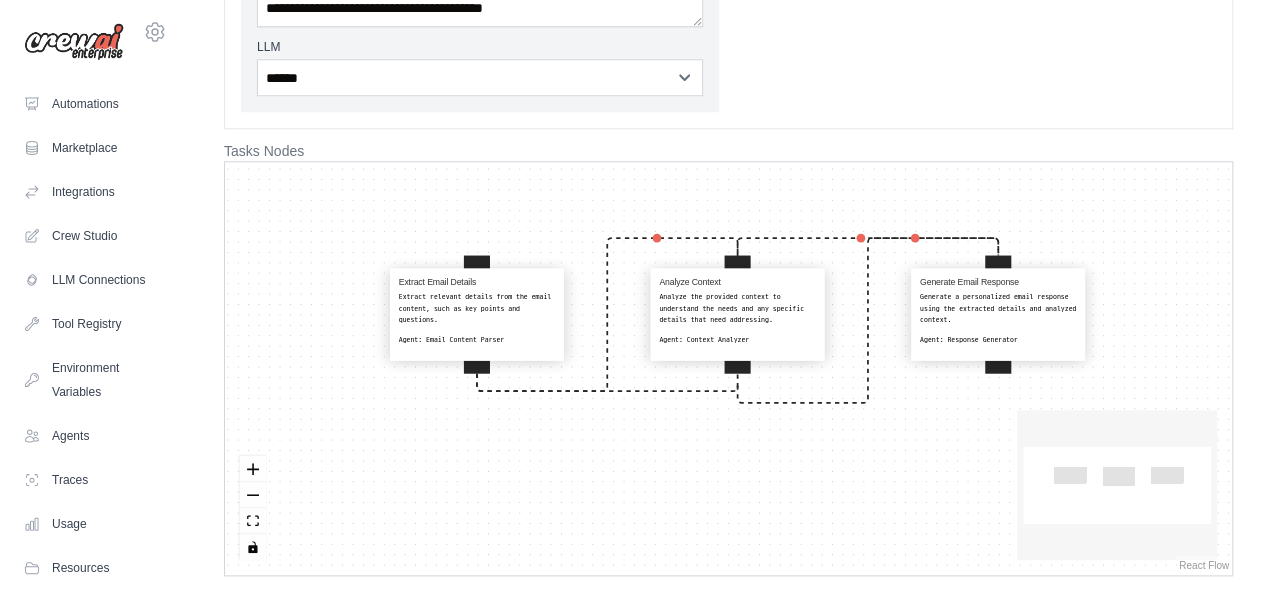 select on "**********" 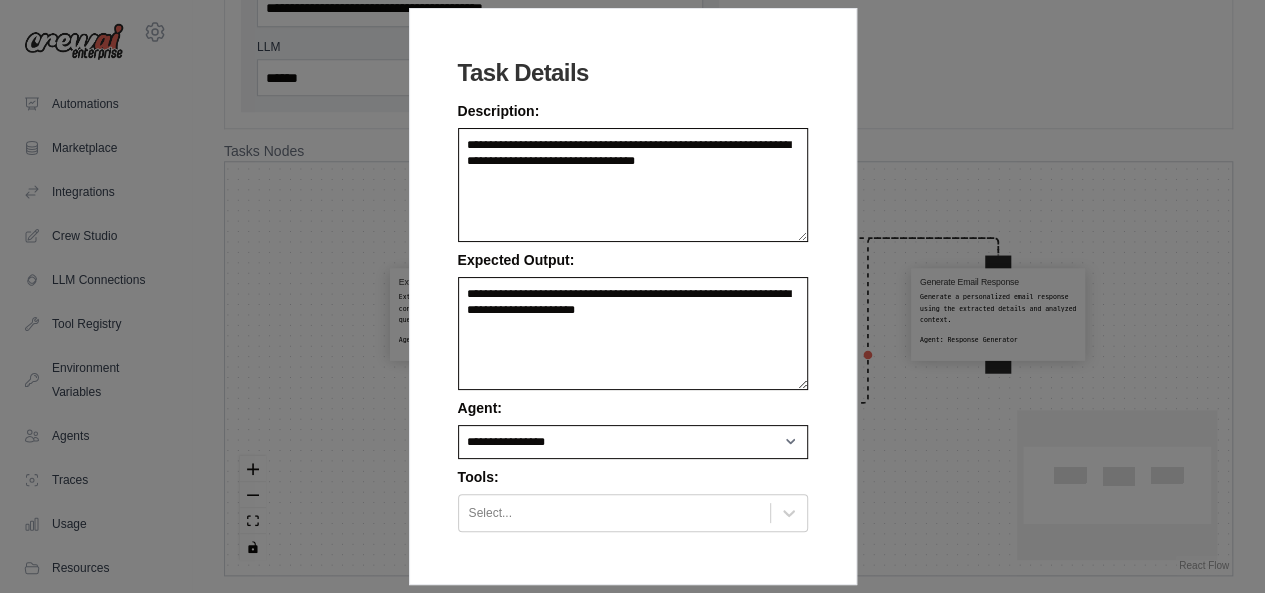 click on "**********" at bounding box center [632, 296] 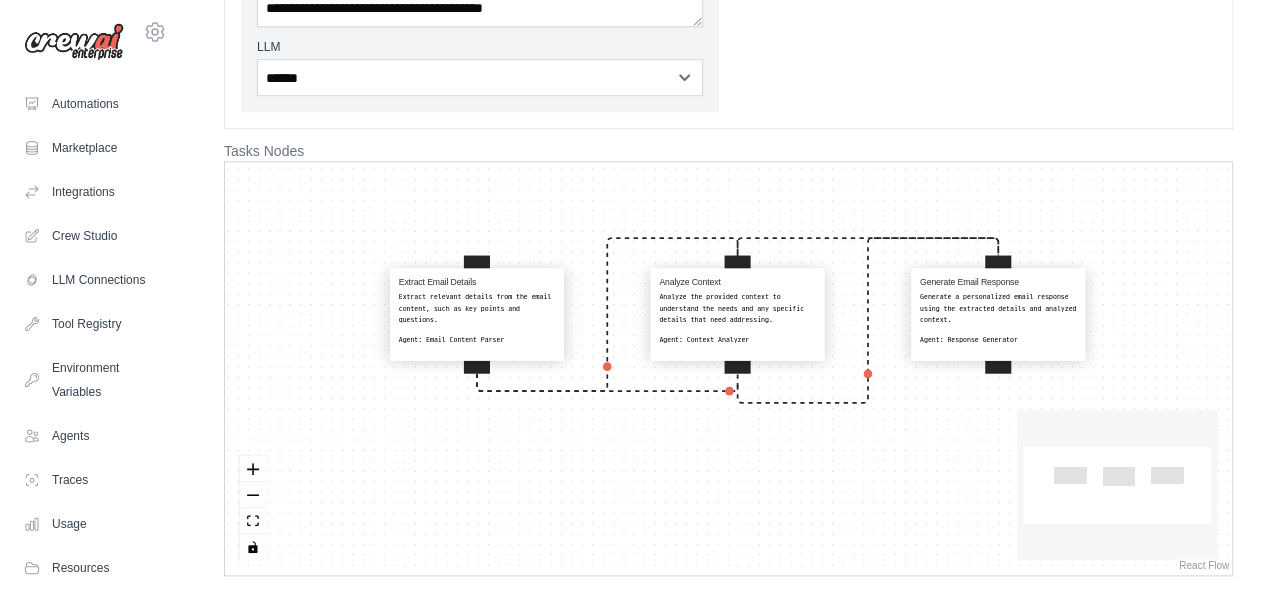 click on "Generate a personalized email response using the extracted details and analyzed context." at bounding box center (998, 308) 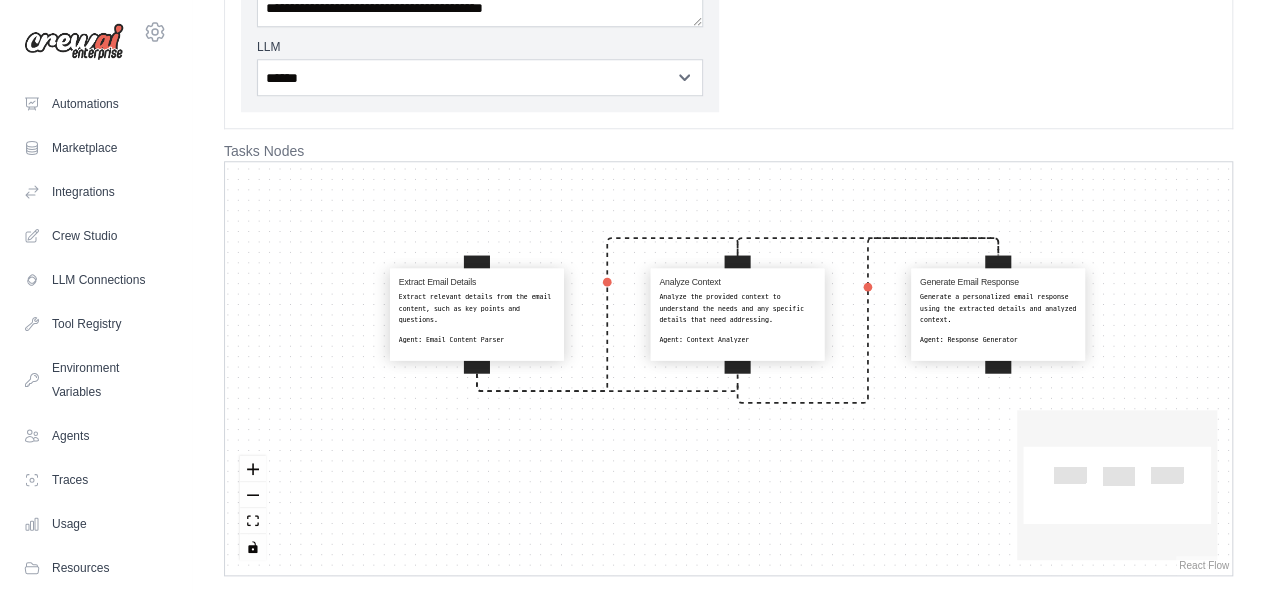 select on "**********" 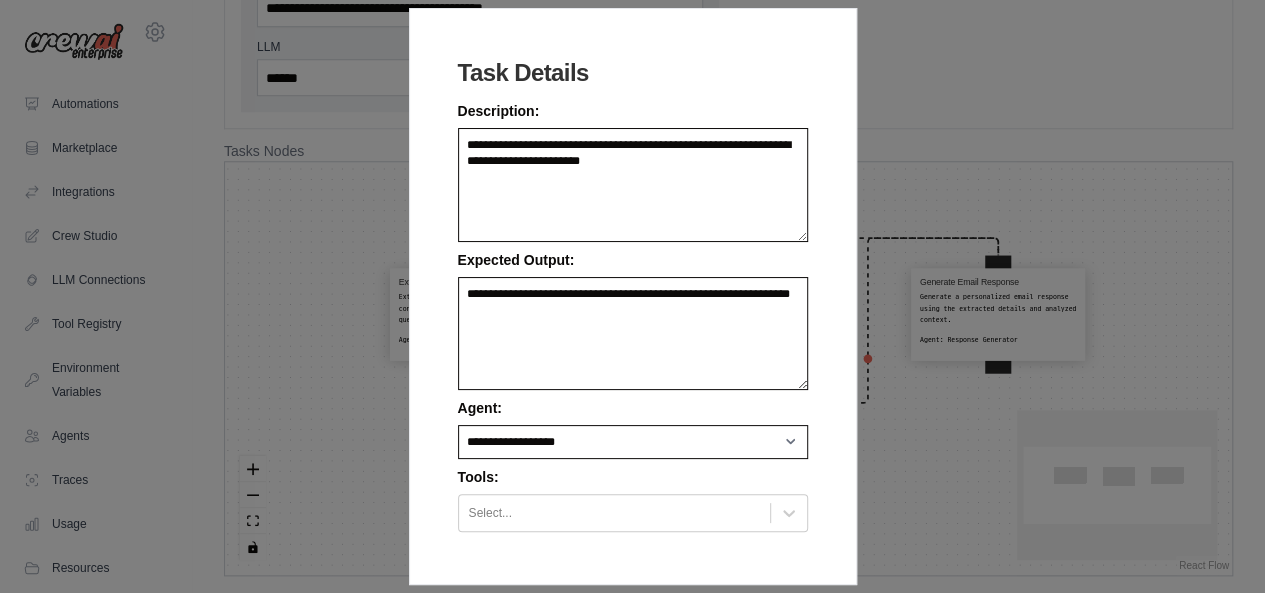 click on "**********" at bounding box center [632, 296] 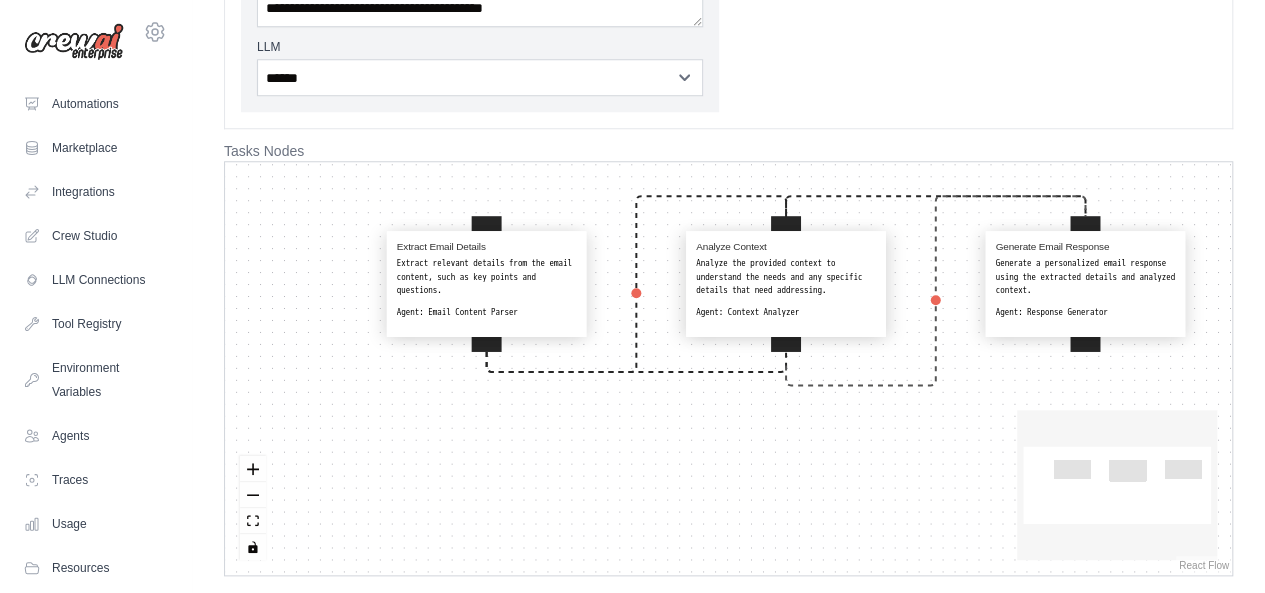 click 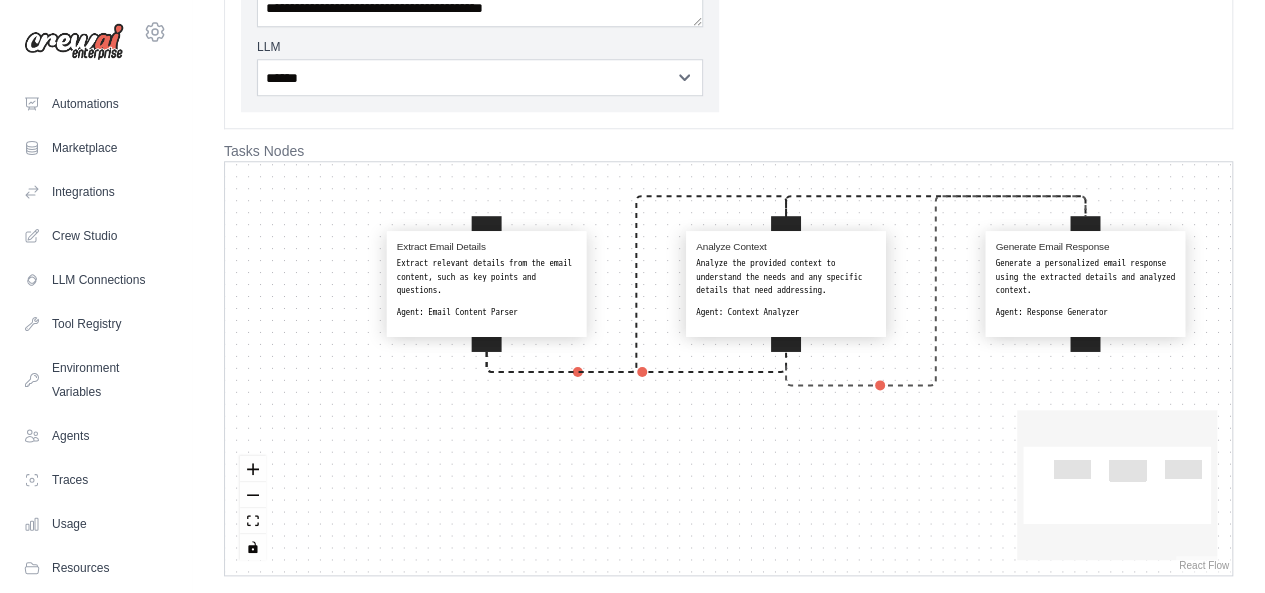 click on "Extract Email Details Extract relevant details from the email content, such as key points and questions. Agent:   Email Content Parser Analyze Context Analyze the provided context to understand the needs and any specific details that need addressing. Agent:   Context Analyzer Generate Email Response Generate a personalized email response using the extracted details and analyzed context. Agent:   Response Generator" at bounding box center [728, 368] 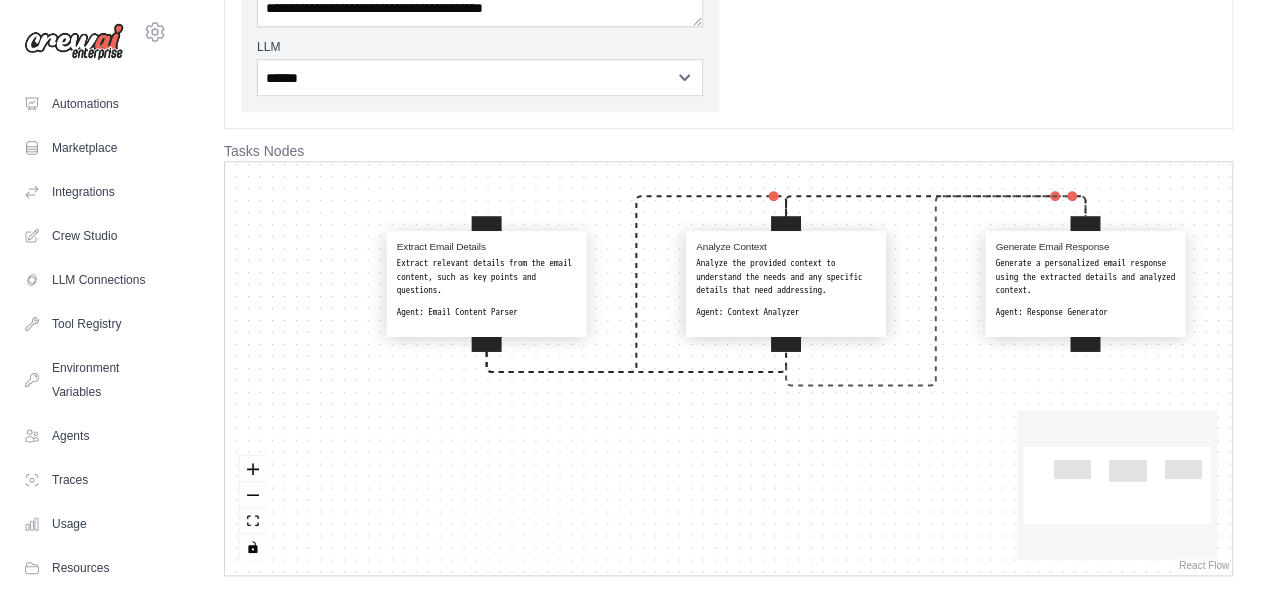 drag, startPoint x: 940, startPoint y: 190, endPoint x: 935, endPoint y: 221, distance: 31.400637 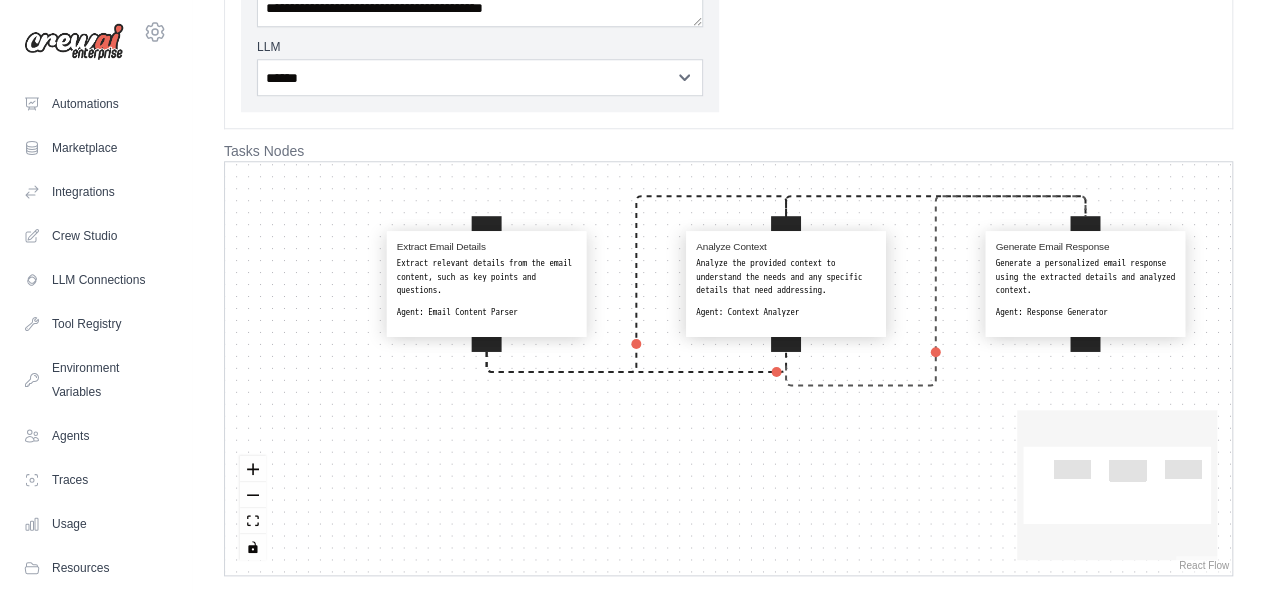 click 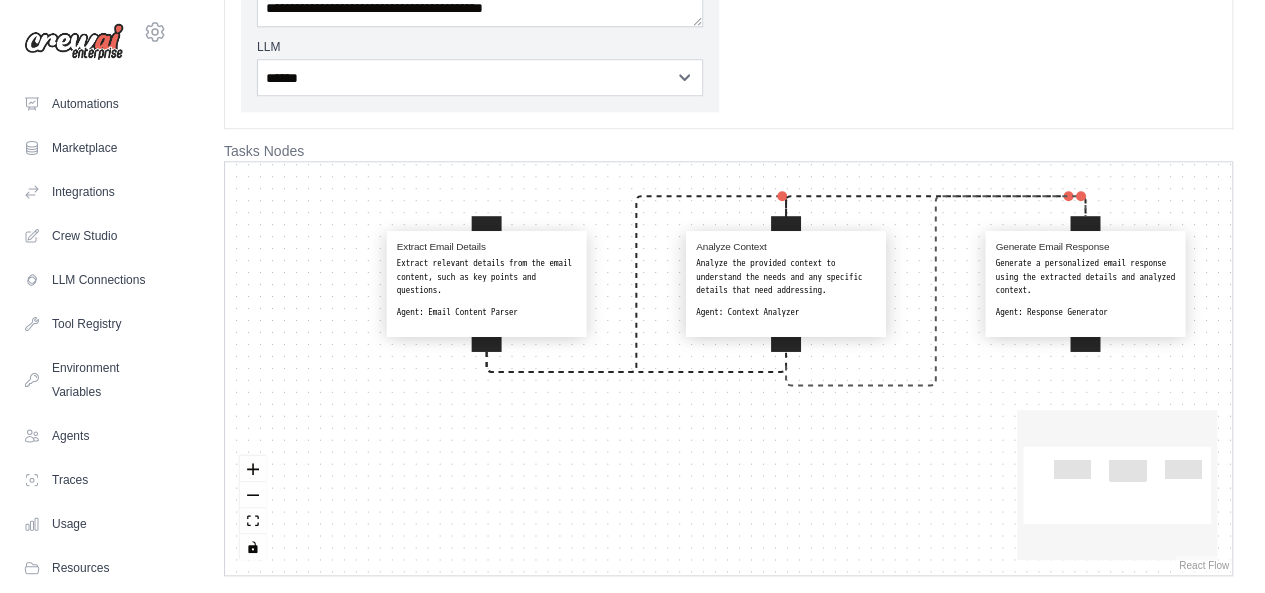 drag, startPoint x: 934, startPoint y: 223, endPoint x: 976, endPoint y: 275, distance: 66.8431 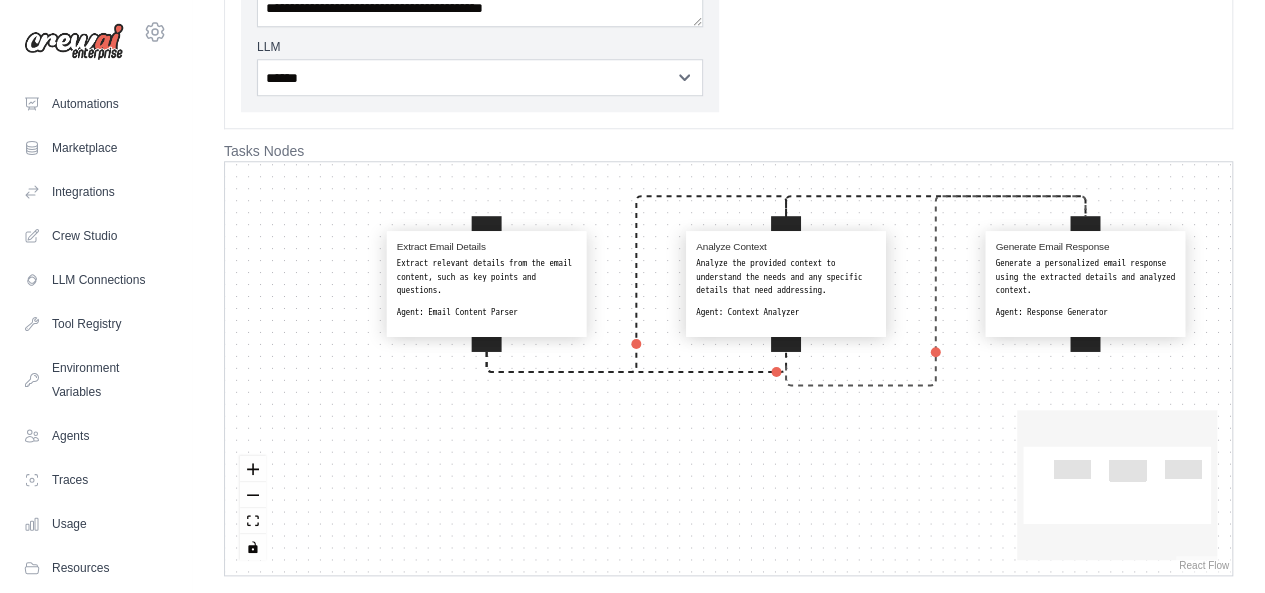 click on "Extract Email Details Extract relevant details from the email content, such as key points and questions. Agent:   Email Content Parser Analyze Context Analyze the provided context to understand the needs and any specific details that need addressing. Agent:   Context Analyzer Generate Email Response Generate a personalized email response using the extracted details and analyzed context. Agent:   Response Generator" at bounding box center (728, 368) 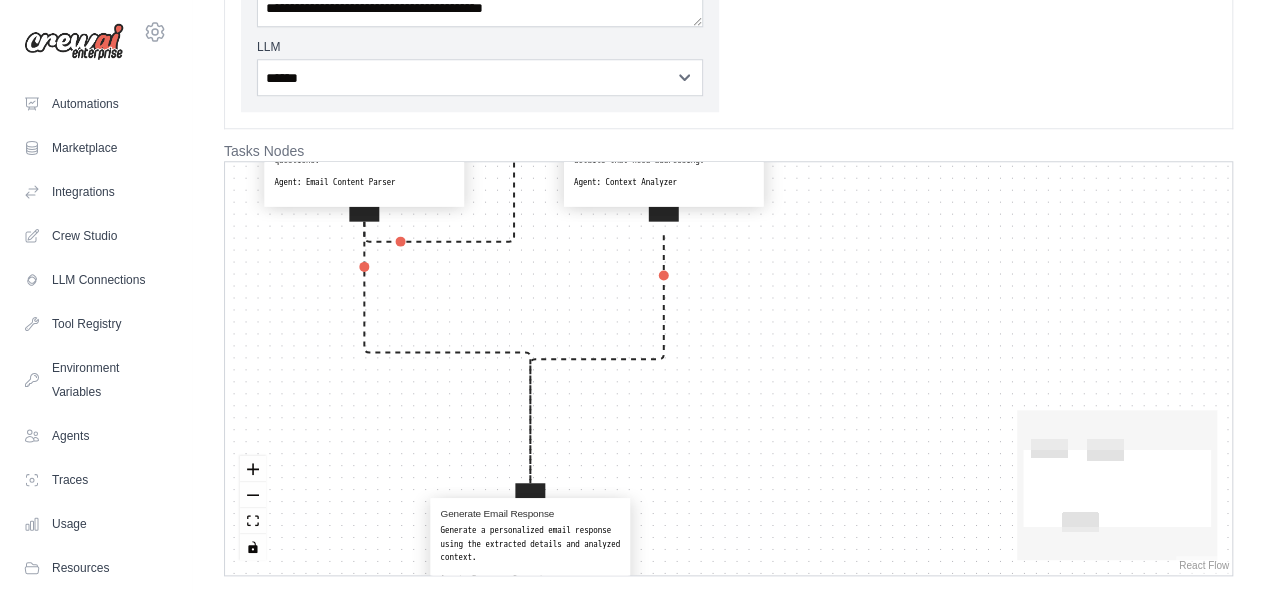 drag, startPoint x: 1098, startPoint y: 271, endPoint x: 540, endPoint y: 524, distance: 612.67694 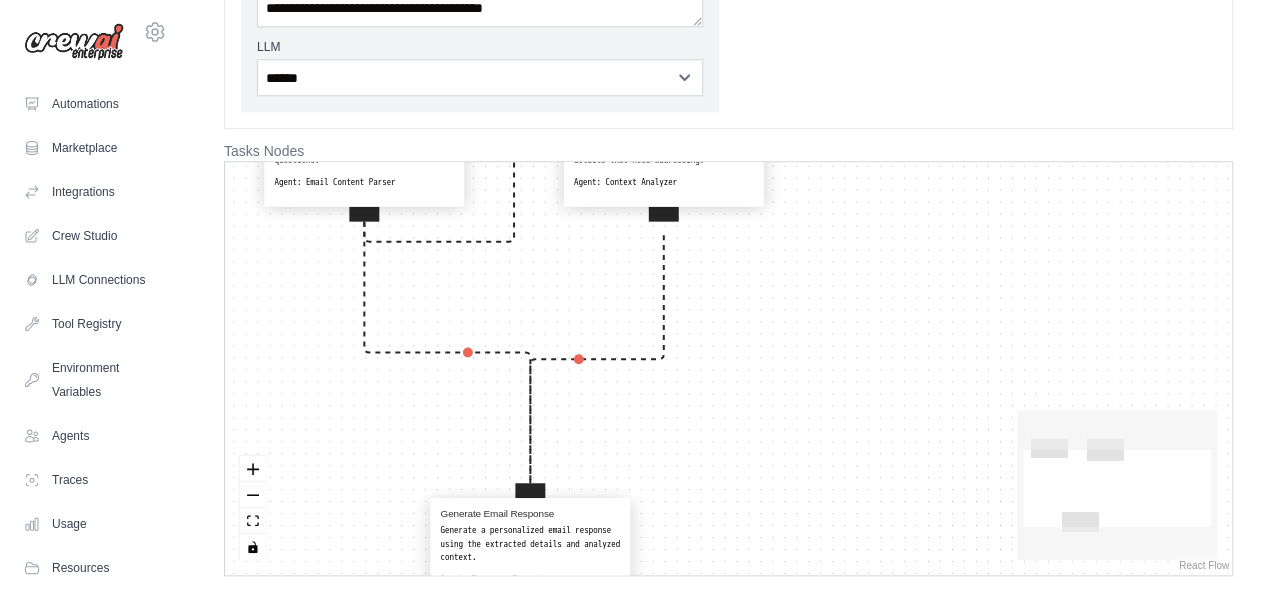 click on "Generate a personalized email response using the extracted details and analyzed context." at bounding box center (530, 544) 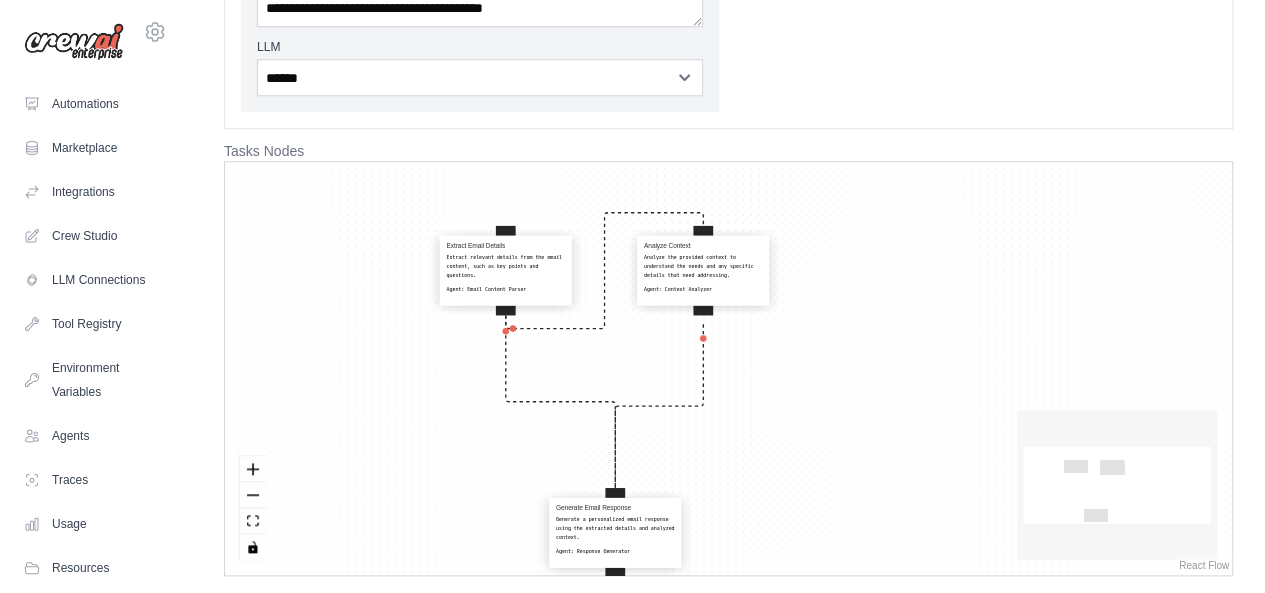 drag, startPoint x: 814, startPoint y: 301, endPoint x: 823, endPoint y: 334, distance: 34.20526 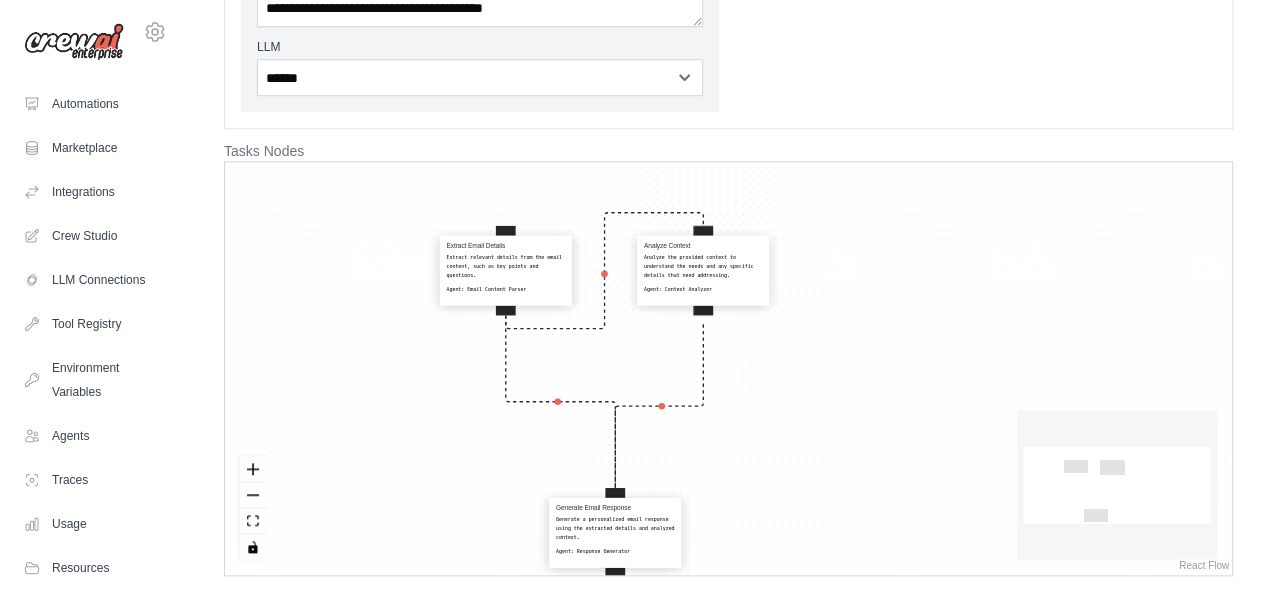 click on "Extract Email Details Extract relevant details from the email content, such as key points and questions. Agent:   Email Content Parser Analyze Context Analyze the provided context to understand the needs and any specific details that need addressing. Agent:   Context Analyzer Generate Email Response Generate a personalized email response using the extracted details and analyzed context. Agent:   Response Generator" at bounding box center [728, 368] 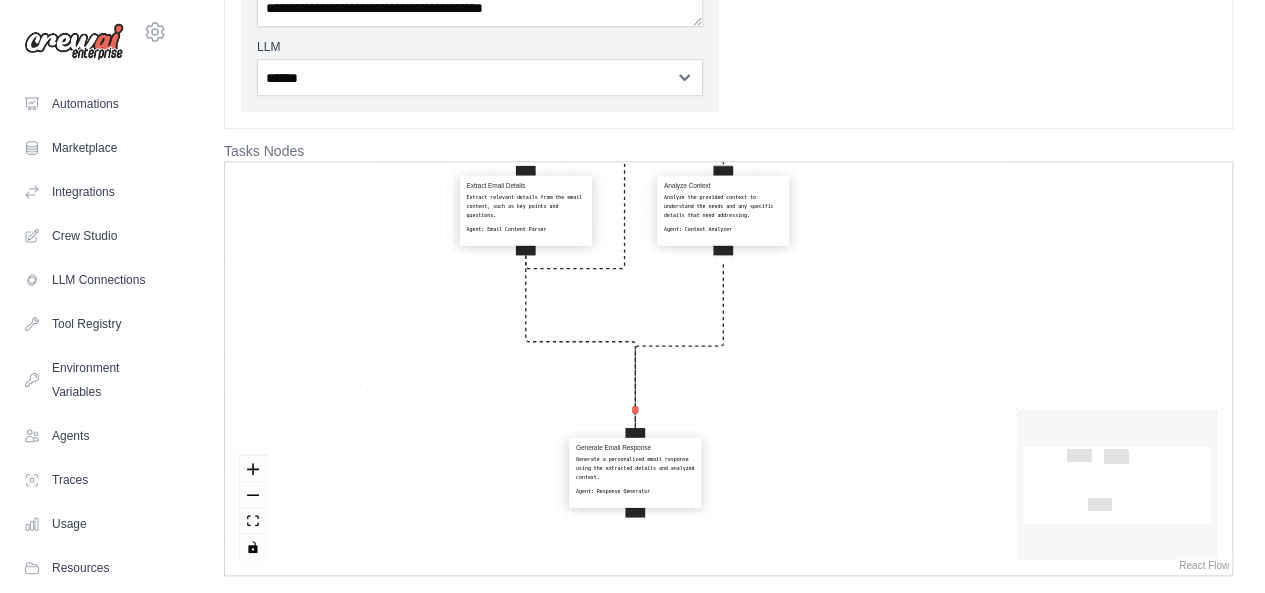 drag, startPoint x: 720, startPoint y: 499, endPoint x: 734, endPoint y: 473, distance: 29.529646 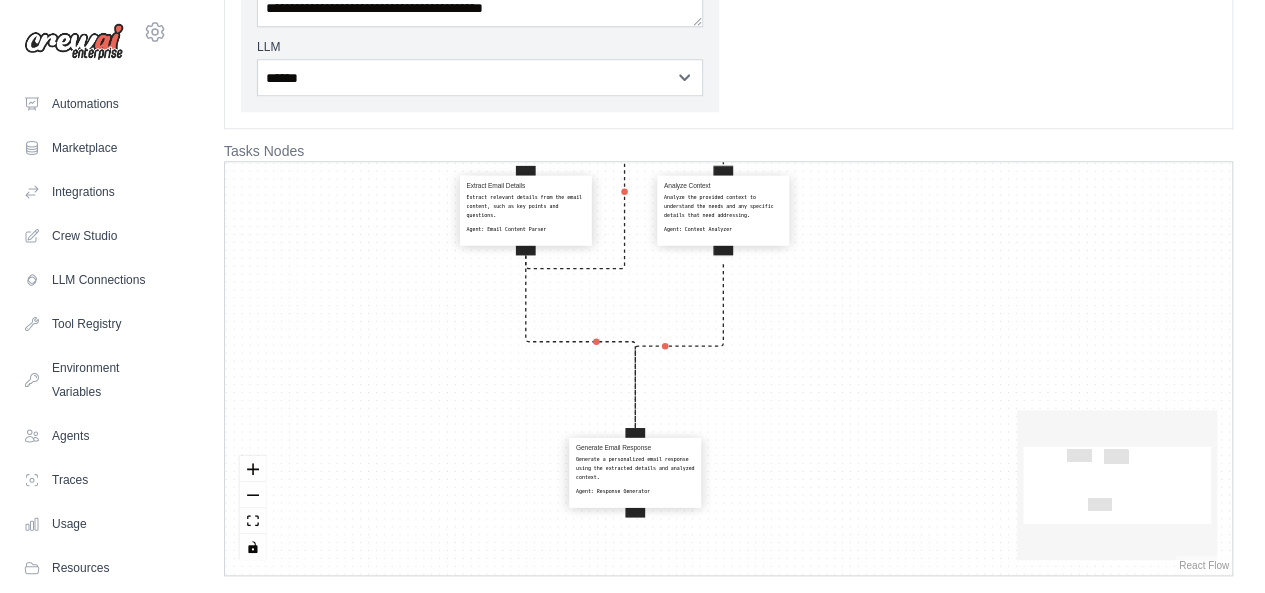 click on "Extract Email Details Extract relevant details from the email content, such as key points and questions. Agent:   Email Content Parser Analyze Context Analyze the provided context to understand the needs and any specific details that need addressing. Agent:   Context Analyzer Generate Email Response Generate a personalized email response using the extracted details and analyzed context. Agent:   Response Generator" at bounding box center (728, 368) 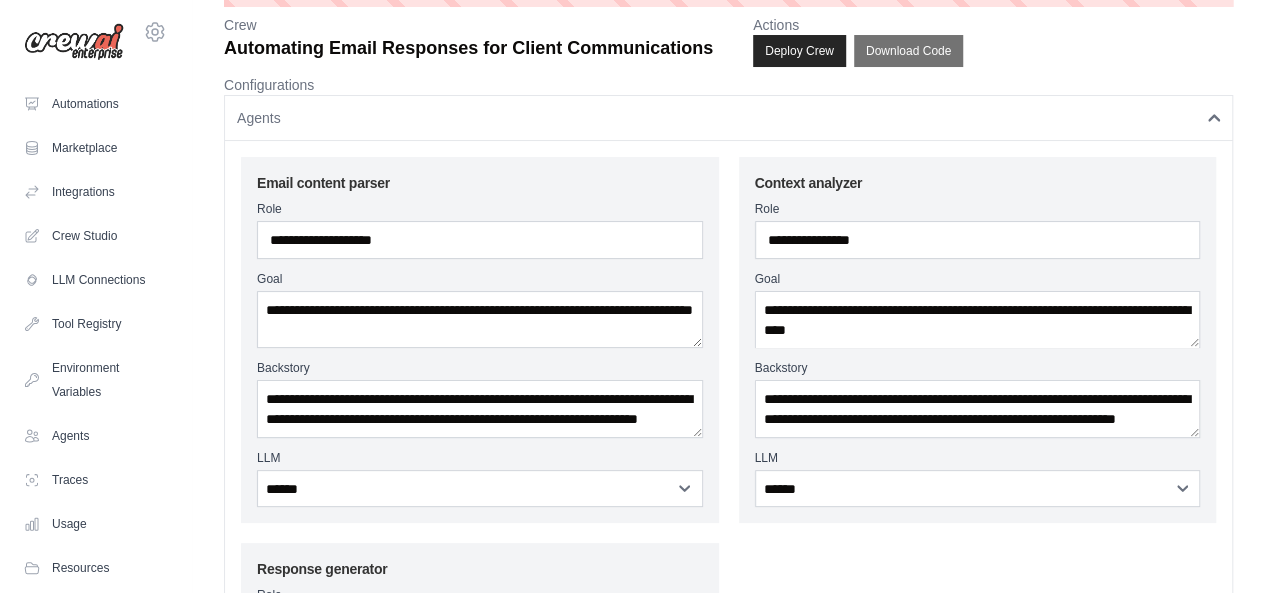 scroll, scrollTop: 0, scrollLeft: 0, axis: both 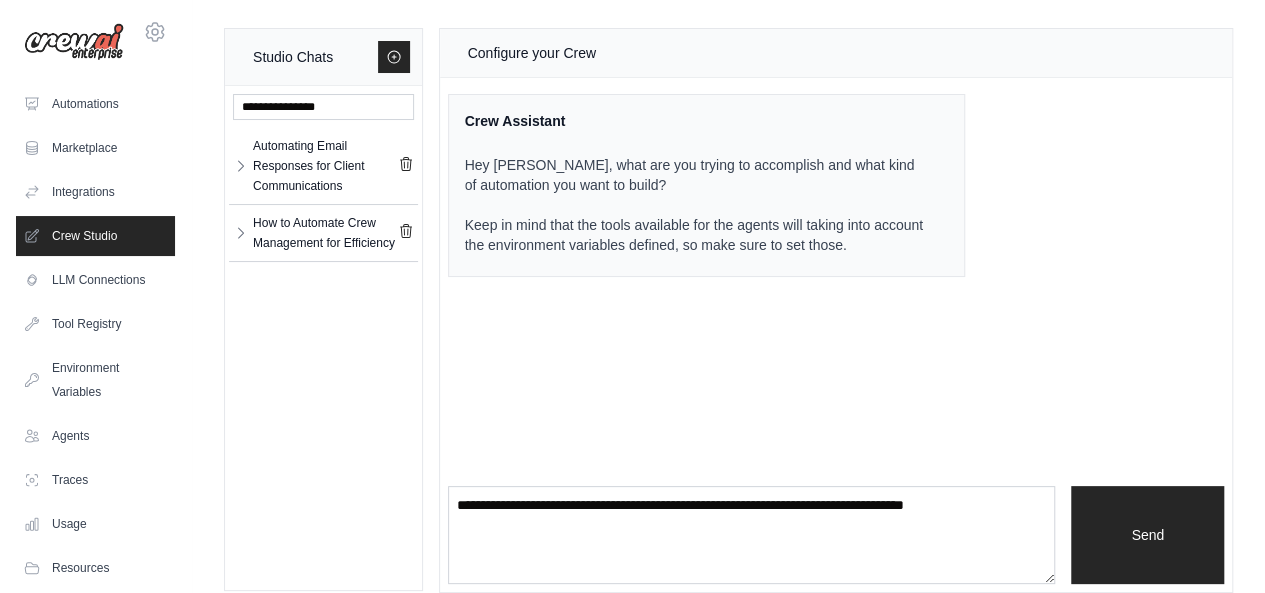 click on "How to Automate Crew Management for Efficiency" at bounding box center [325, 233] 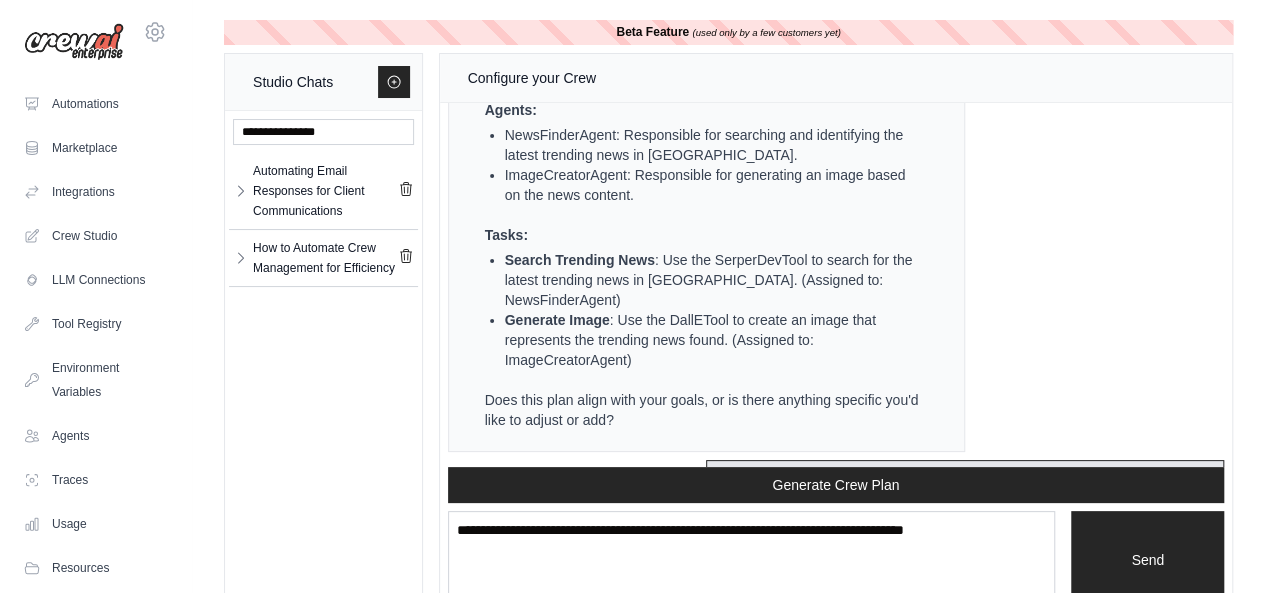 scroll, scrollTop: 592, scrollLeft: 0, axis: vertical 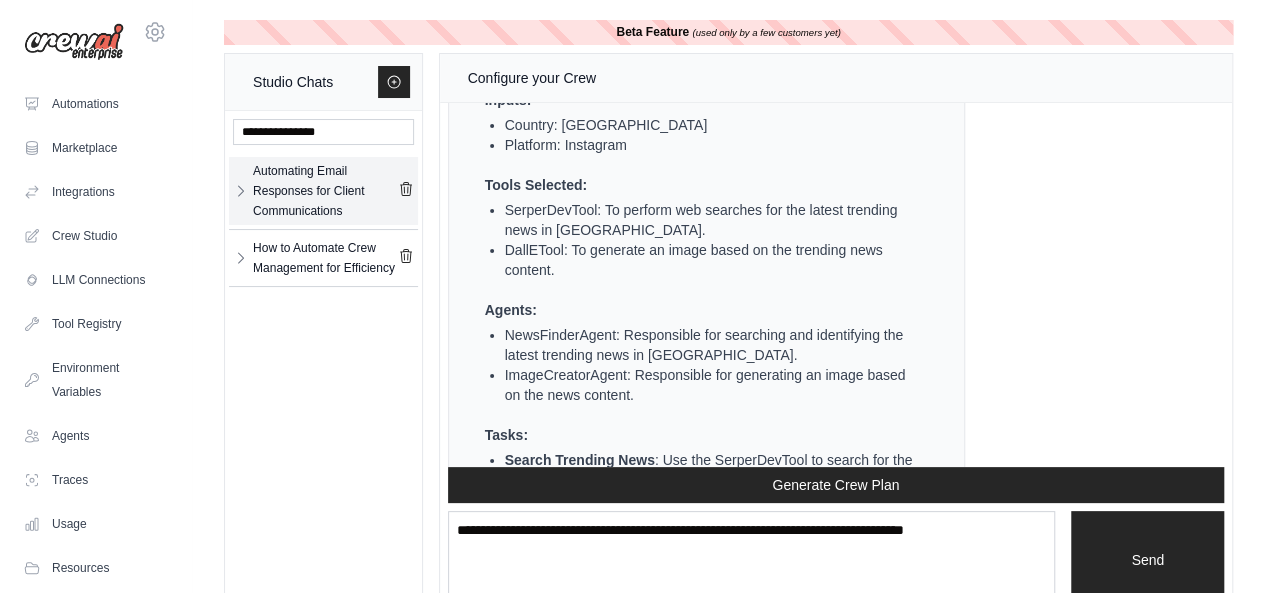 click on "Automating Email Responses for Client Communications" at bounding box center (325, 191) 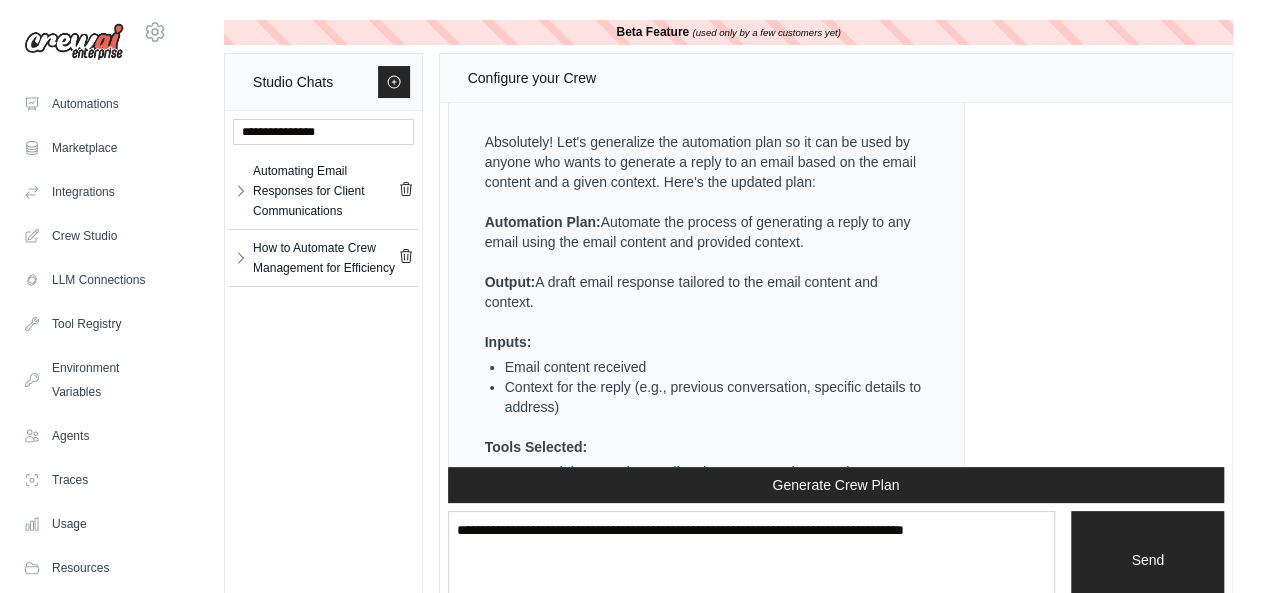 scroll, scrollTop: 3325, scrollLeft: 0, axis: vertical 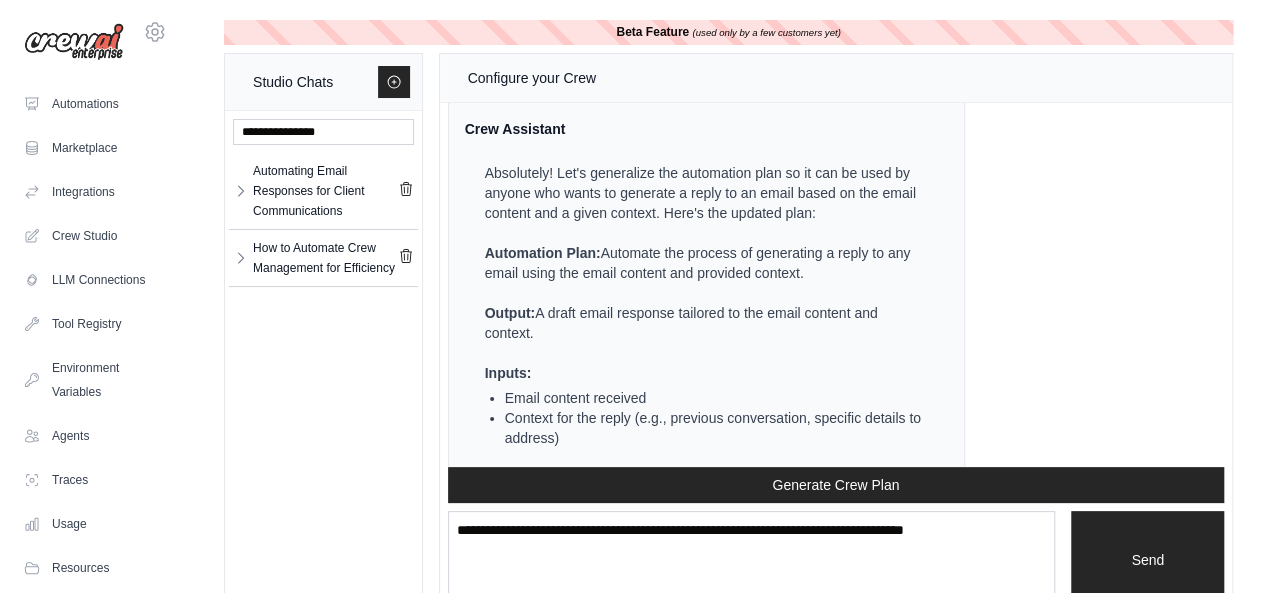 drag, startPoint x: 605, startPoint y: 262, endPoint x: 852, endPoint y: 282, distance: 247.8084 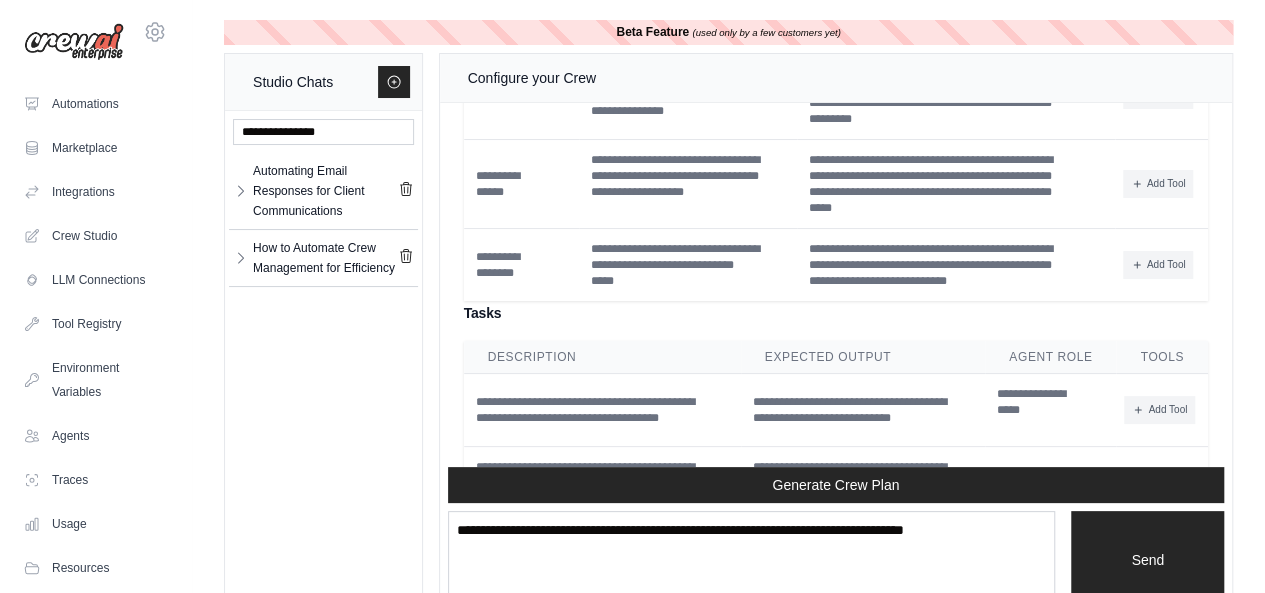 scroll, scrollTop: 5625, scrollLeft: 0, axis: vertical 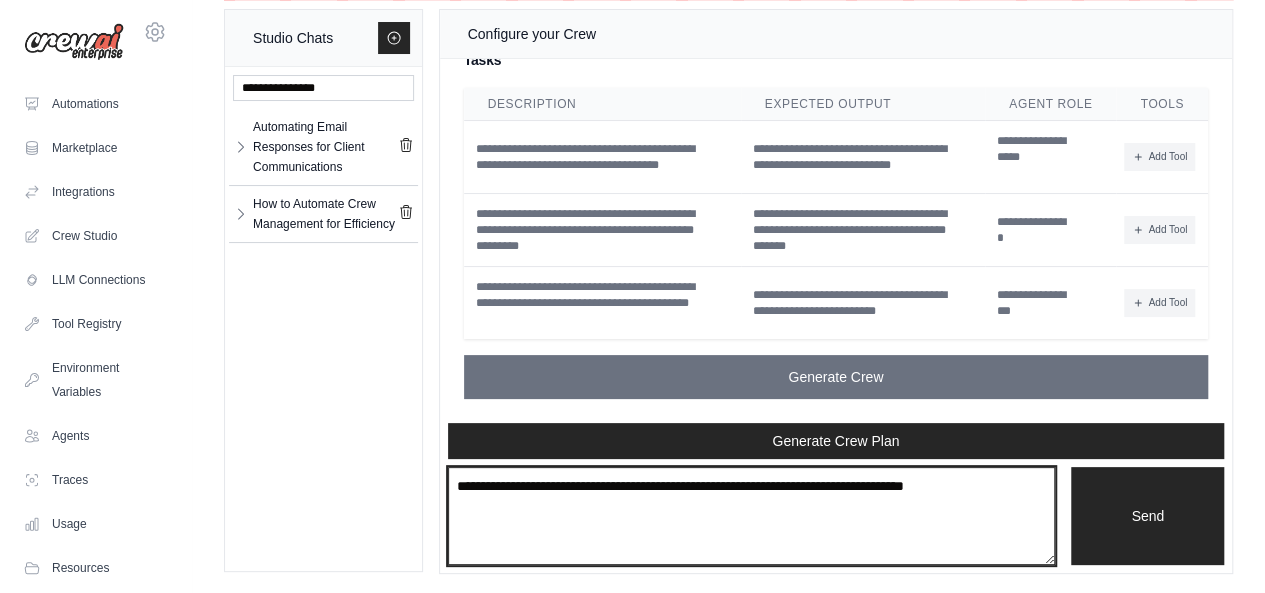 click at bounding box center [752, 516] 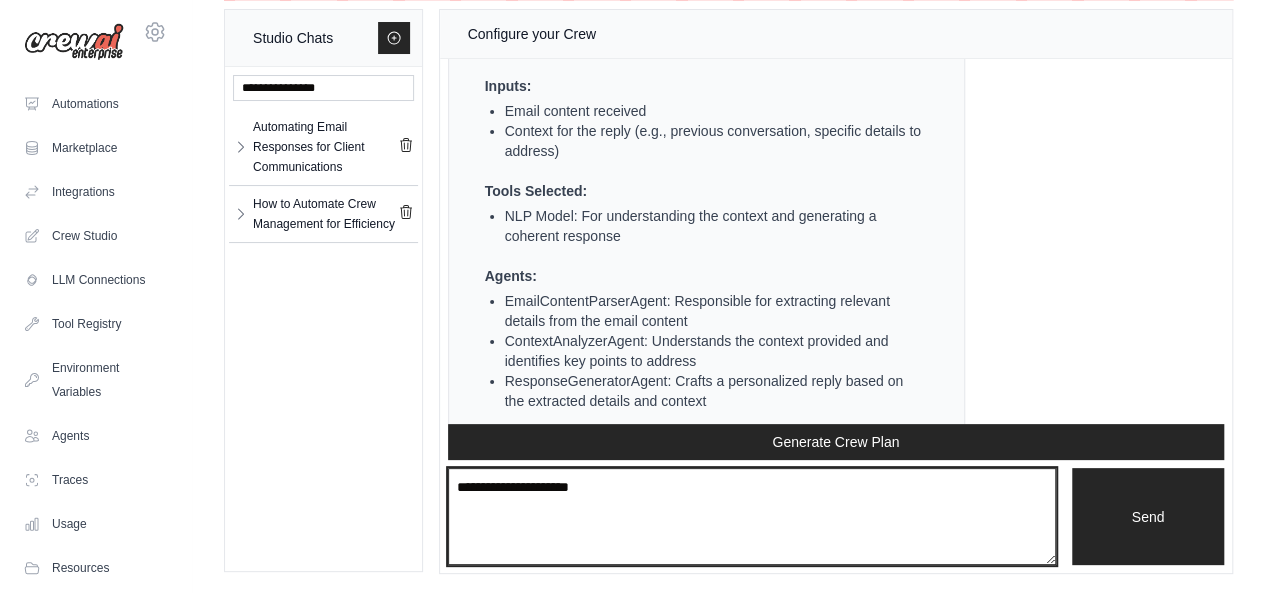 scroll, scrollTop: 3525, scrollLeft: 0, axis: vertical 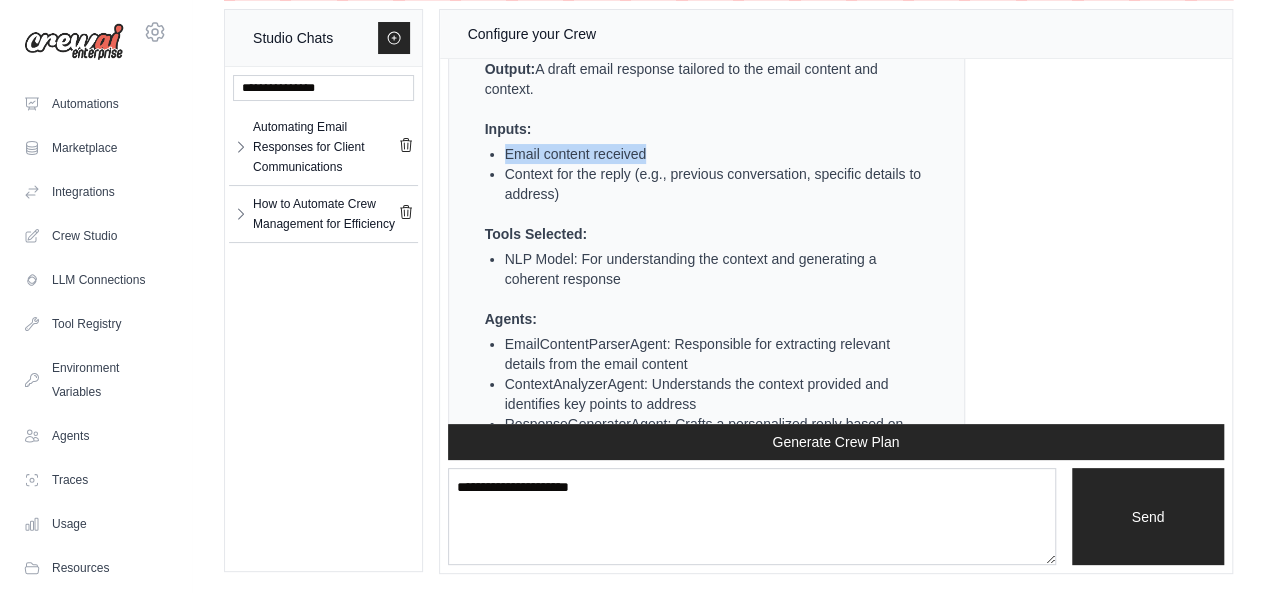 drag, startPoint x: 502, startPoint y: 165, endPoint x: 646, endPoint y: 167, distance: 144.01389 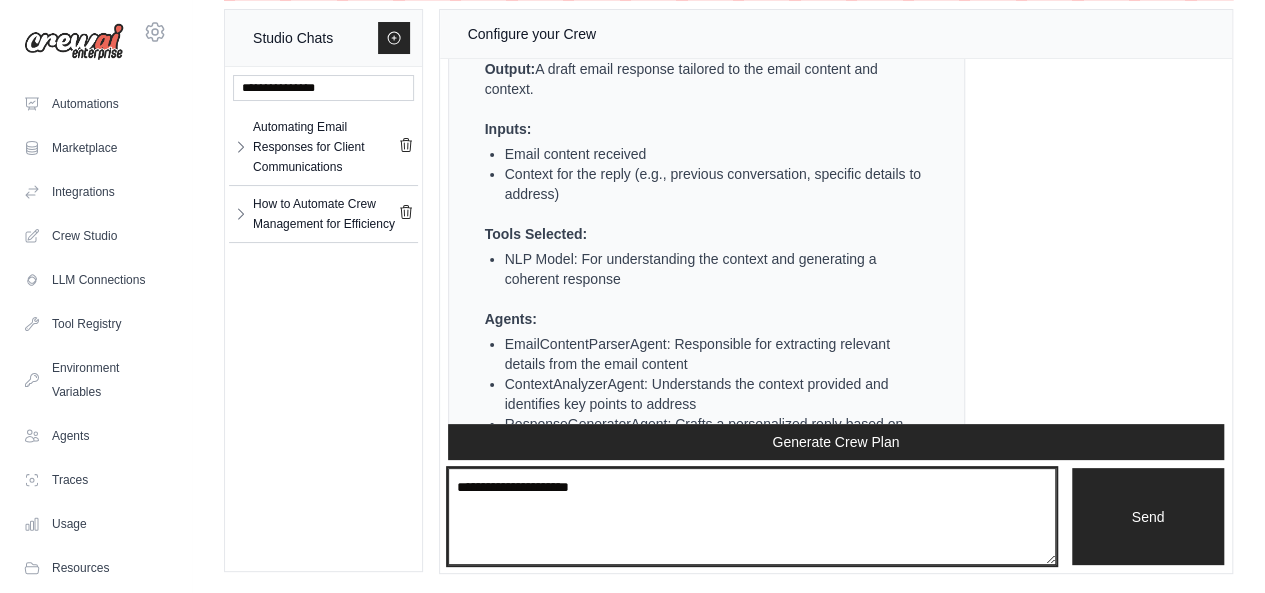 click on "**********" at bounding box center (752, 516) 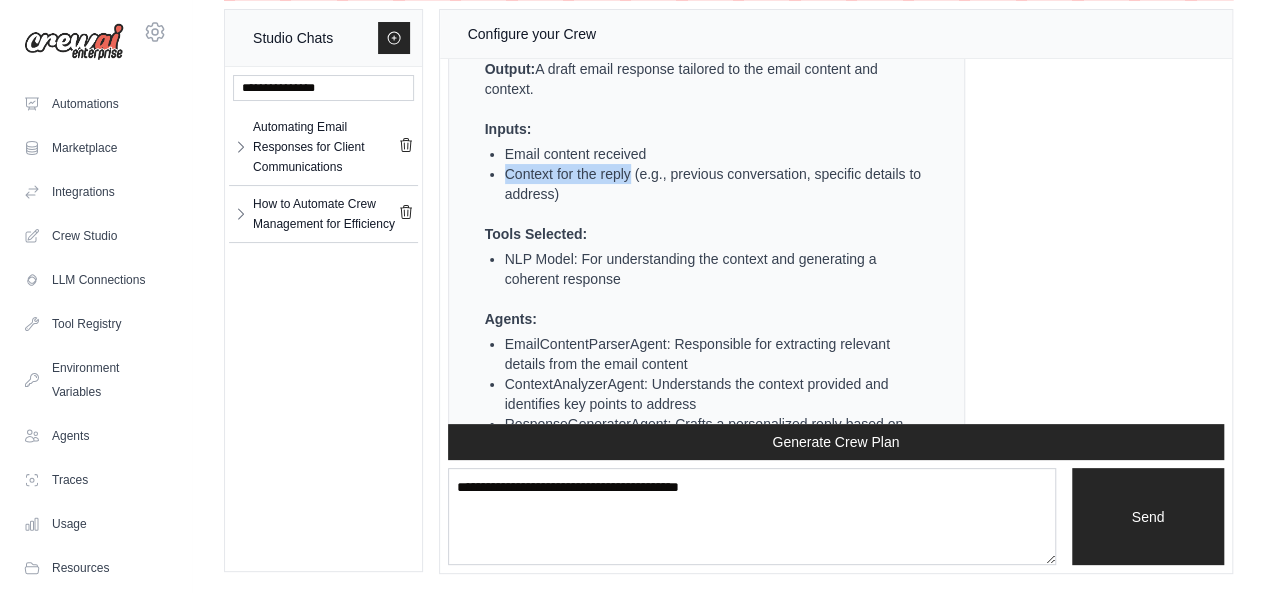 drag, startPoint x: 505, startPoint y: 182, endPoint x: 630, endPoint y: 193, distance: 125.48307 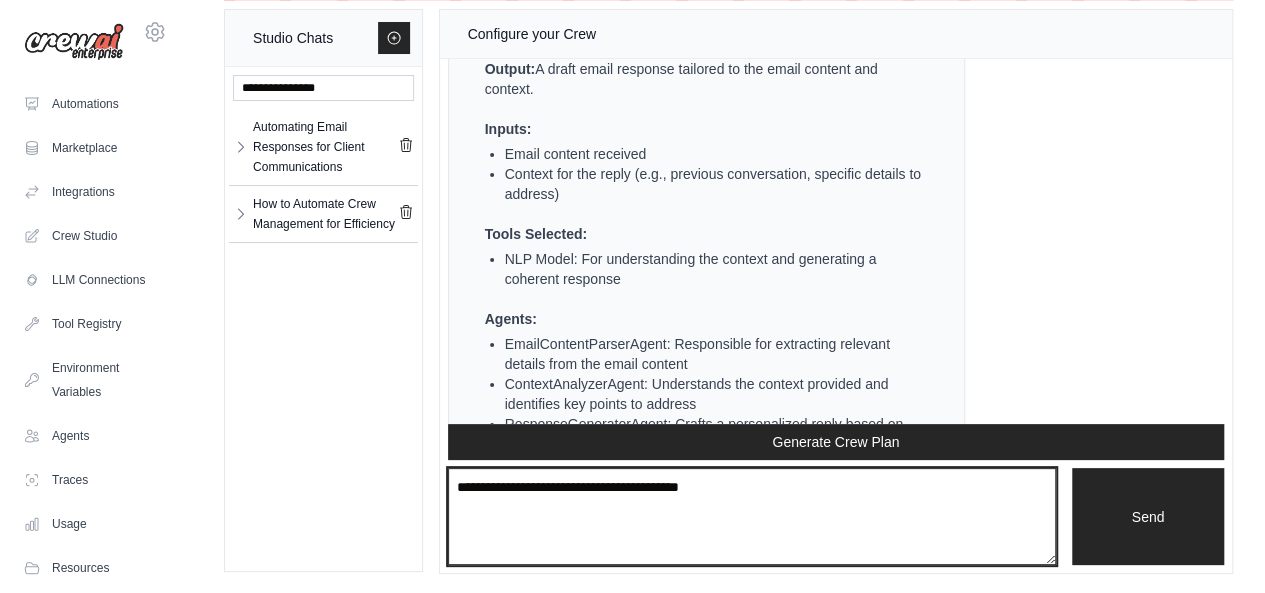 click on "**********" at bounding box center (752, 516) 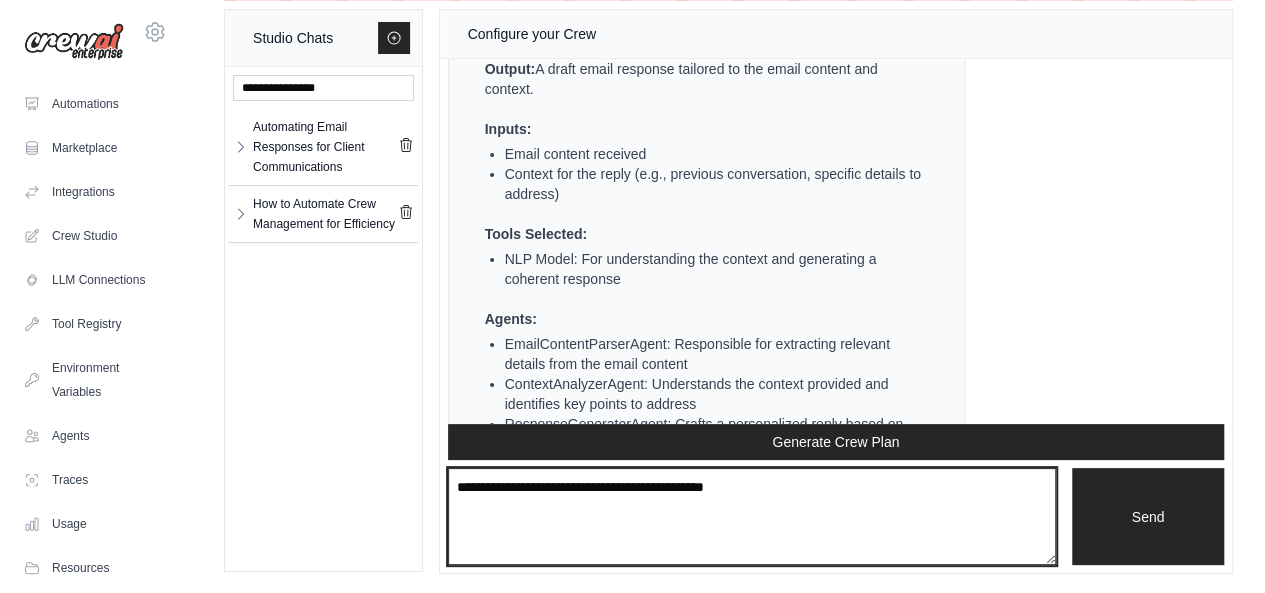 paste on "**********" 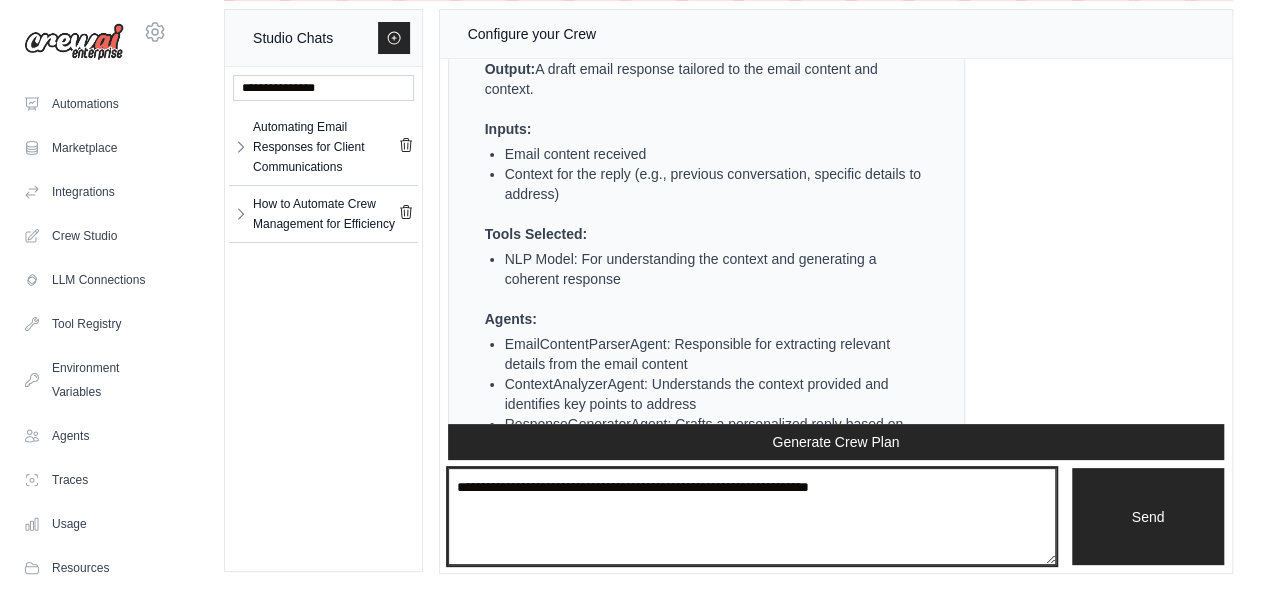 type on "**********" 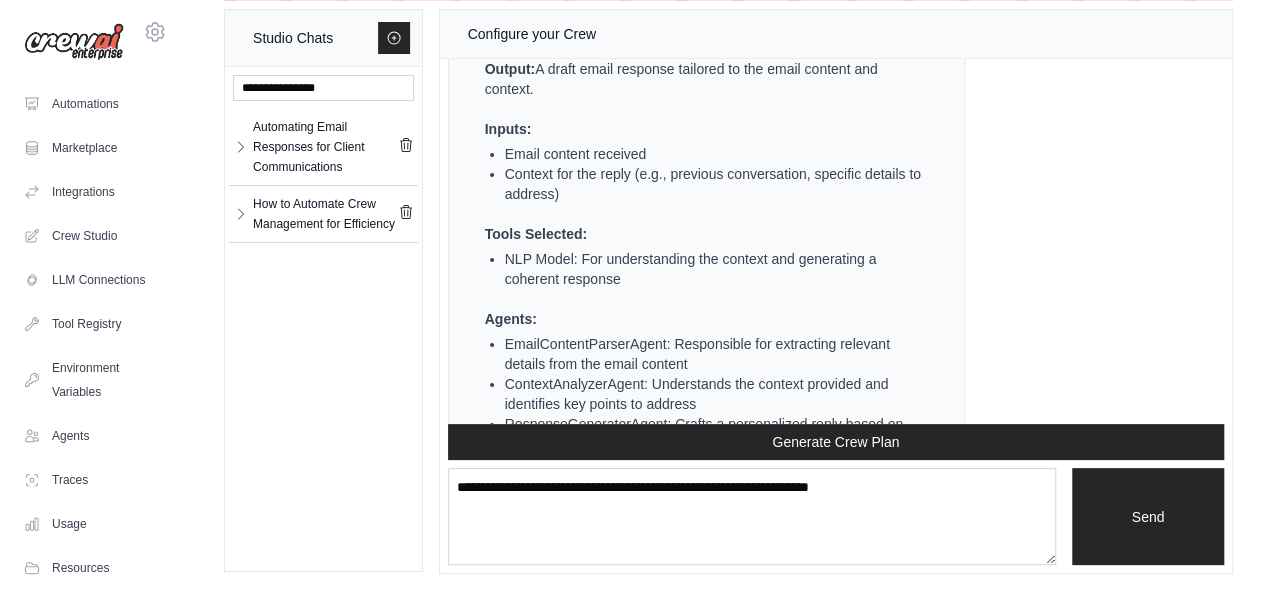 type 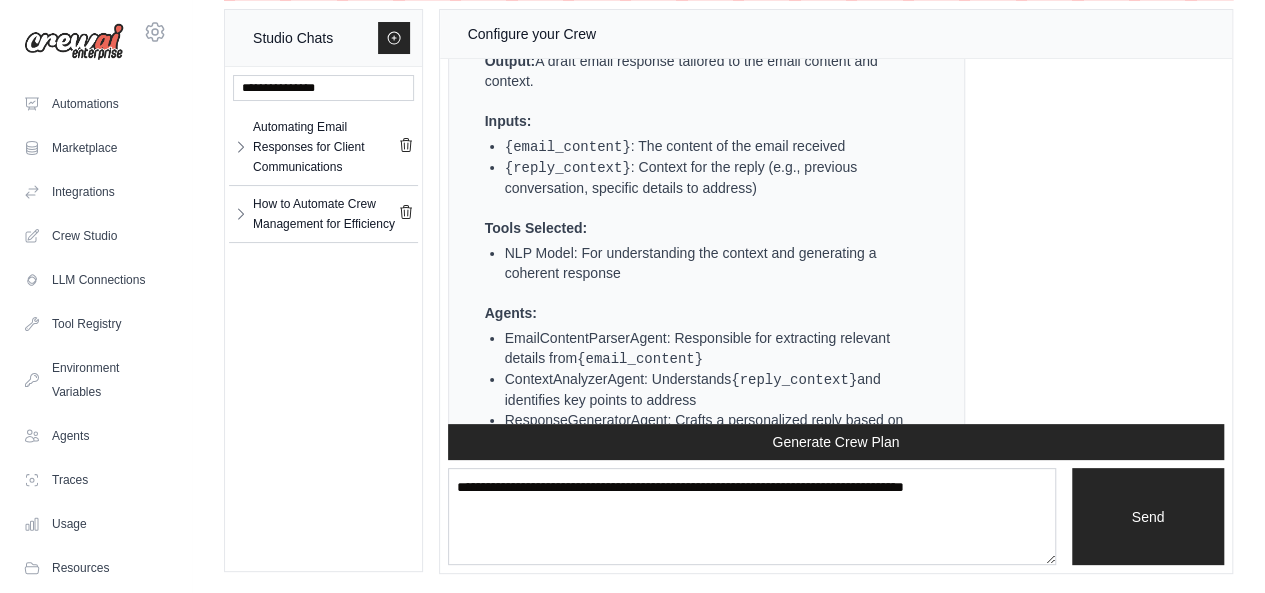 scroll, scrollTop: 6868, scrollLeft: 0, axis: vertical 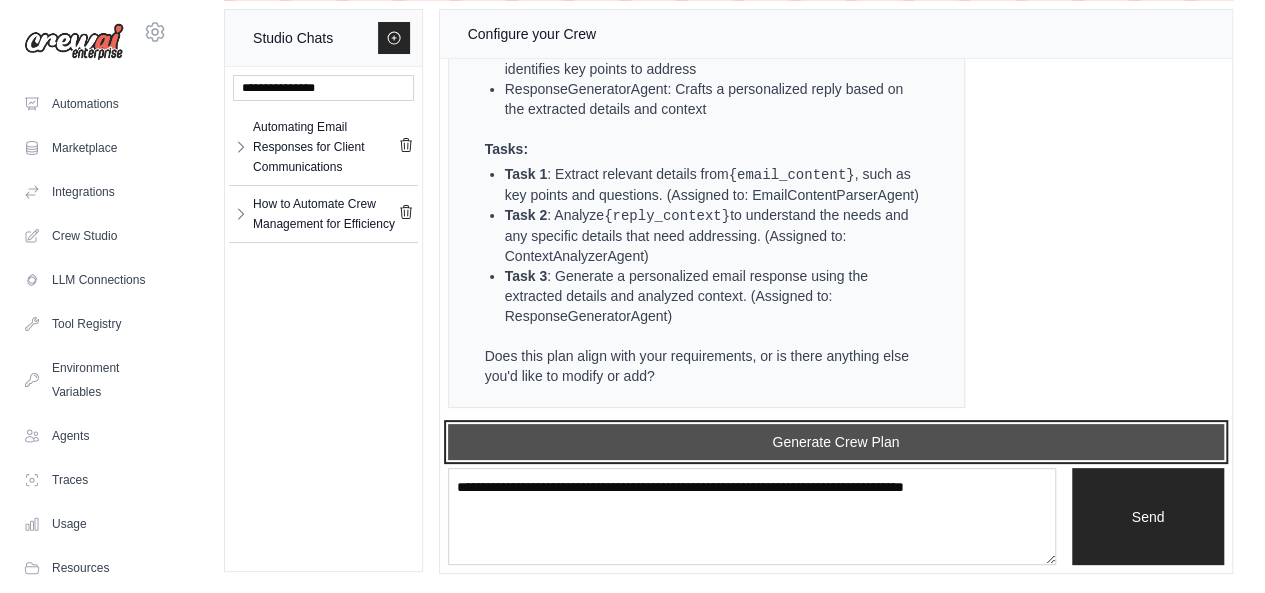 click on "Generate Crew Plan" at bounding box center [836, 442] 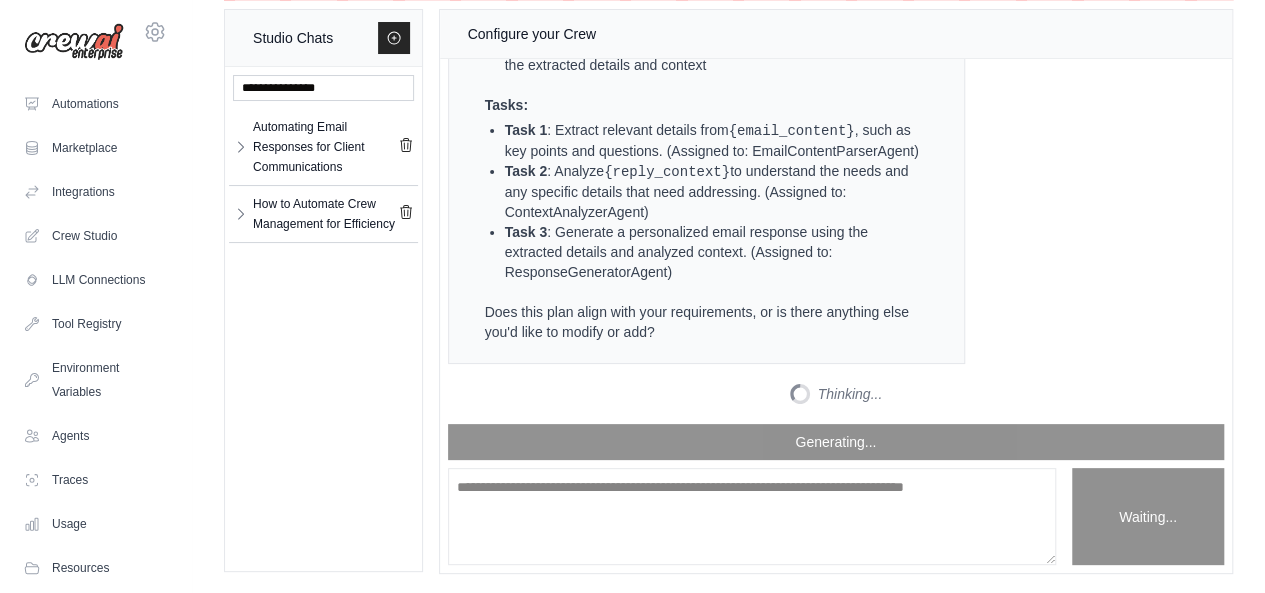 scroll, scrollTop: 7704, scrollLeft: 0, axis: vertical 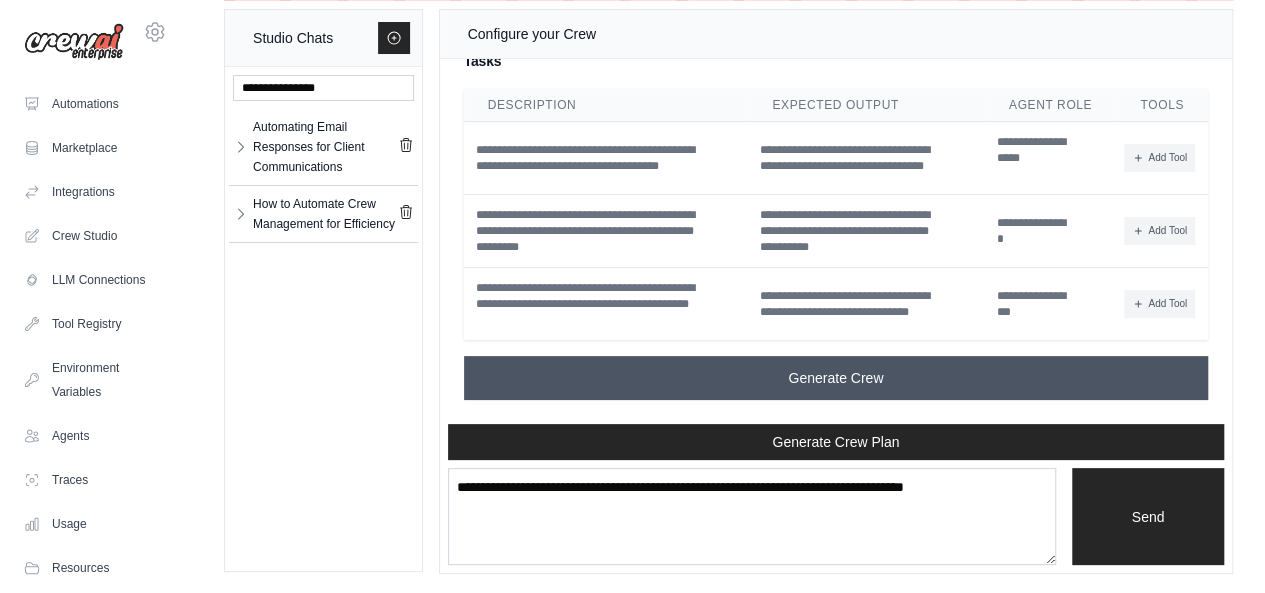 click on "Generate Crew" at bounding box center (835, 378) 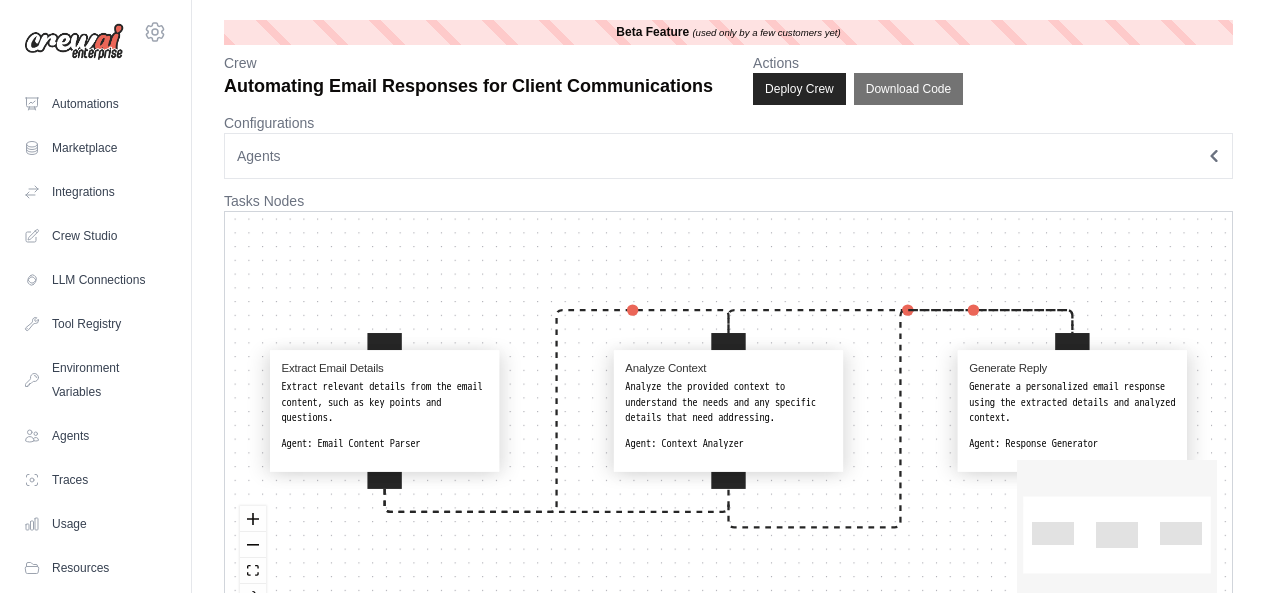 scroll, scrollTop: 0, scrollLeft: 0, axis: both 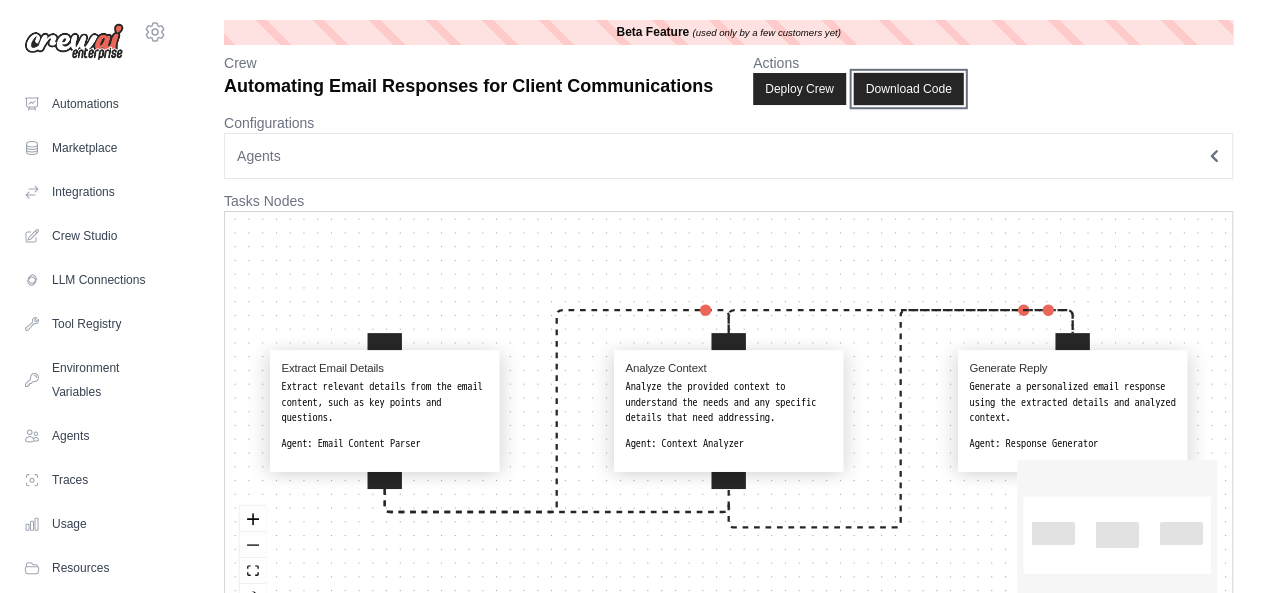 click on "Download Code" at bounding box center (908, 89) 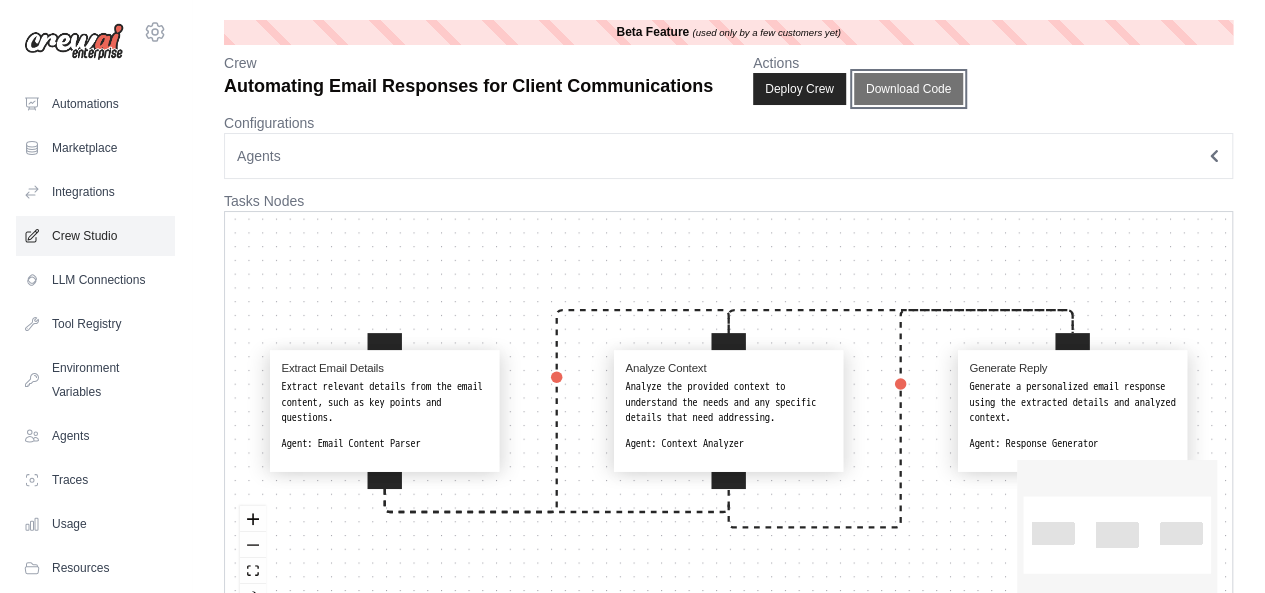type 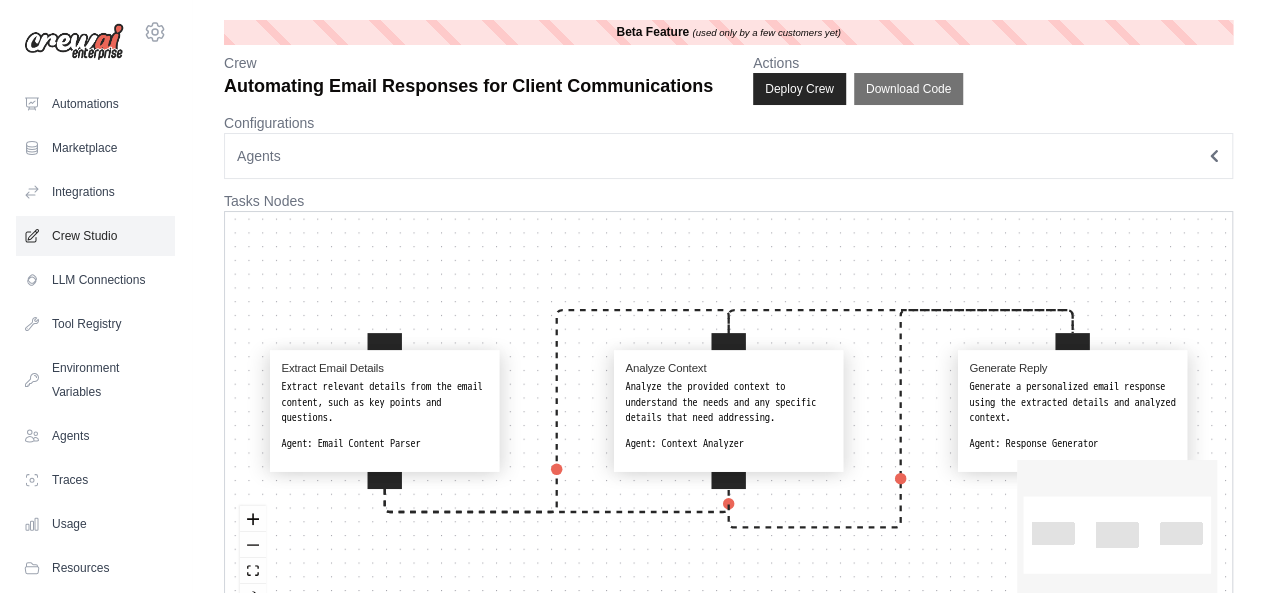 click on "Crew Studio" at bounding box center (95, 236) 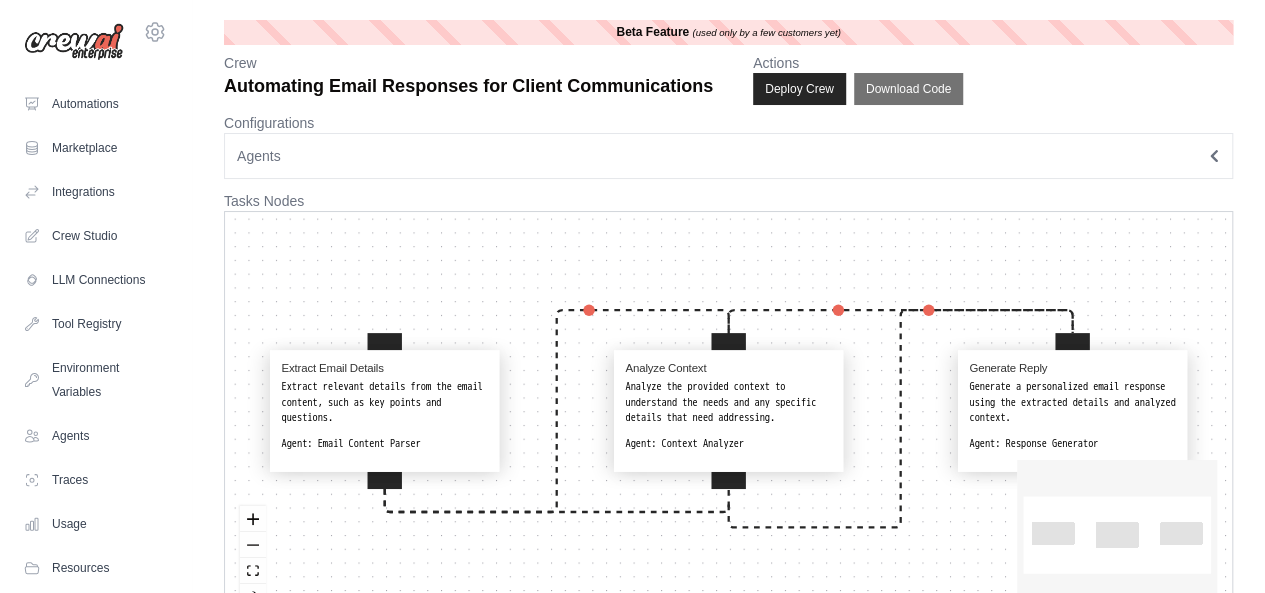 click on "Agents" at bounding box center (728, 156) 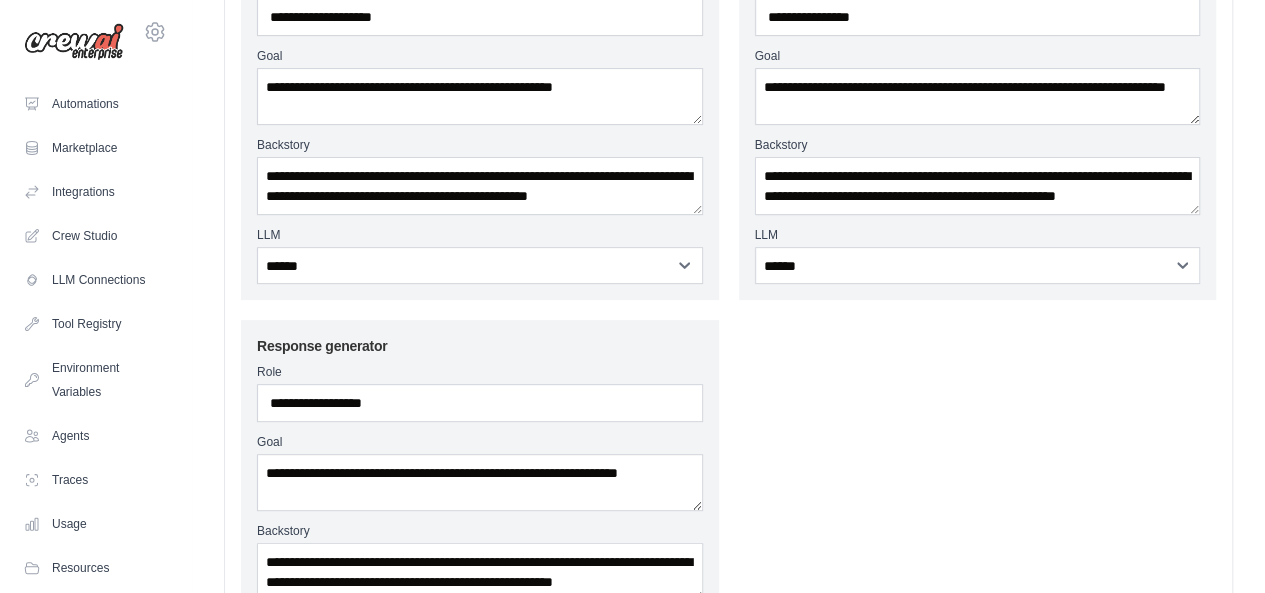 scroll, scrollTop: 500, scrollLeft: 0, axis: vertical 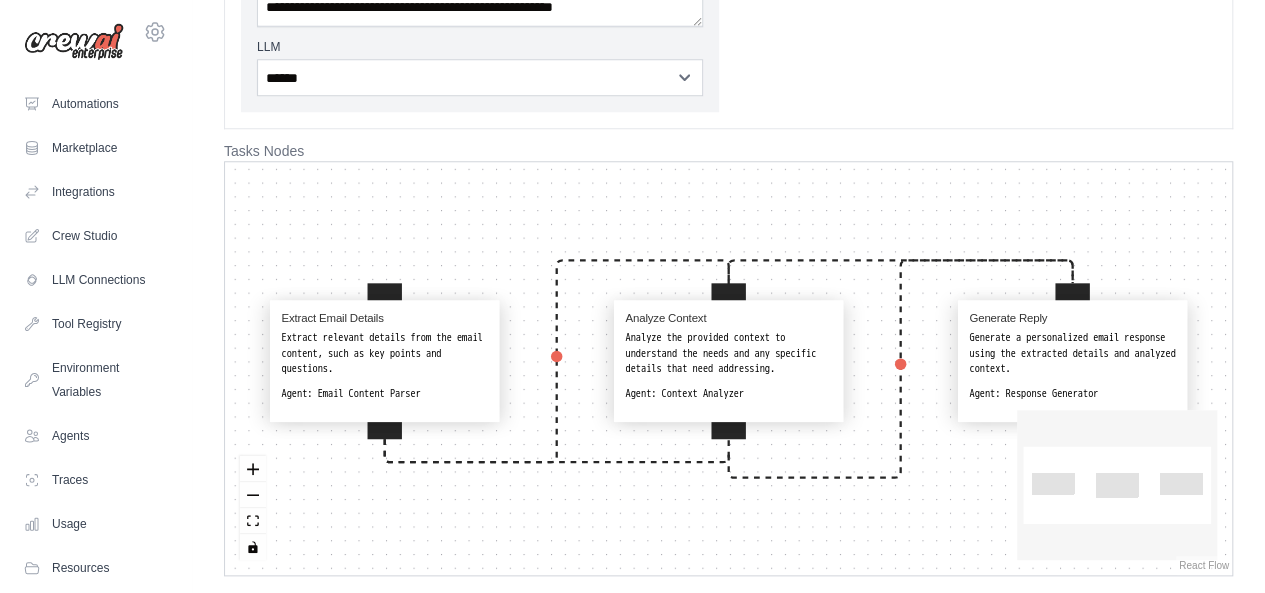type 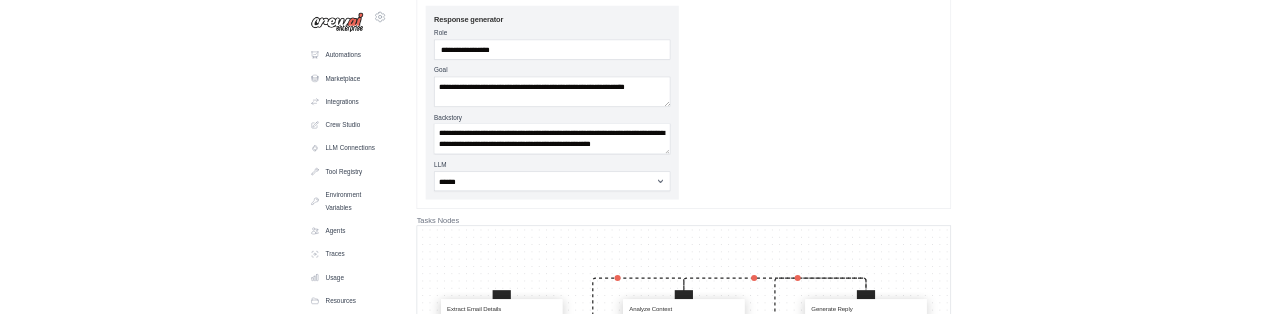 scroll, scrollTop: 535, scrollLeft: 0, axis: vertical 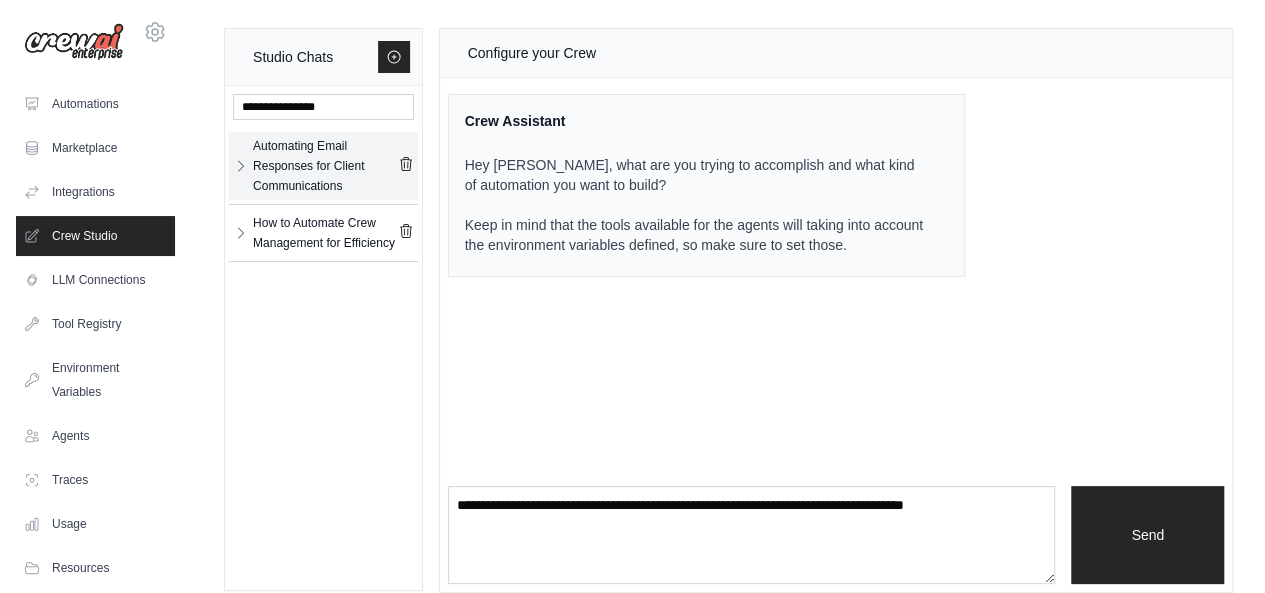click on "Automating Email Responses for Client Communications" at bounding box center (325, 166) 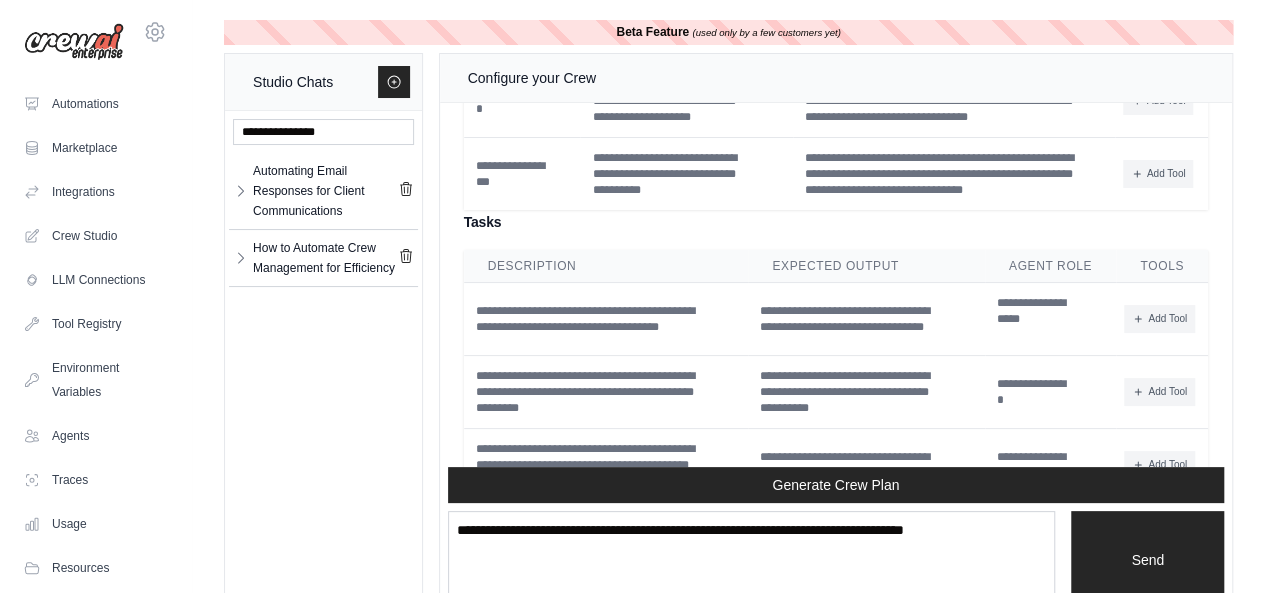 scroll, scrollTop: 7704, scrollLeft: 0, axis: vertical 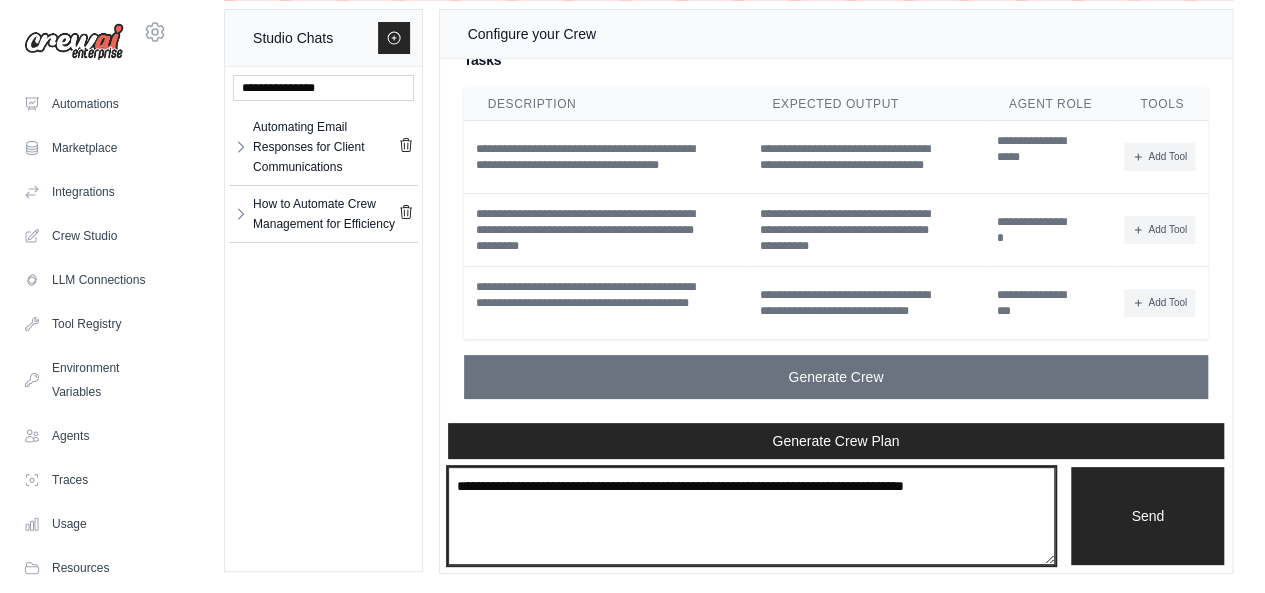 click at bounding box center [752, 516] 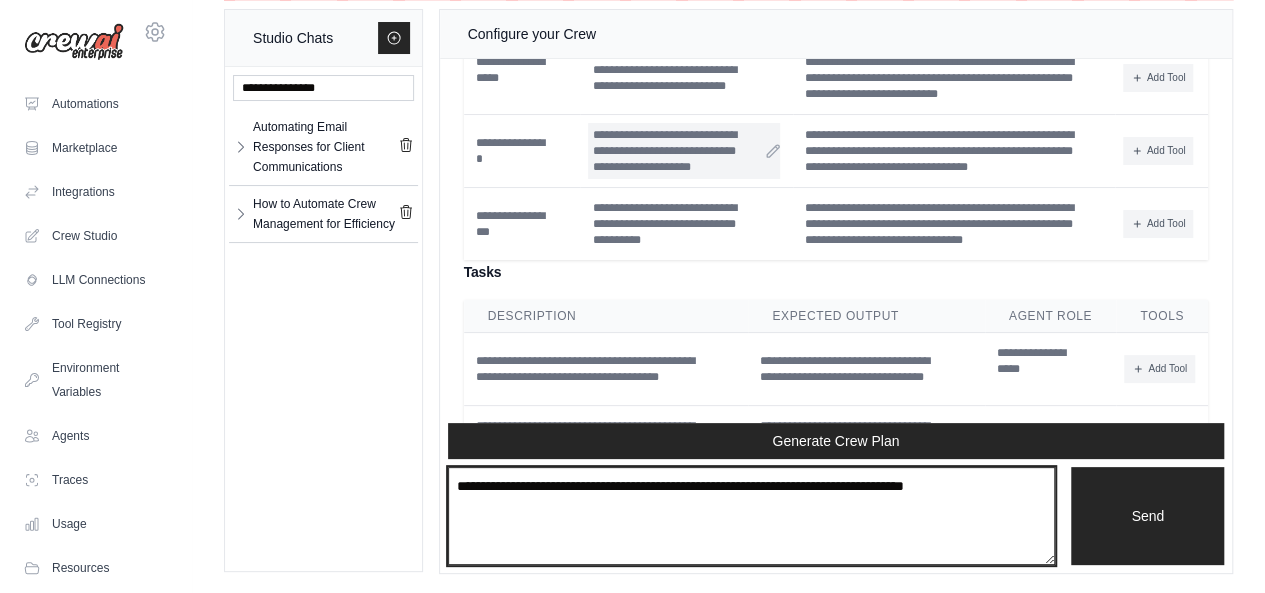 scroll, scrollTop: 7704, scrollLeft: 0, axis: vertical 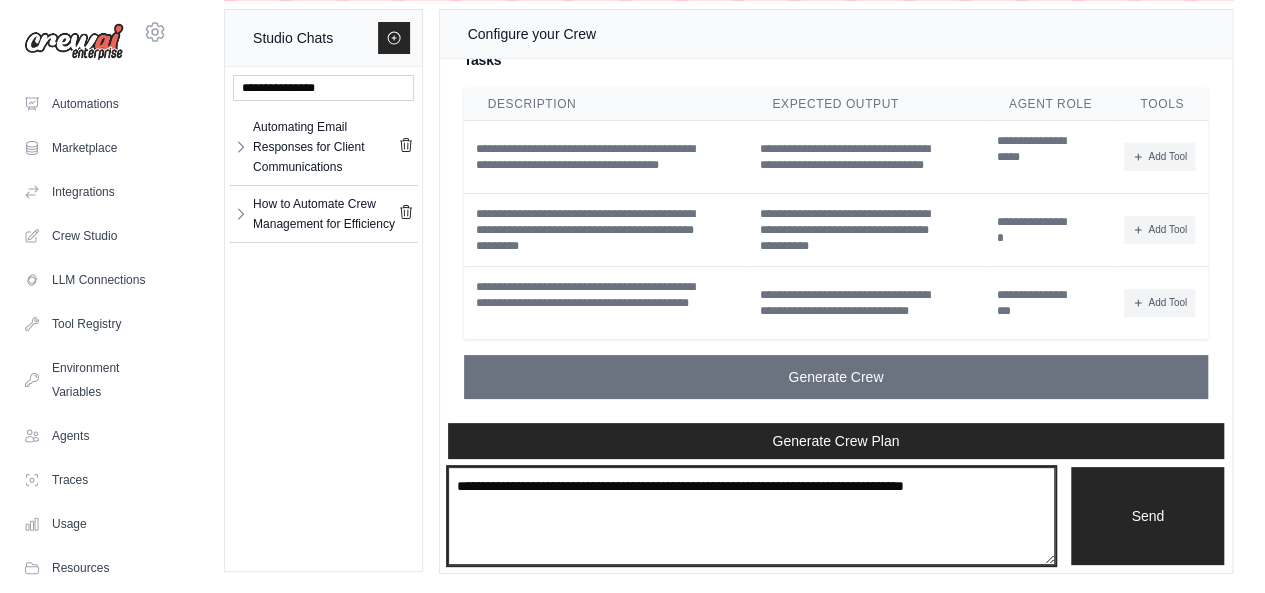click at bounding box center (752, 516) 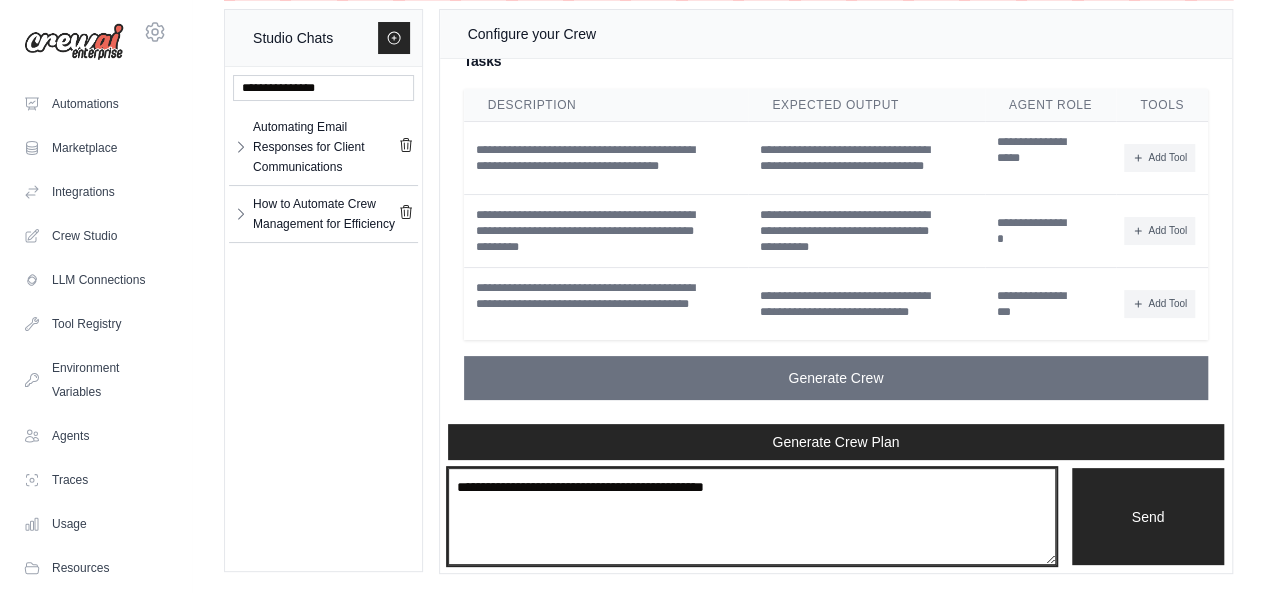 type on "**********" 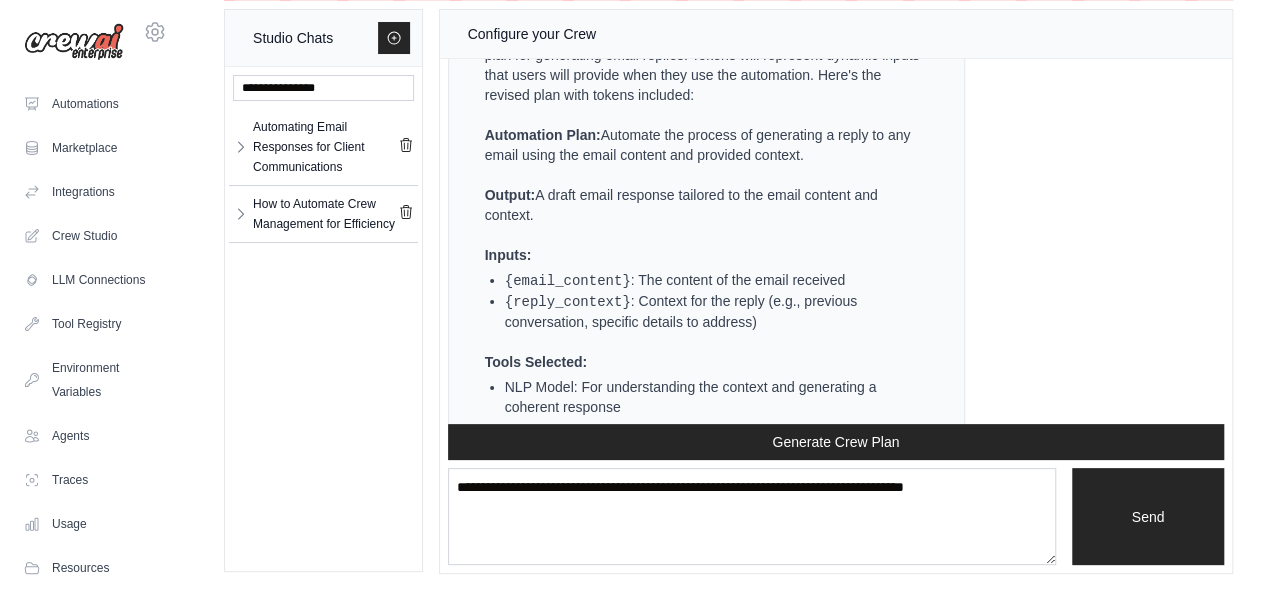 scroll, scrollTop: 8127, scrollLeft: 0, axis: vertical 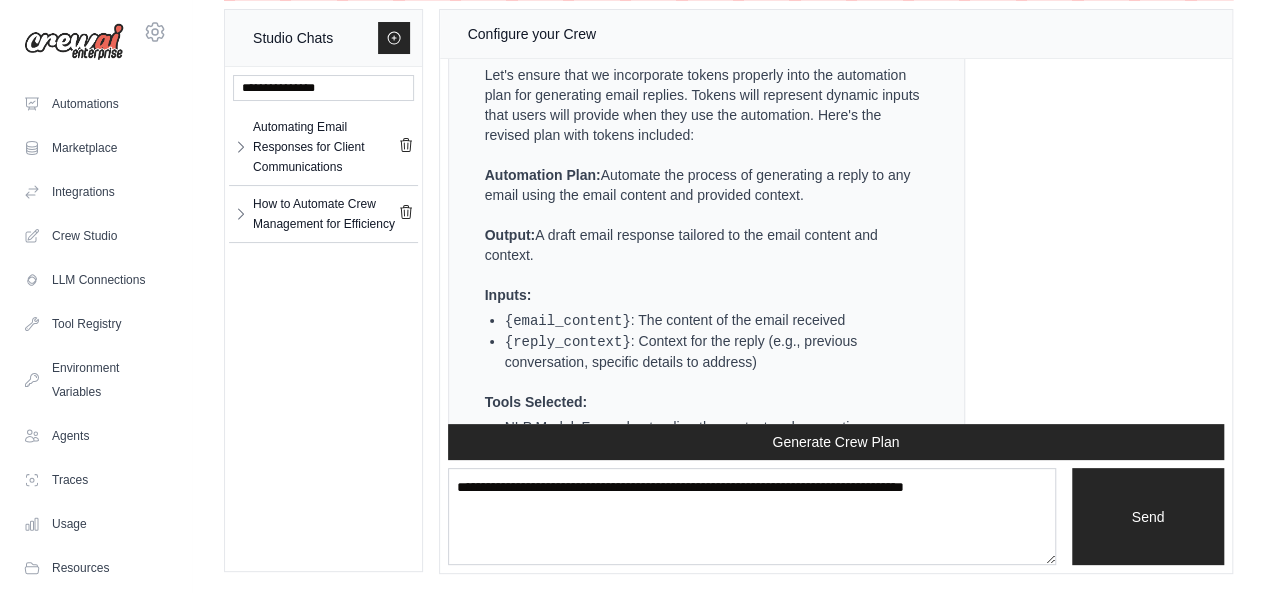 drag, startPoint x: 605, startPoint y: 254, endPoint x: 820, endPoint y: 281, distance: 216.68872 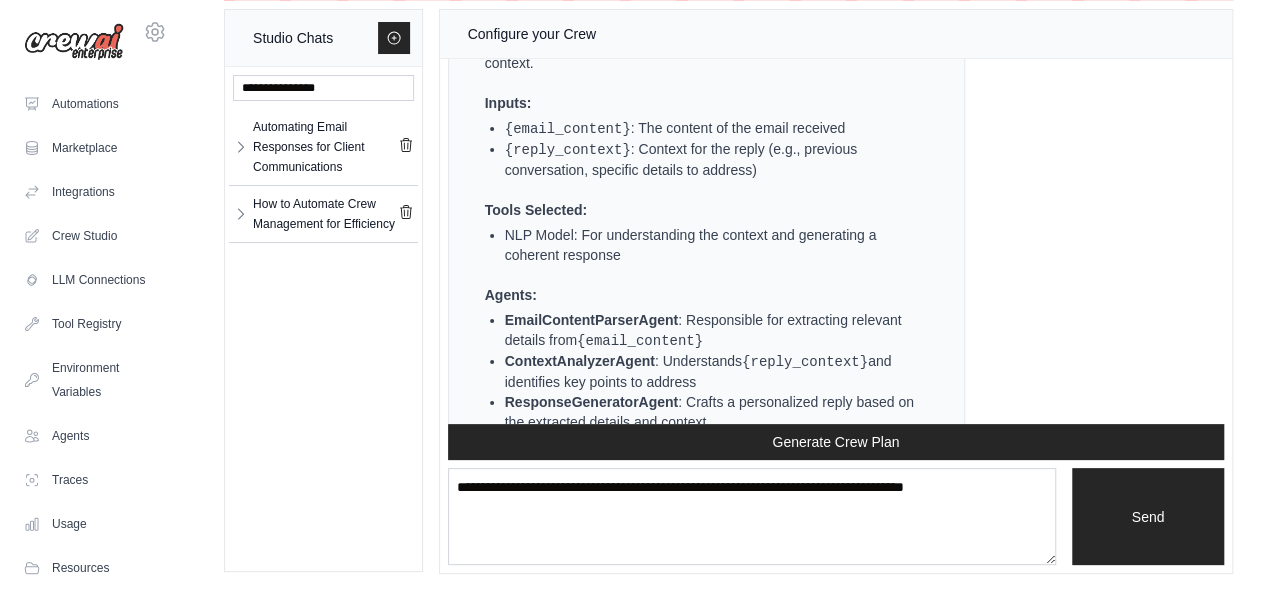 scroll, scrollTop: 8327, scrollLeft: 0, axis: vertical 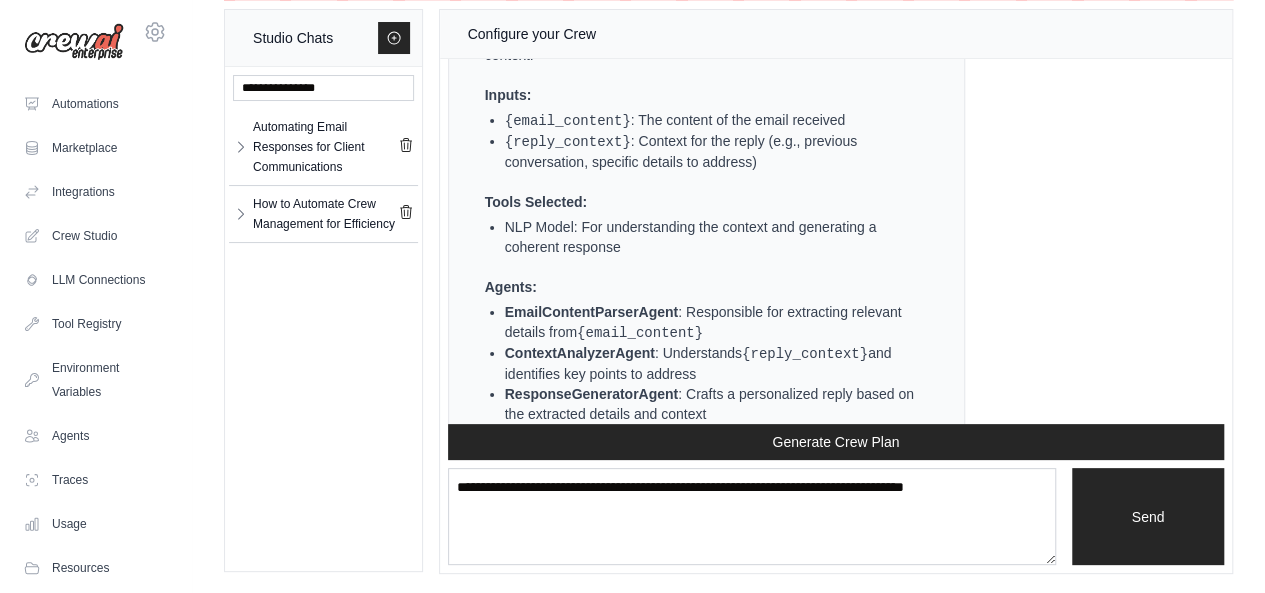click on "{email_content}" at bounding box center [568, 121] 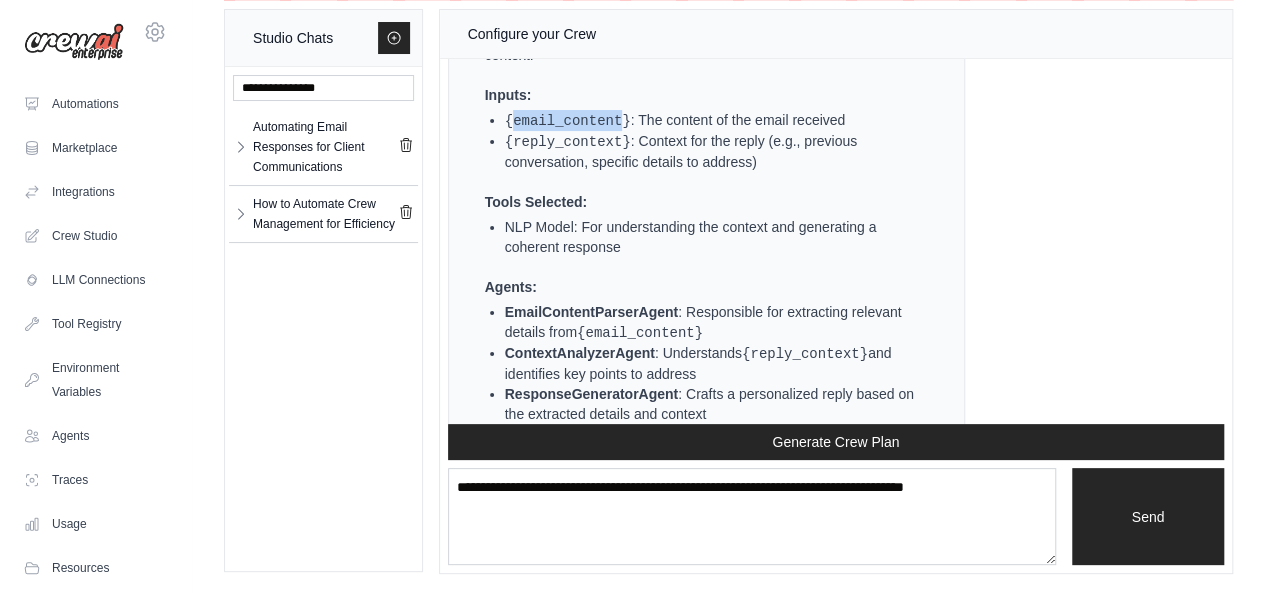 click on "{email_content}" at bounding box center [568, 121] 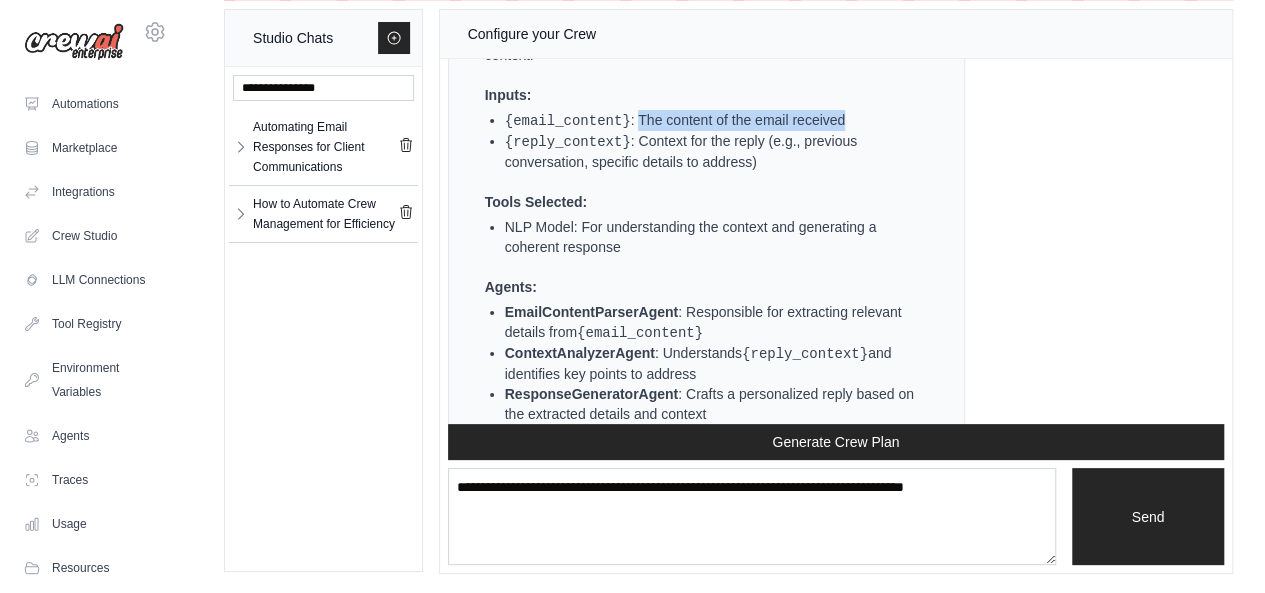drag, startPoint x: 628, startPoint y: 201, endPoint x: 833, endPoint y: 205, distance: 205.03902 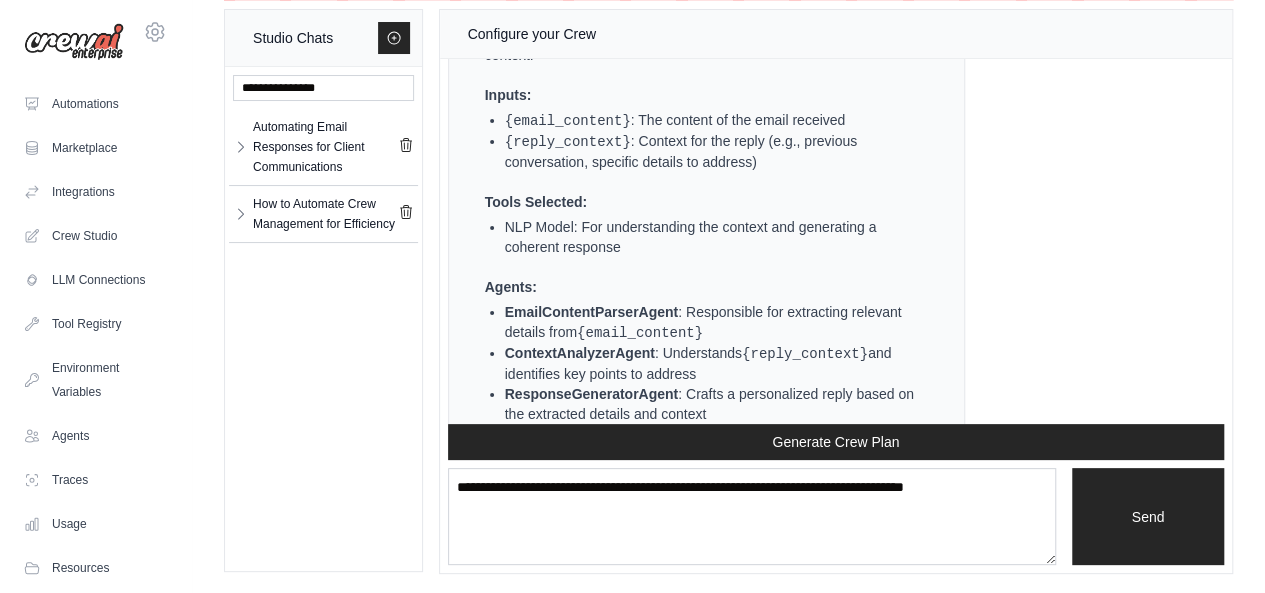 click on "{reply_context}" at bounding box center (568, 142) 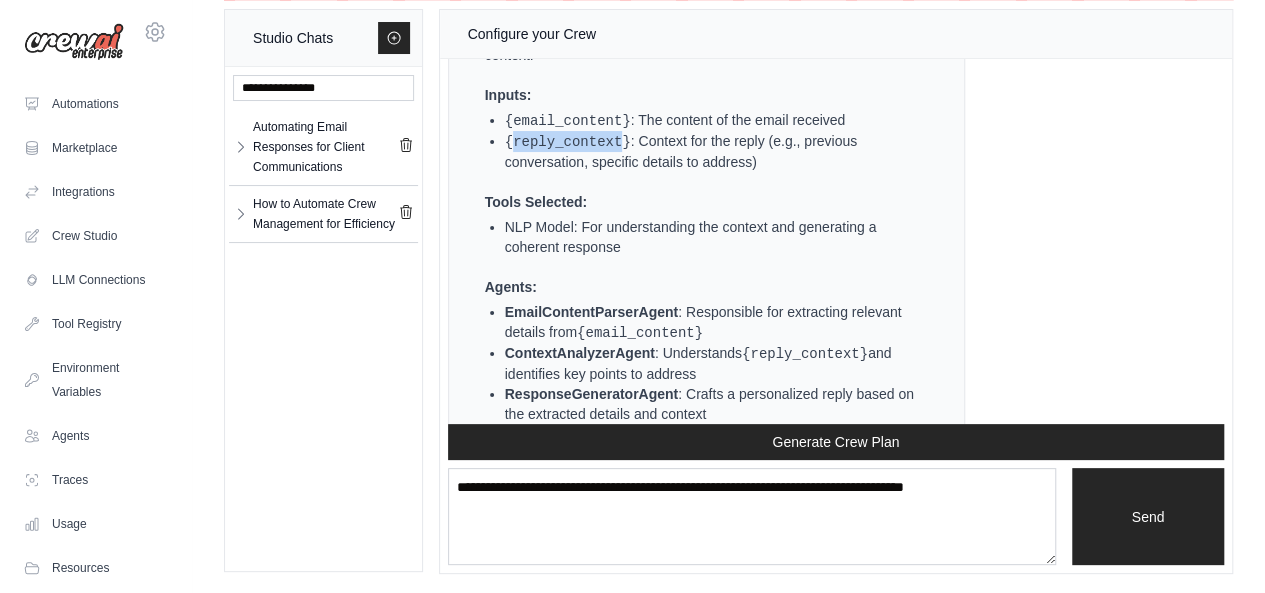 click on "{reply_context}" at bounding box center [568, 142] 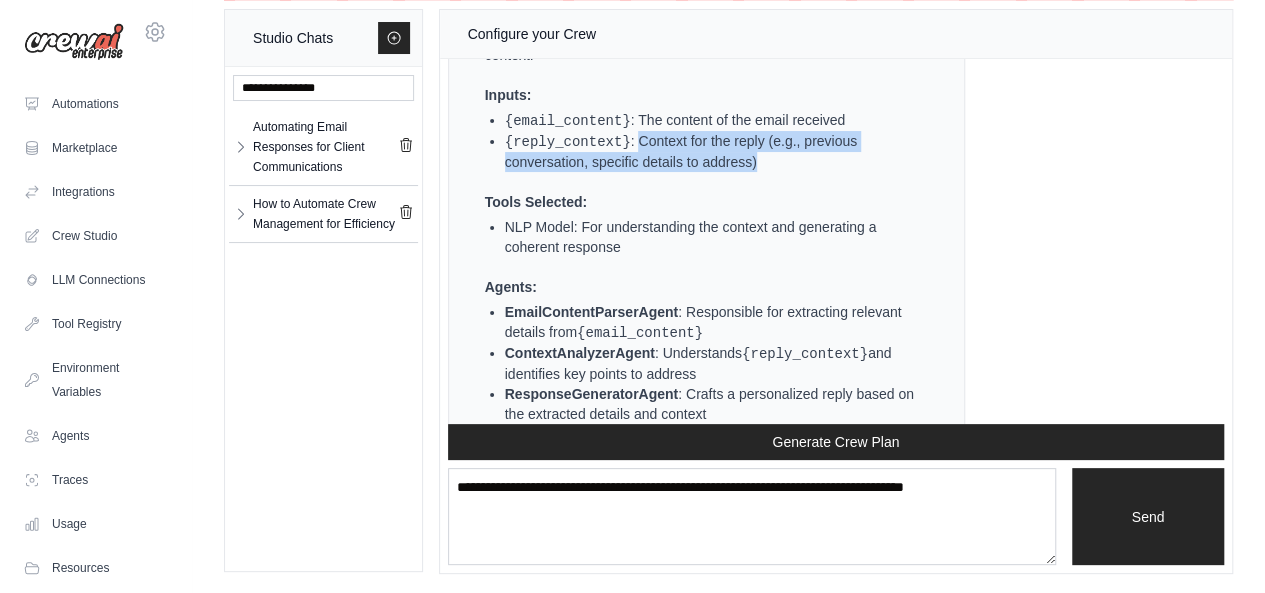 drag, startPoint x: 626, startPoint y: 214, endPoint x: 762, endPoint y: 243, distance: 139.05754 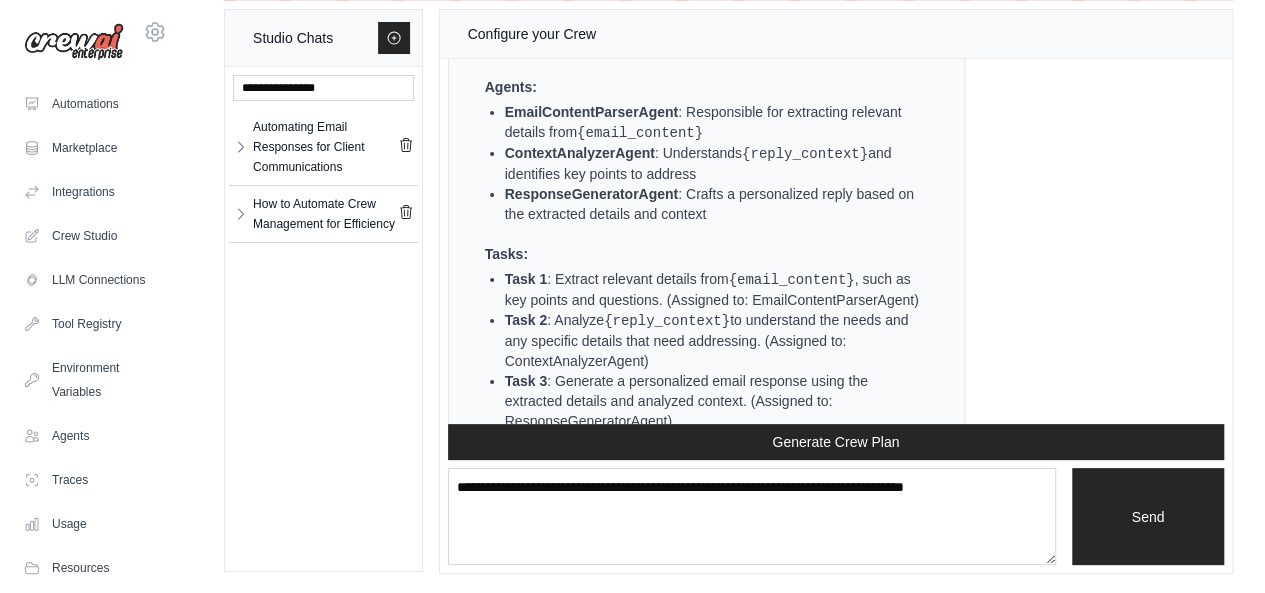 scroll, scrollTop: 8727, scrollLeft: 0, axis: vertical 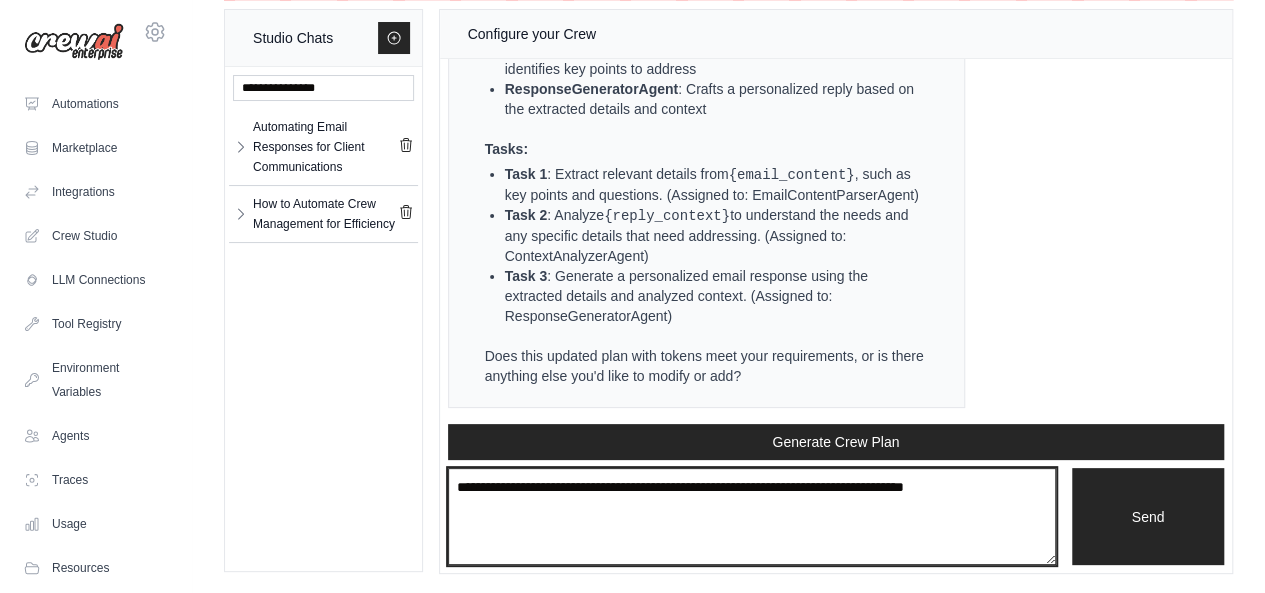 click at bounding box center (752, 516) 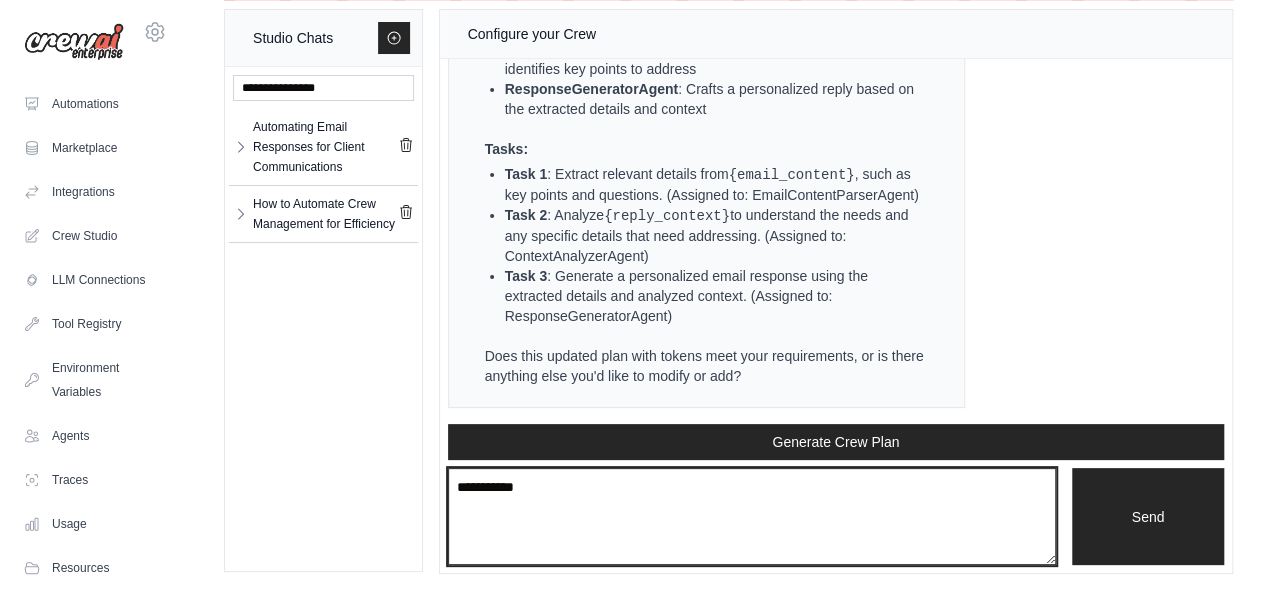 type on "**********" 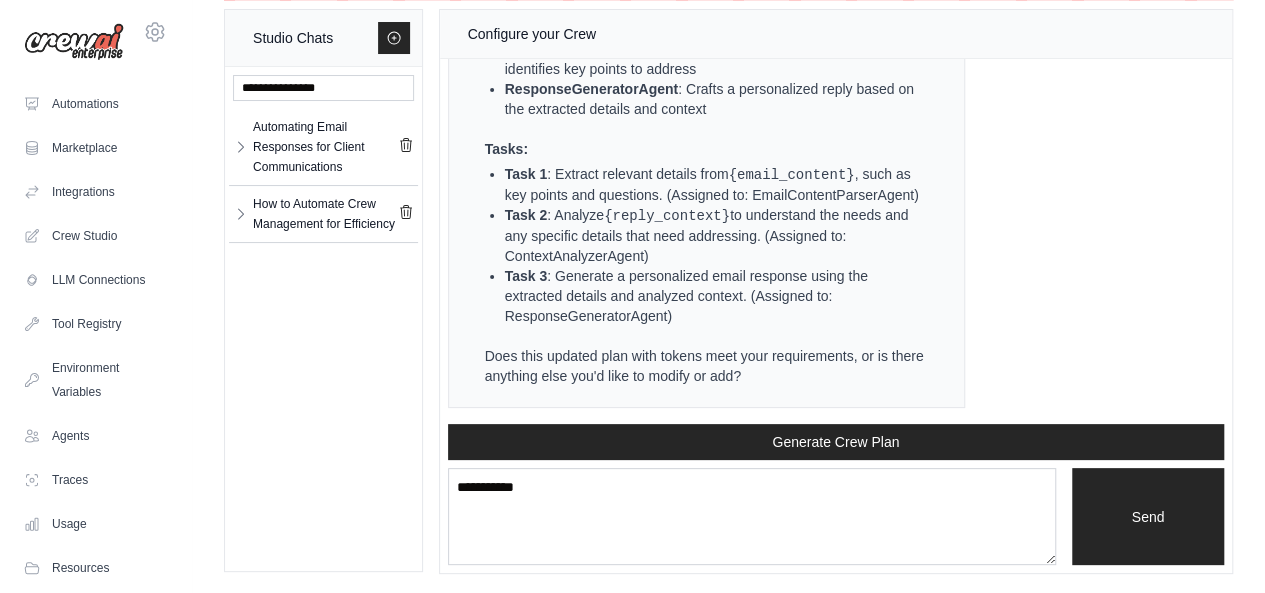 type 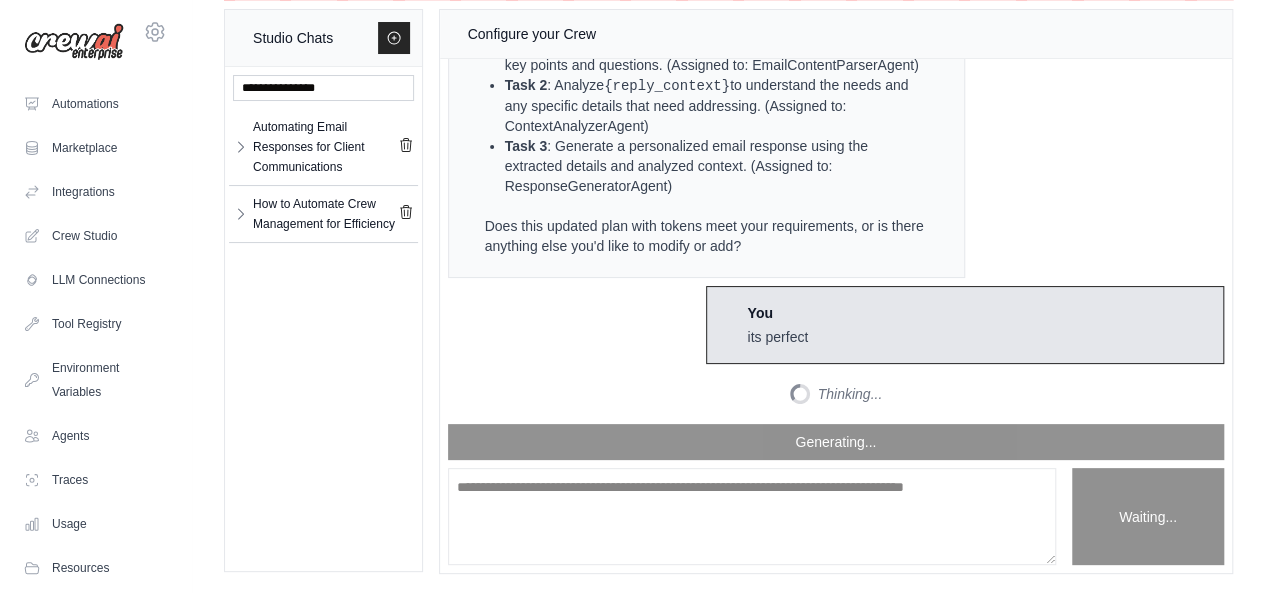scroll, scrollTop: 8963, scrollLeft: 0, axis: vertical 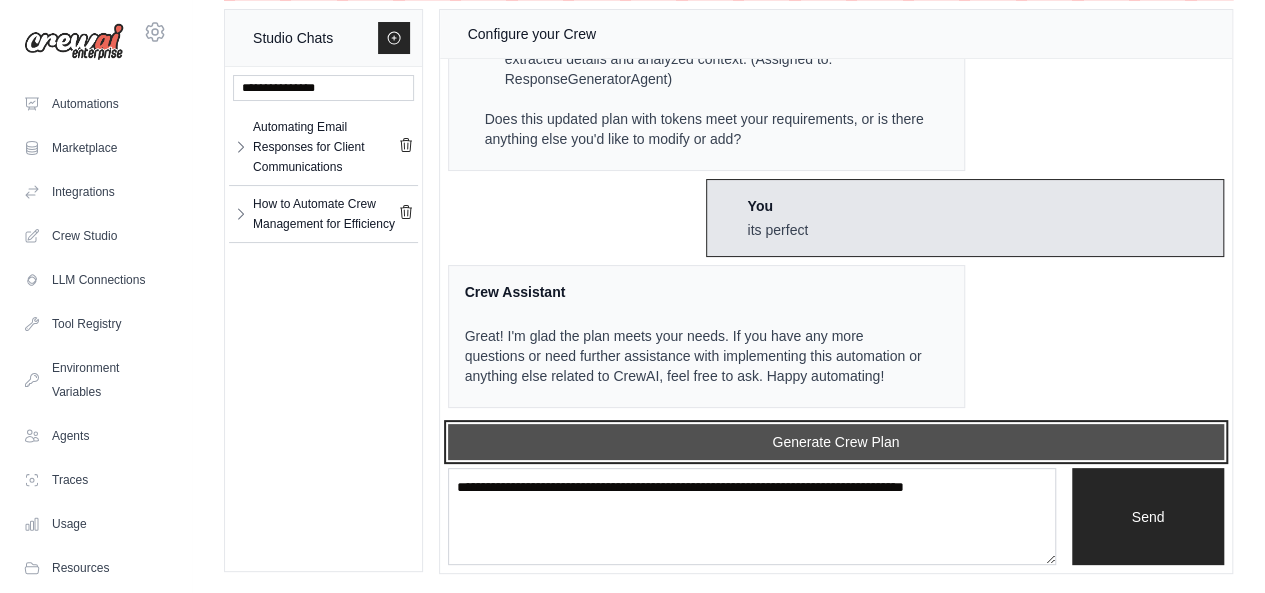 click on "Generate Crew Plan" at bounding box center (836, 442) 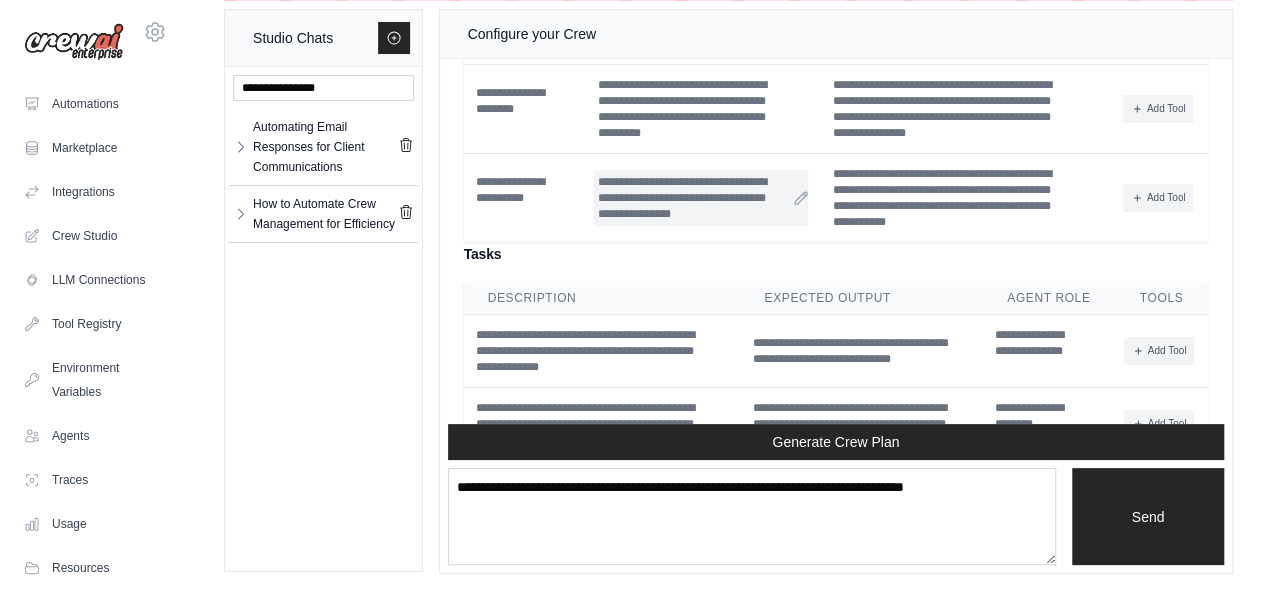 scroll, scrollTop: 9346, scrollLeft: 0, axis: vertical 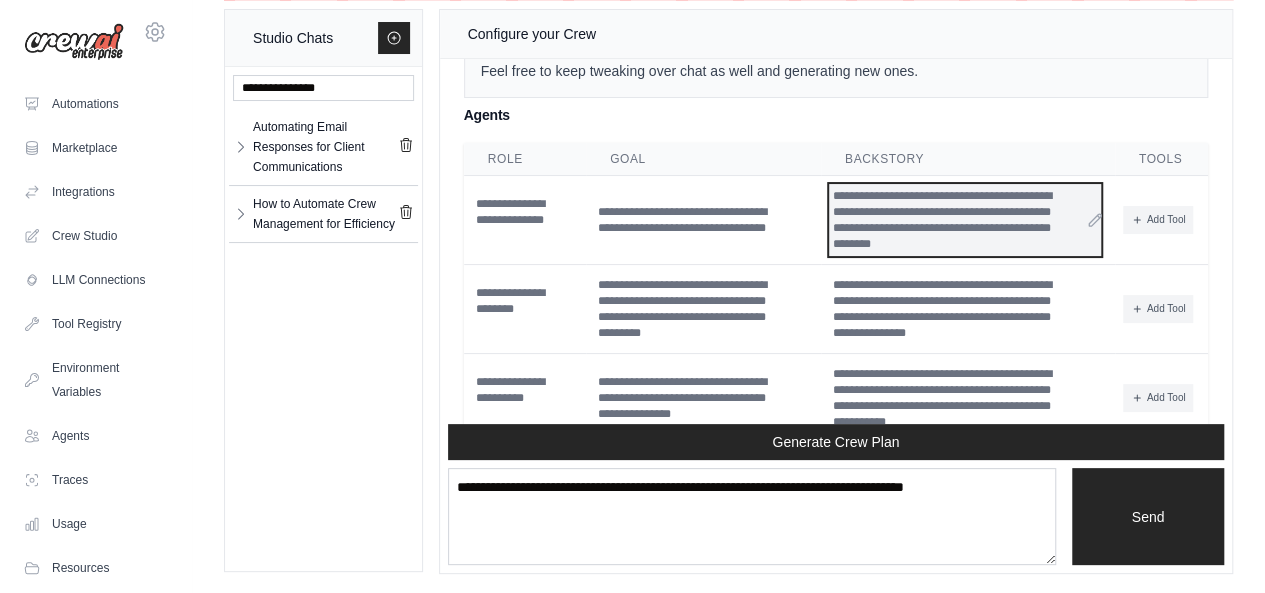 click on "**********" at bounding box center [965, 220] 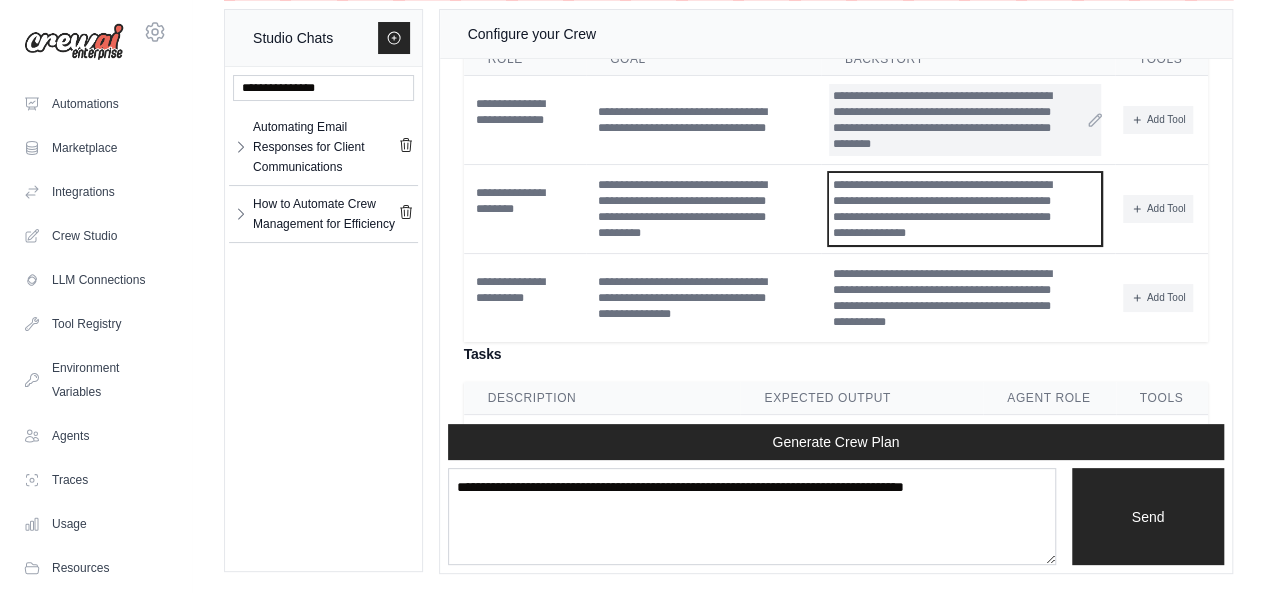 click on "**********" at bounding box center (965, 209) 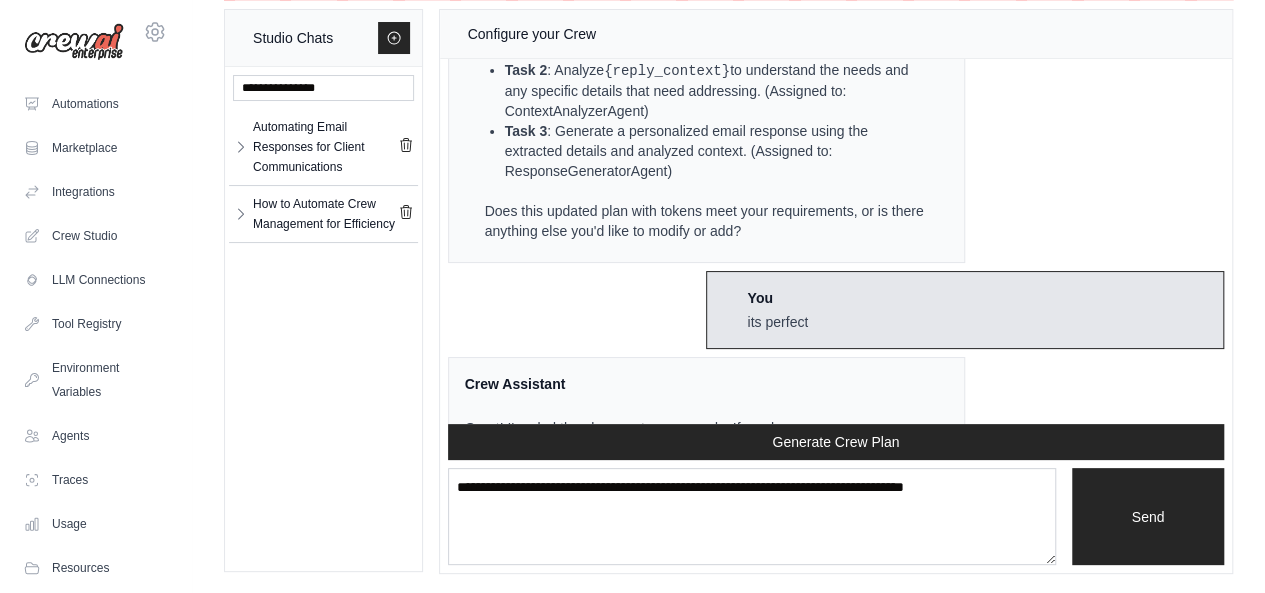 scroll, scrollTop: 8746, scrollLeft: 0, axis: vertical 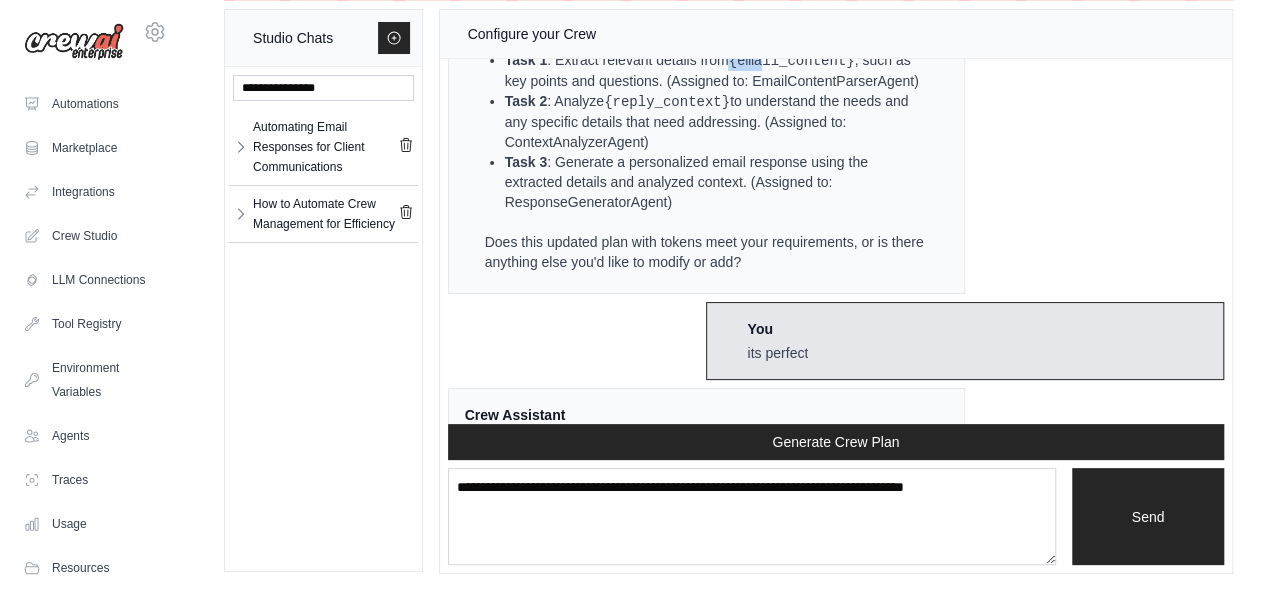 drag, startPoint x: 727, startPoint y: 135, endPoint x: 766, endPoint y: 143, distance: 39.812057 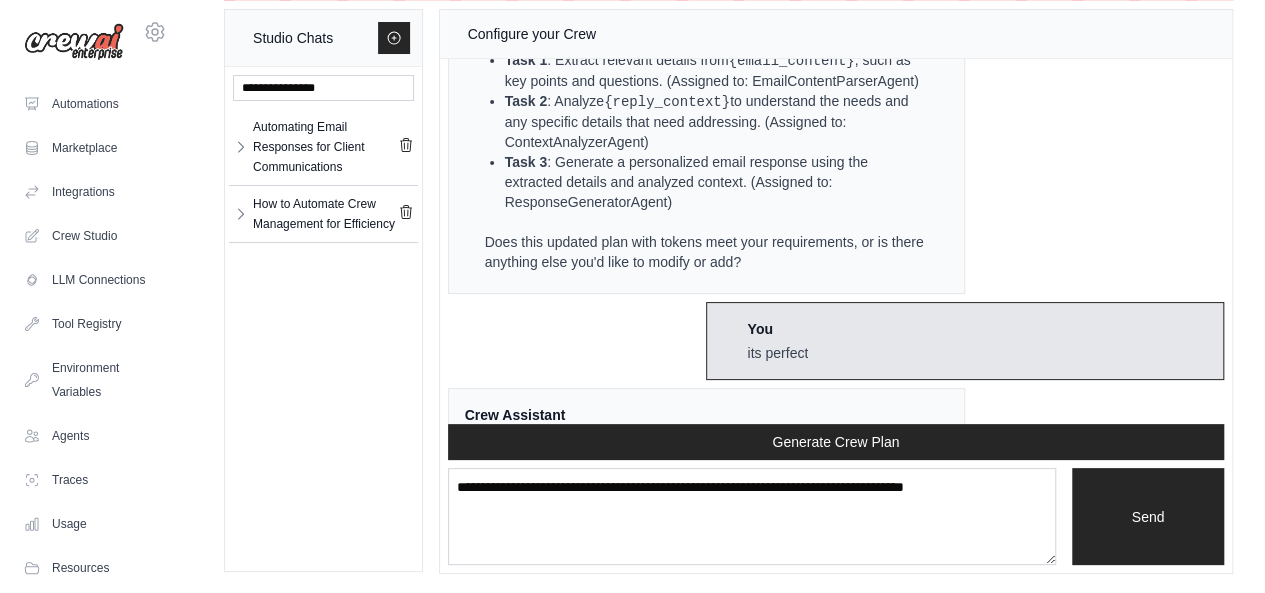 click on "Task 1 : Extract relevant details from  {email_content} , such as key points and questions. (Assigned to: EmailContentParserAgent)" at bounding box center [715, 70] 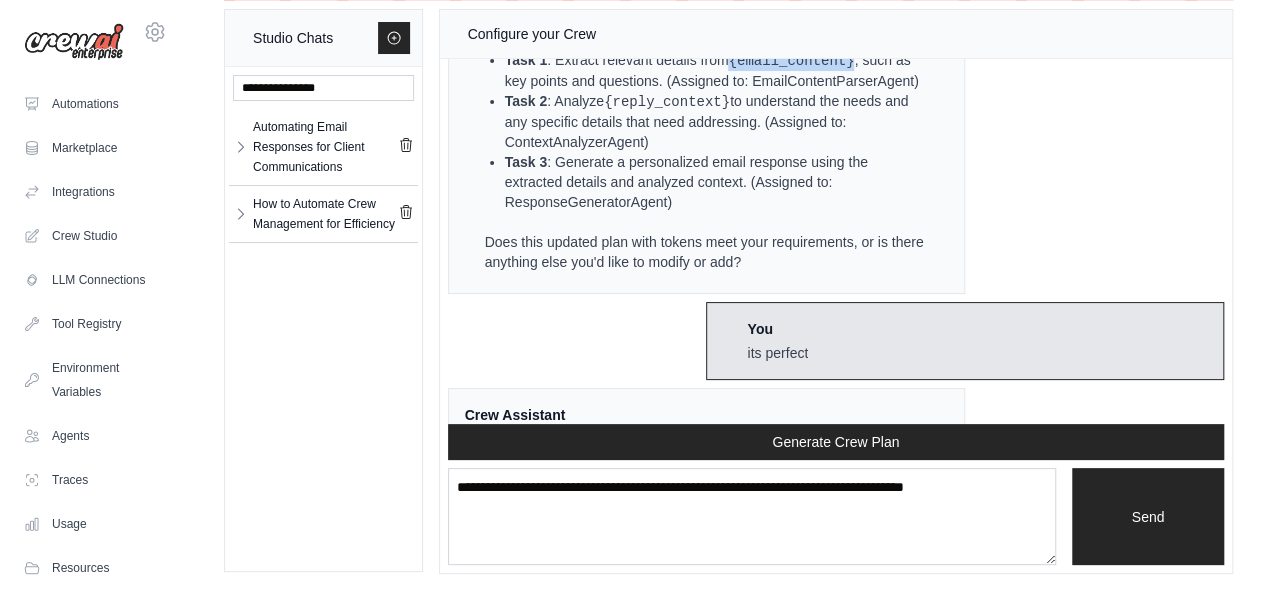 drag, startPoint x: 749, startPoint y: 135, endPoint x: 847, endPoint y: 139, distance: 98.0816 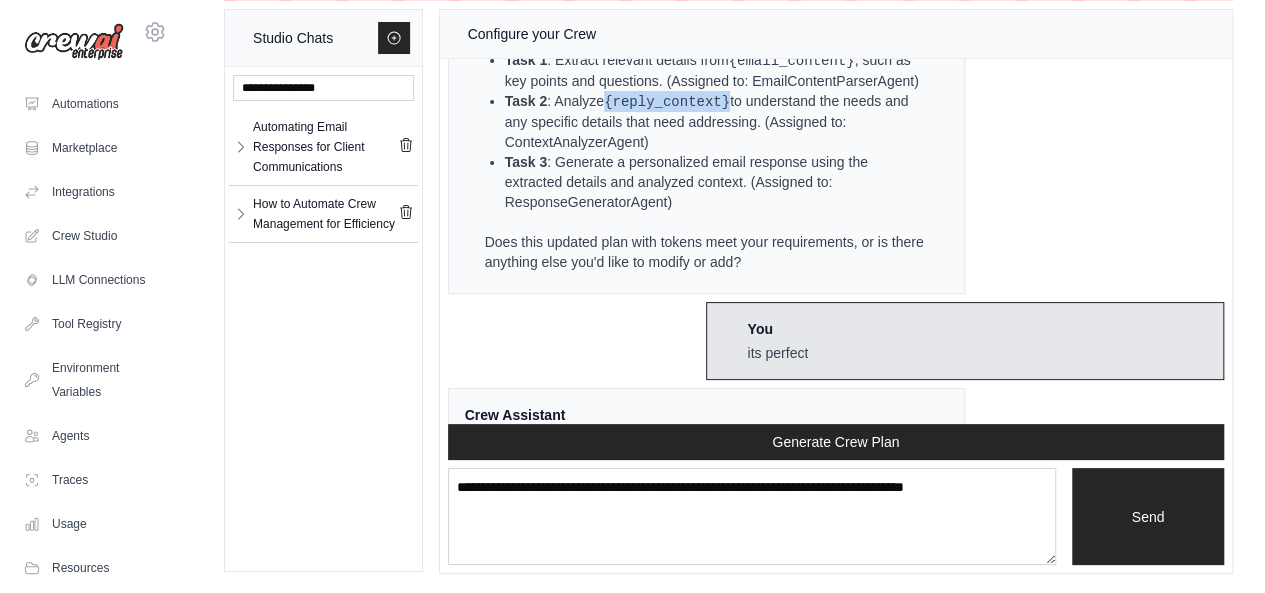 drag, startPoint x: 605, startPoint y: 197, endPoint x: 721, endPoint y: 197, distance: 116 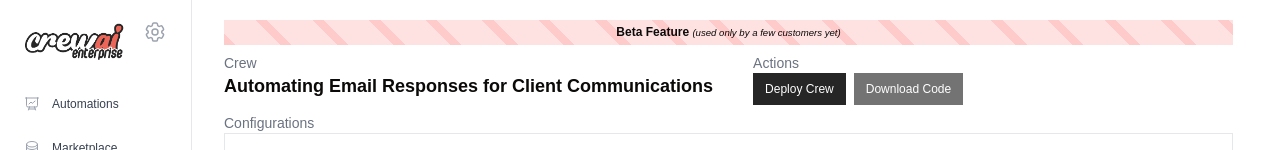 scroll, scrollTop: 0, scrollLeft: 0, axis: both 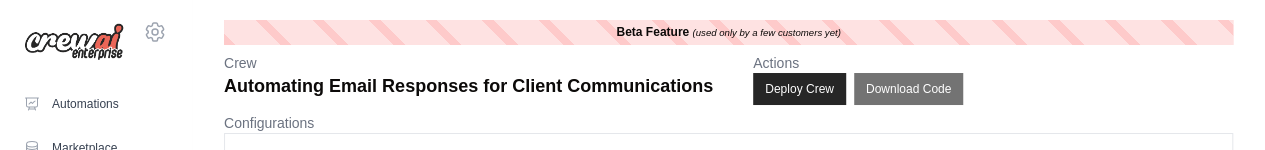 drag, startPoint x: 794, startPoint y: 148, endPoint x: 782, endPoint y: 262, distance: 114.62984 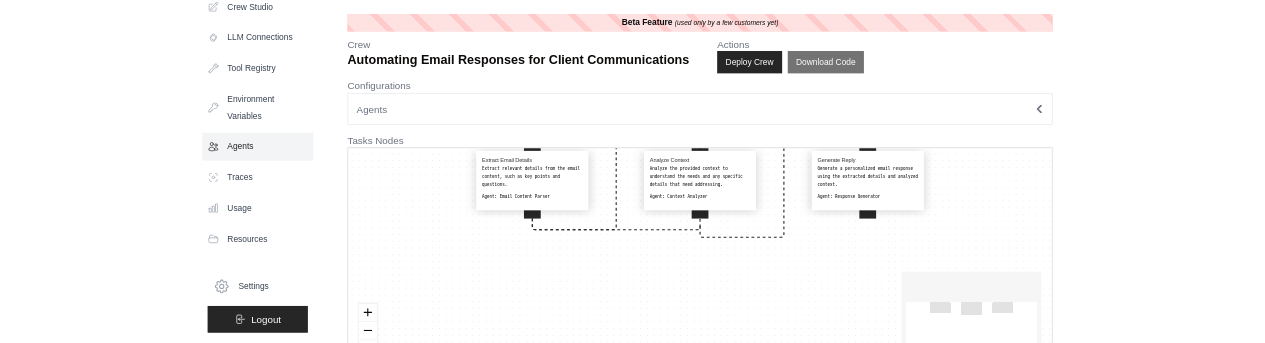 scroll, scrollTop: 0, scrollLeft: 0, axis: both 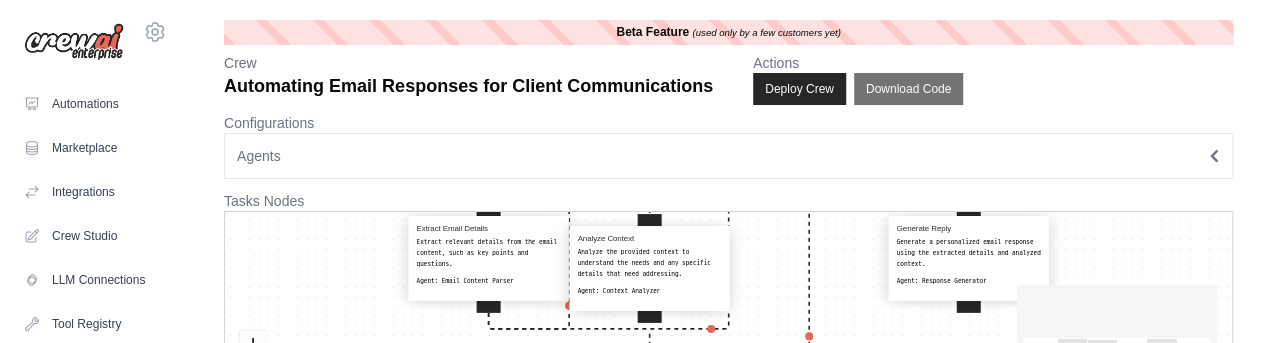 drag, startPoint x: 698, startPoint y: 259, endPoint x: 618, endPoint y: 269, distance: 80.622574 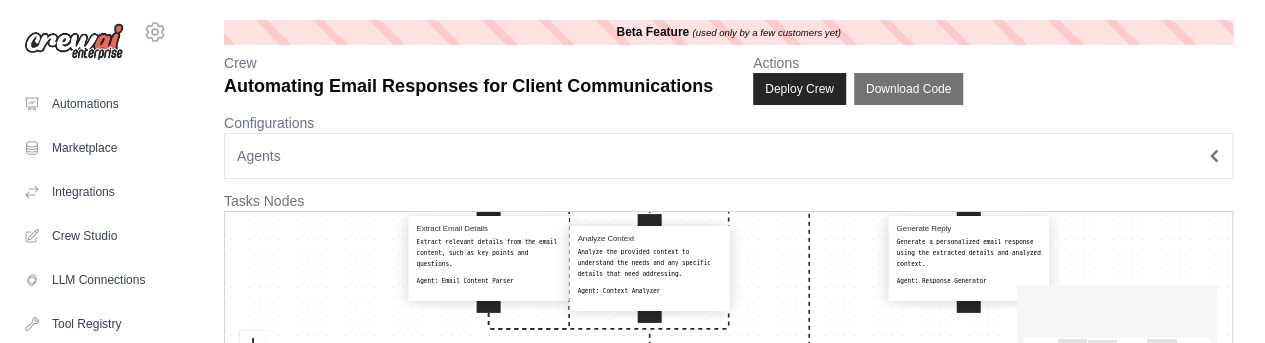 click on "Analyze the provided context to understand the needs and any specific details that need addressing." at bounding box center (650, 263) 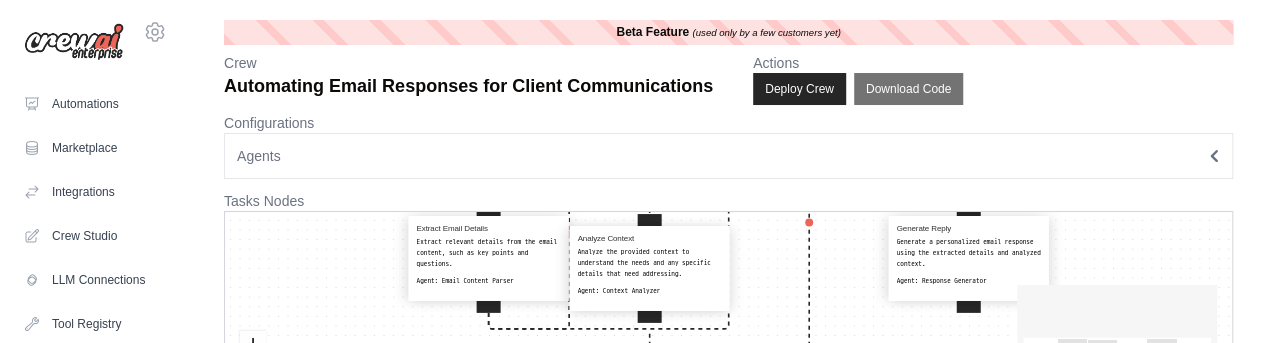 click 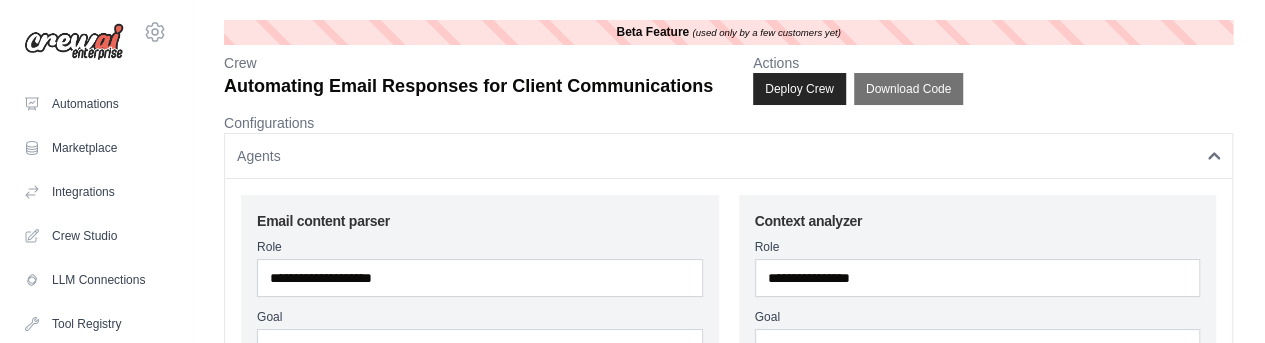 click 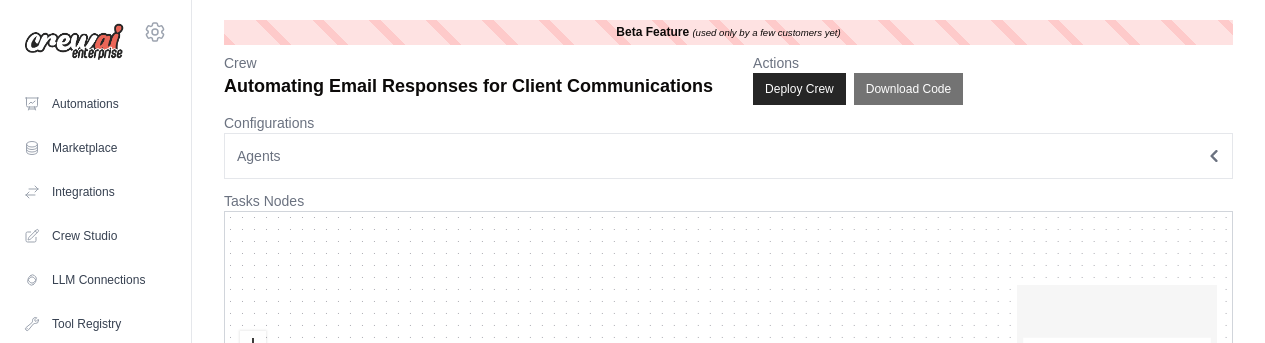 scroll, scrollTop: 0, scrollLeft: 0, axis: both 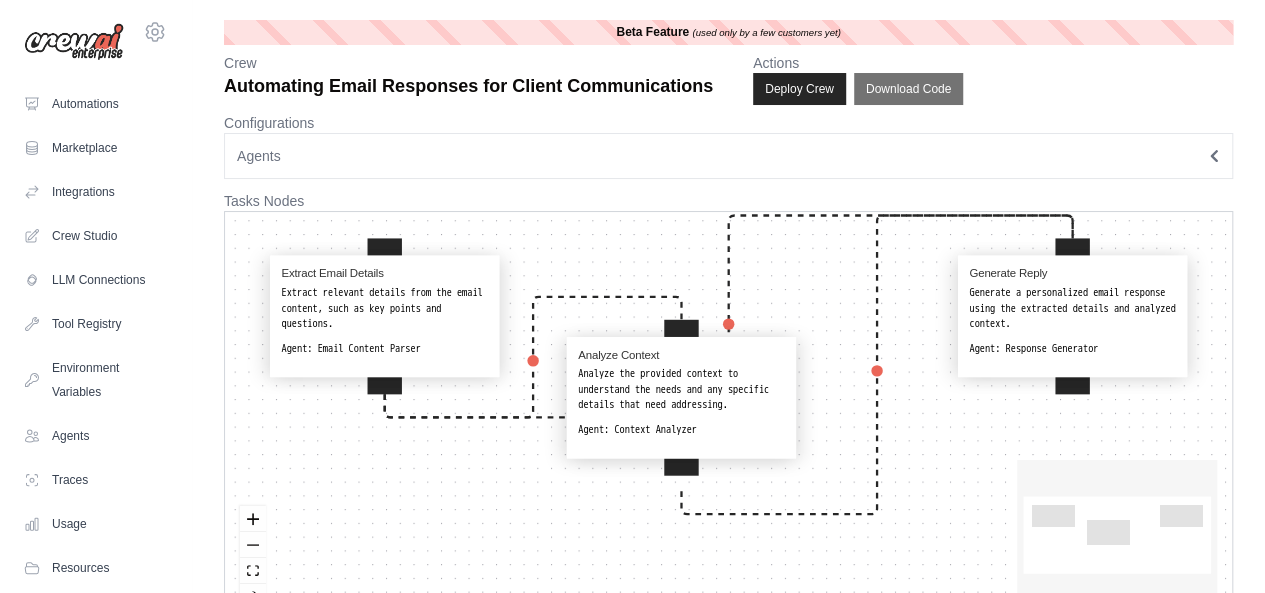 drag, startPoint x: 620, startPoint y: 347, endPoint x: 670, endPoint y: 403, distance: 75.073296 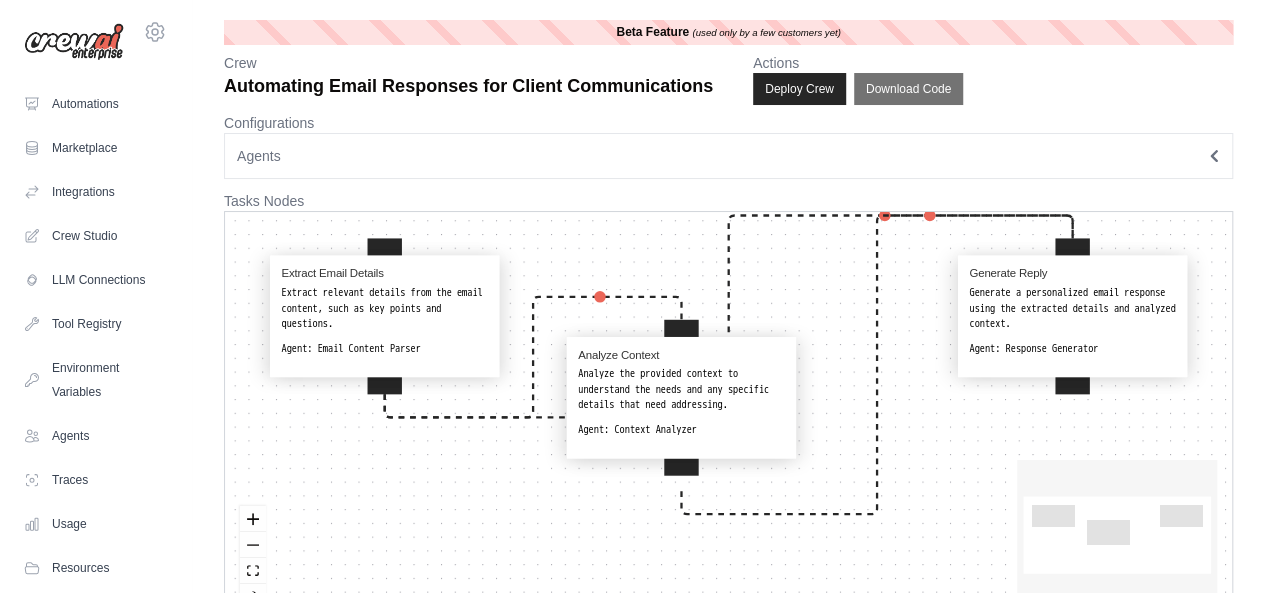 click on "Analyze the provided context to understand the needs and any specific details that need addressing." at bounding box center [681, 390] 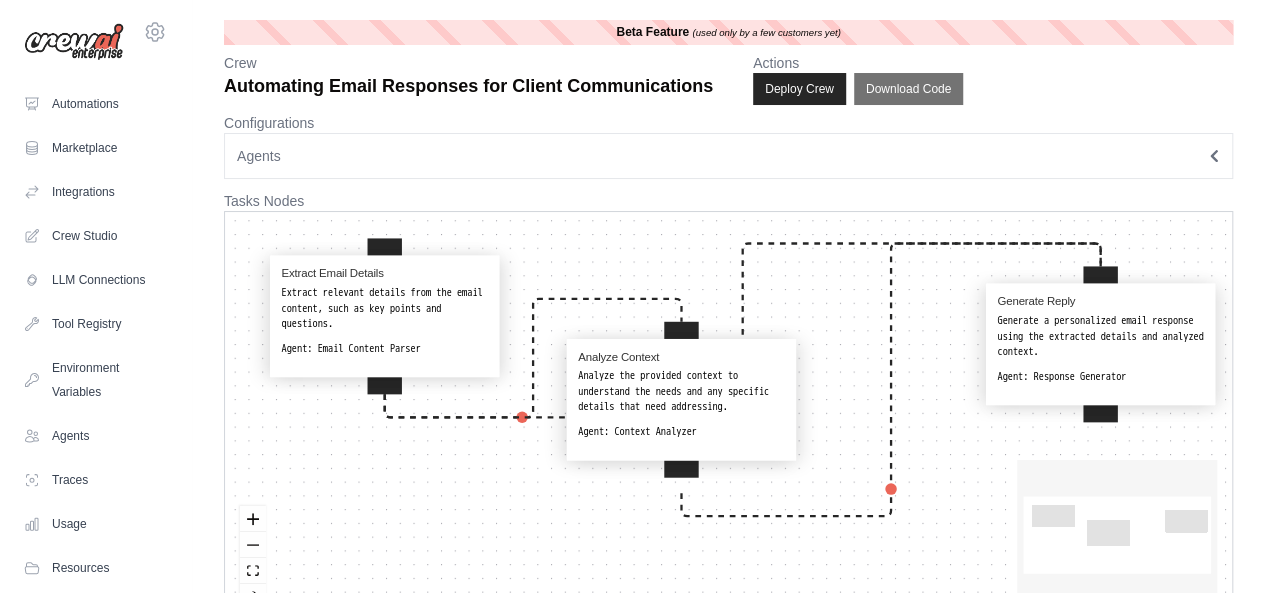drag, startPoint x: 1045, startPoint y: 305, endPoint x: 1074, endPoint y: 335, distance: 41.725292 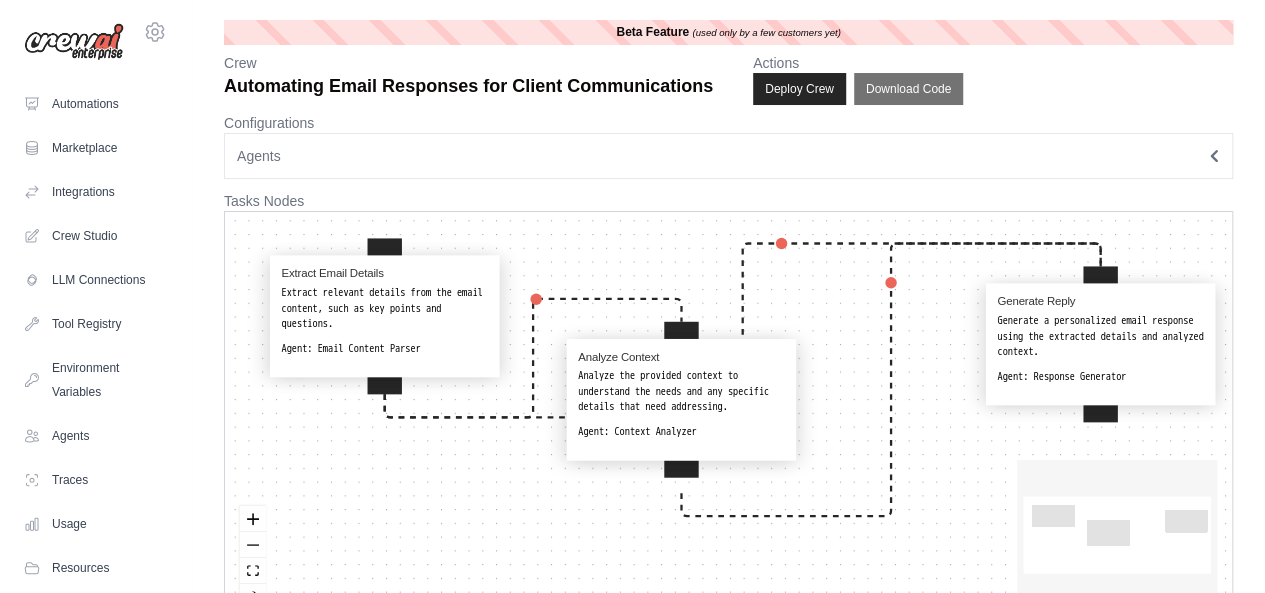 click on "Generate a personalized email response using the extracted details and analyzed context." at bounding box center [1100, 336] 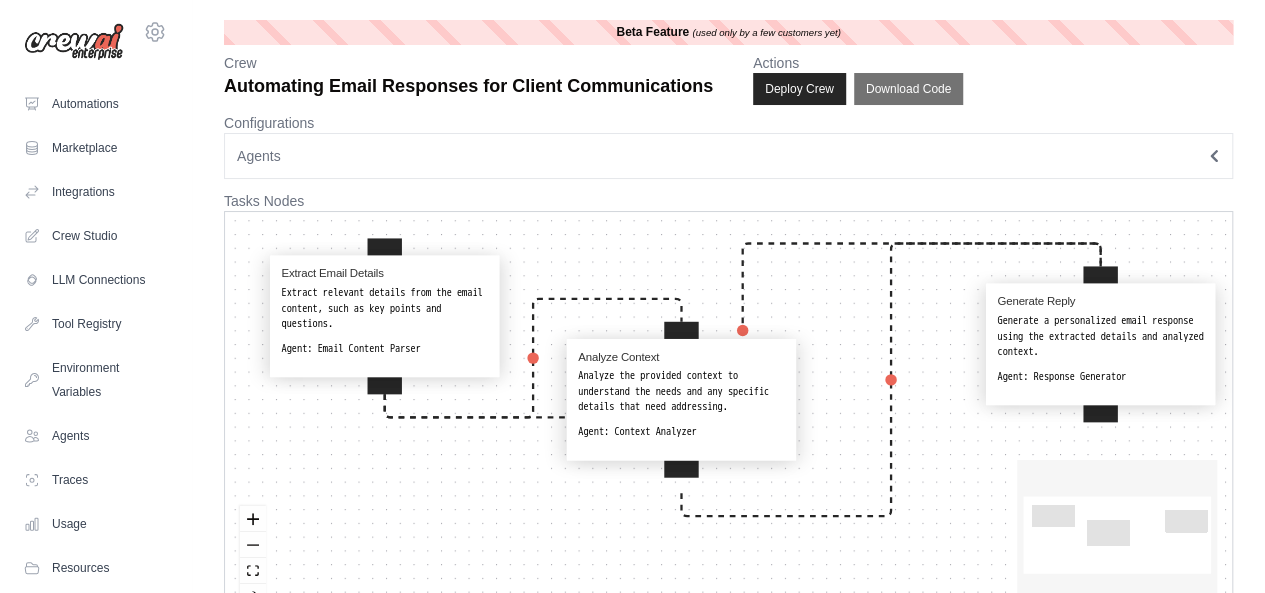 click on "Agents" at bounding box center (728, 156) 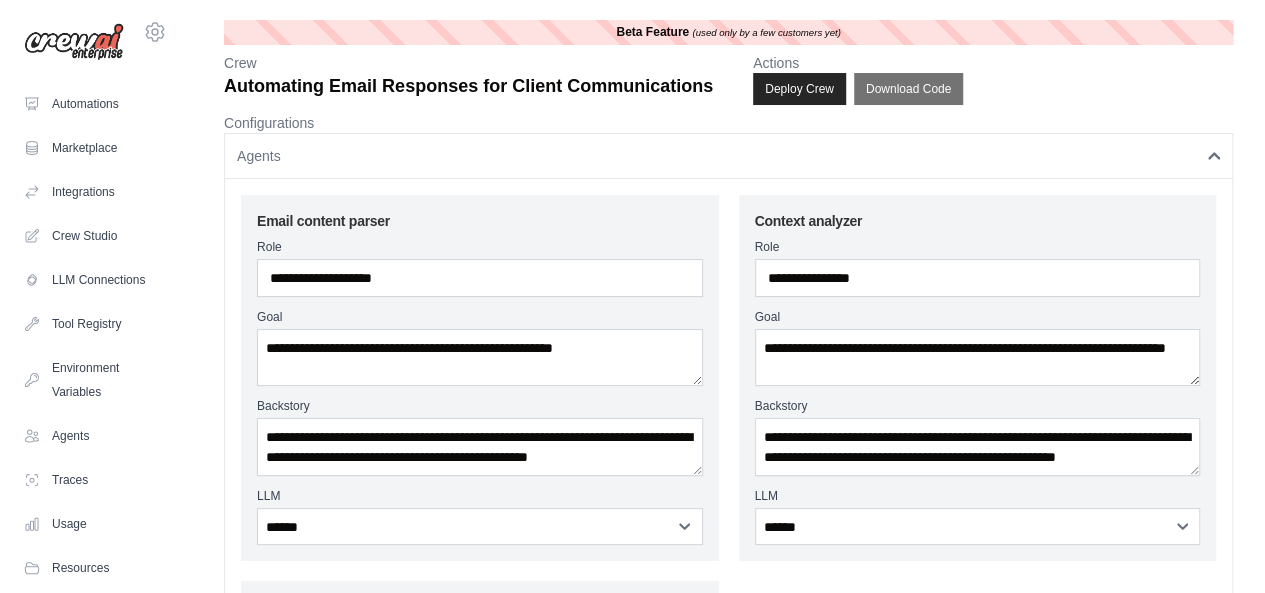 type 